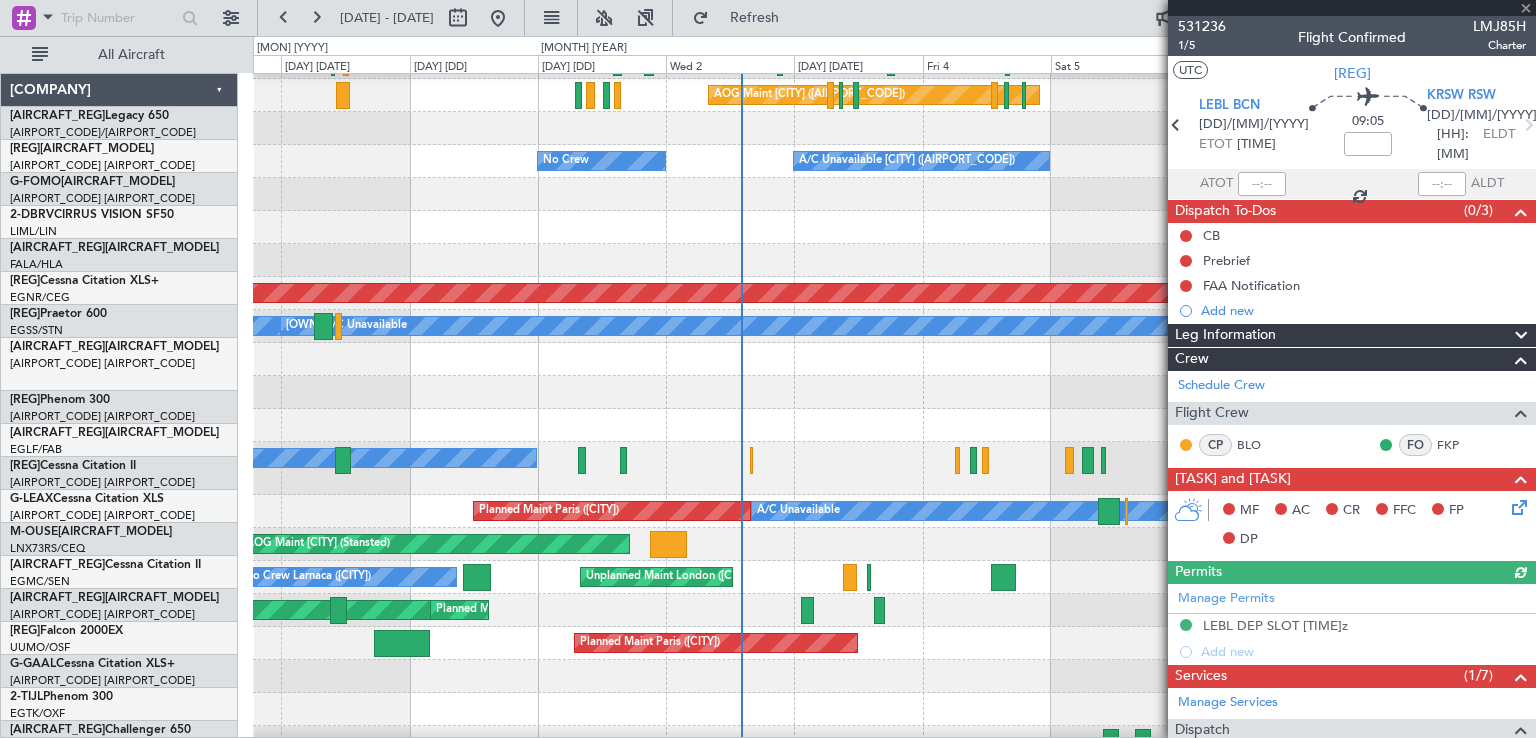 scroll, scrollTop: 0, scrollLeft: 0, axis: both 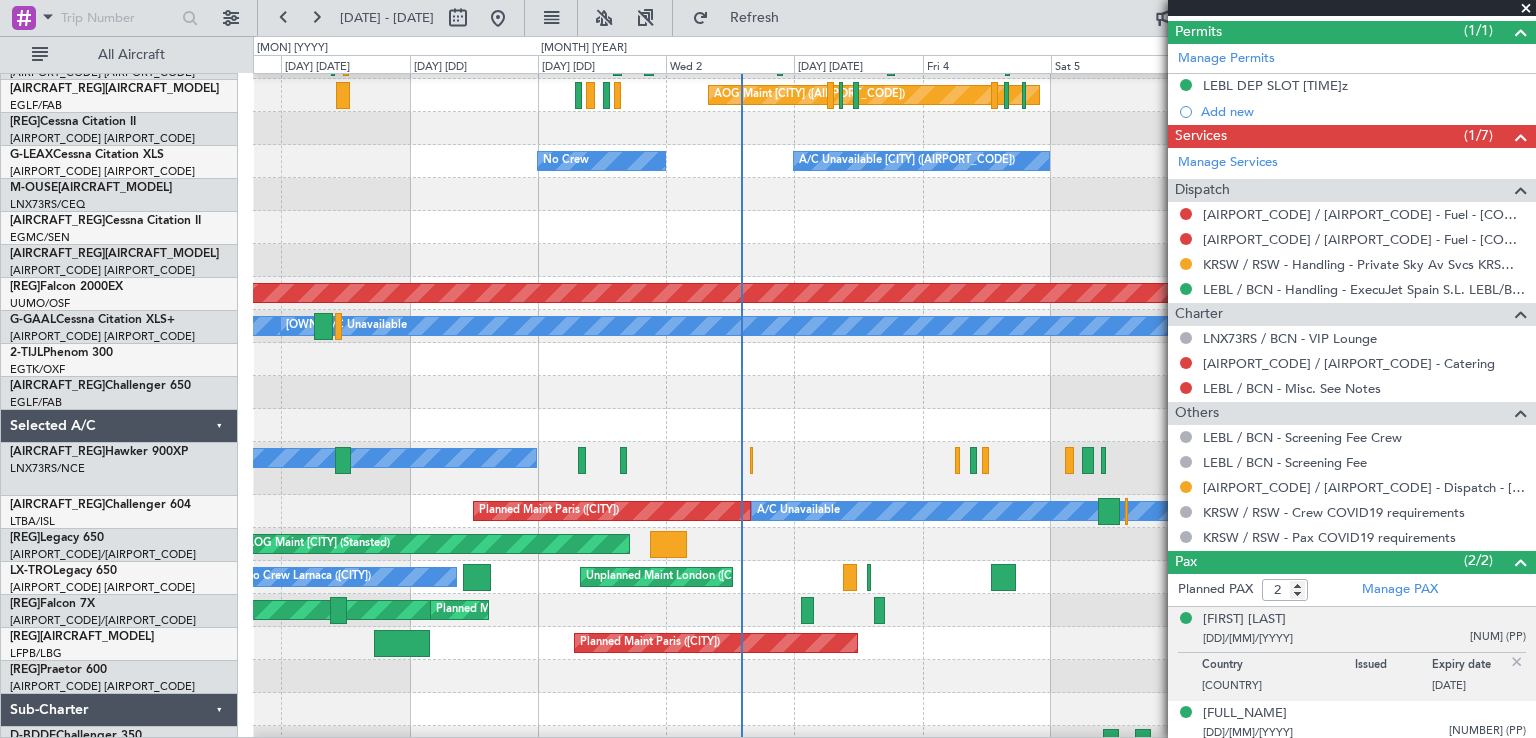 click at bounding box center (1526, 9) 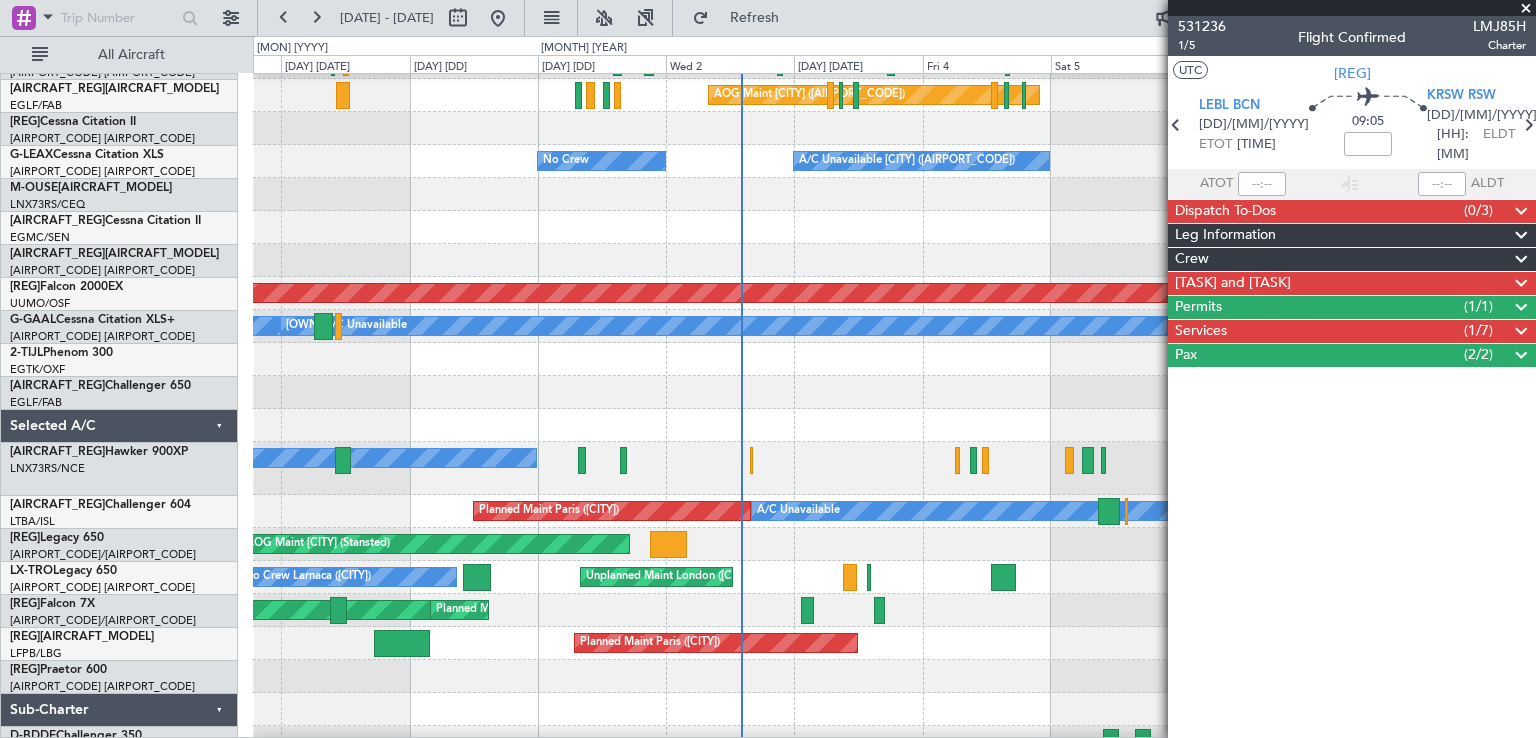 scroll, scrollTop: 0, scrollLeft: 0, axis: both 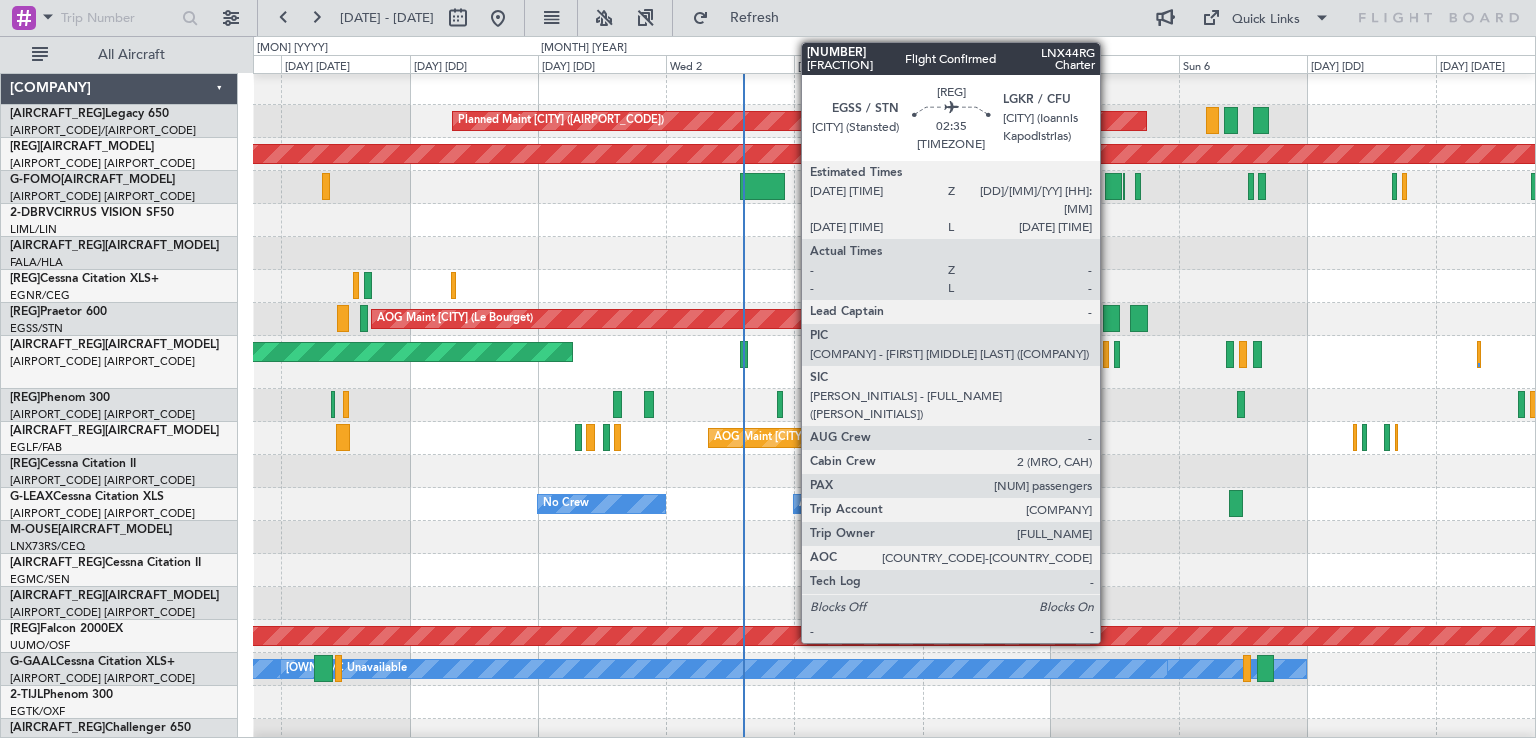 click at bounding box center [364, 318] 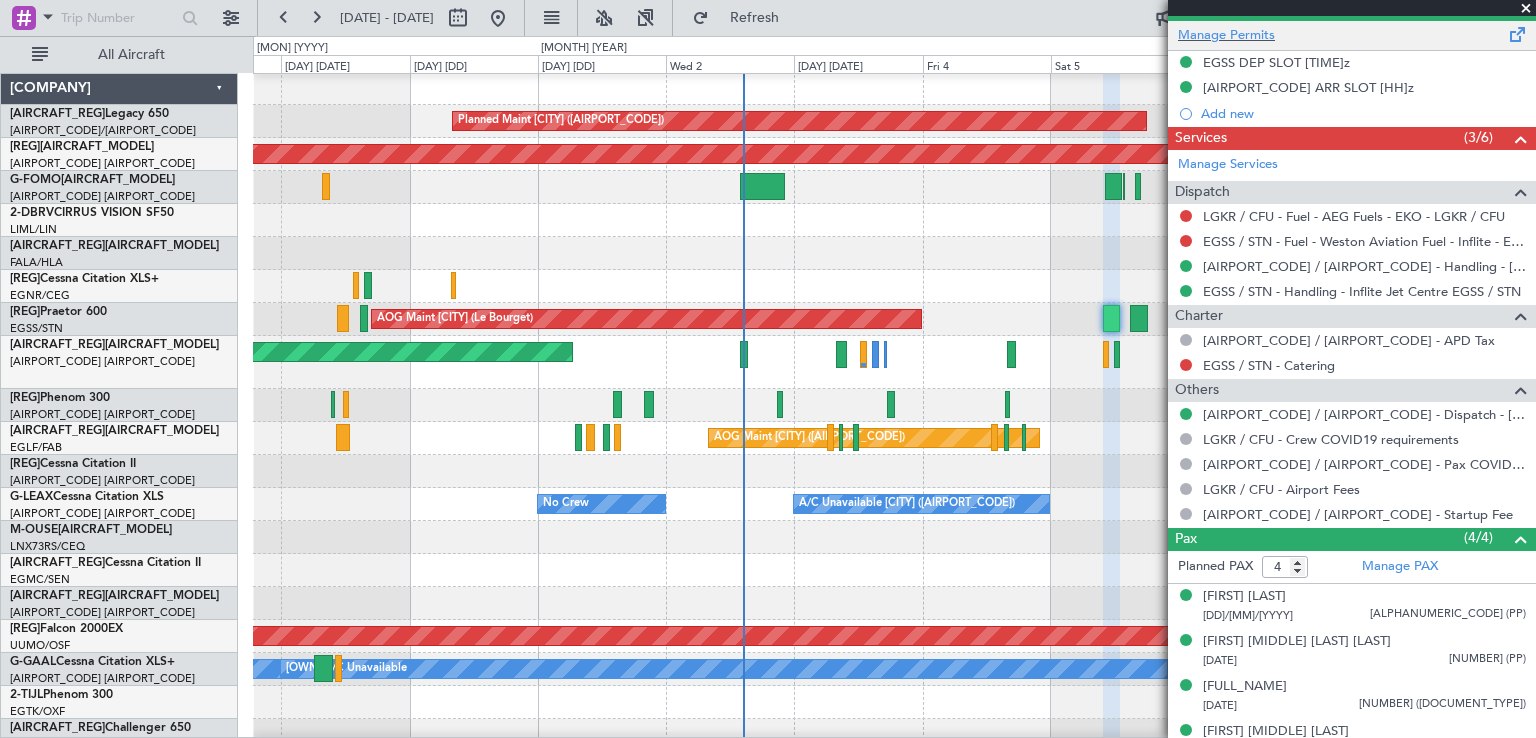 scroll, scrollTop: 592, scrollLeft: 0, axis: vertical 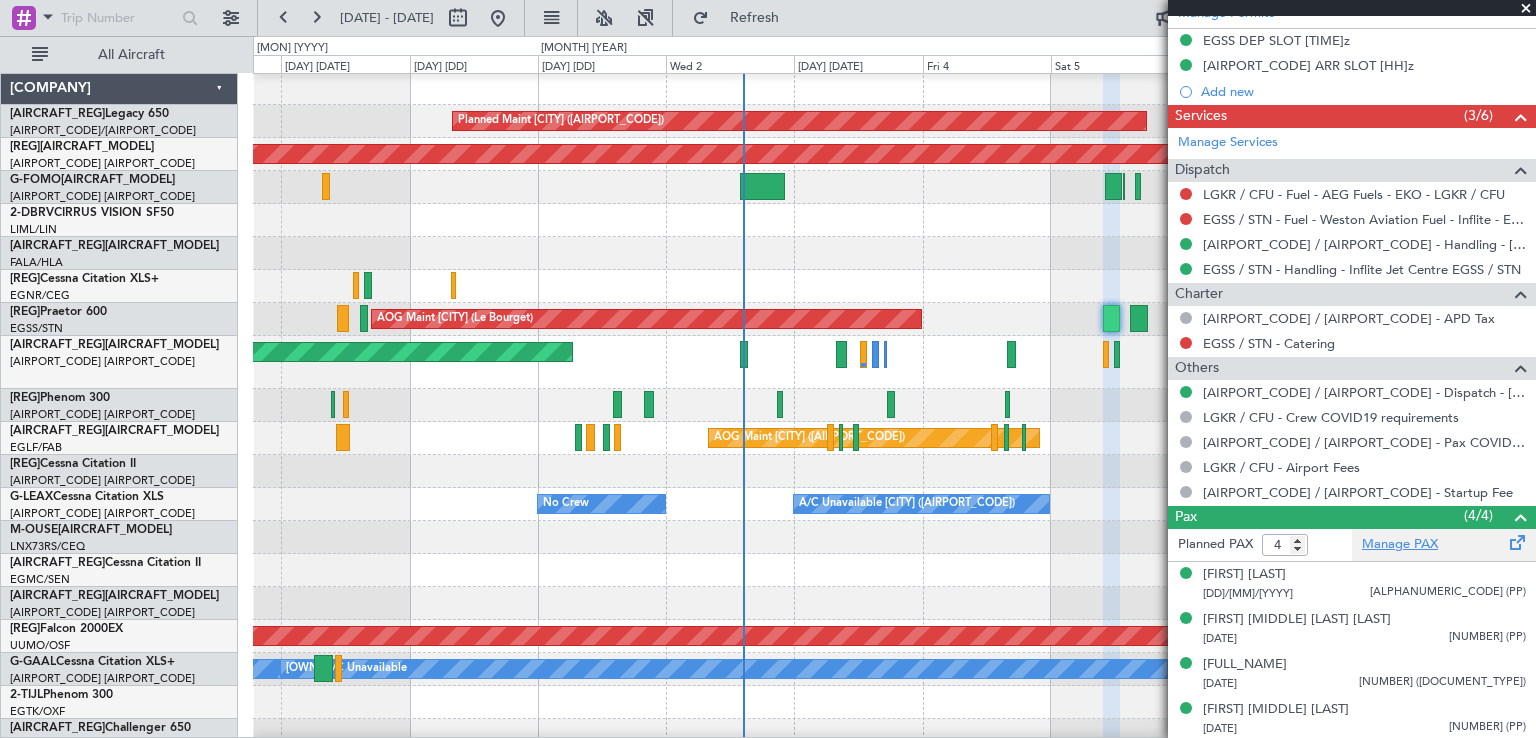 click on "Manage PAX" at bounding box center [1400, 545] 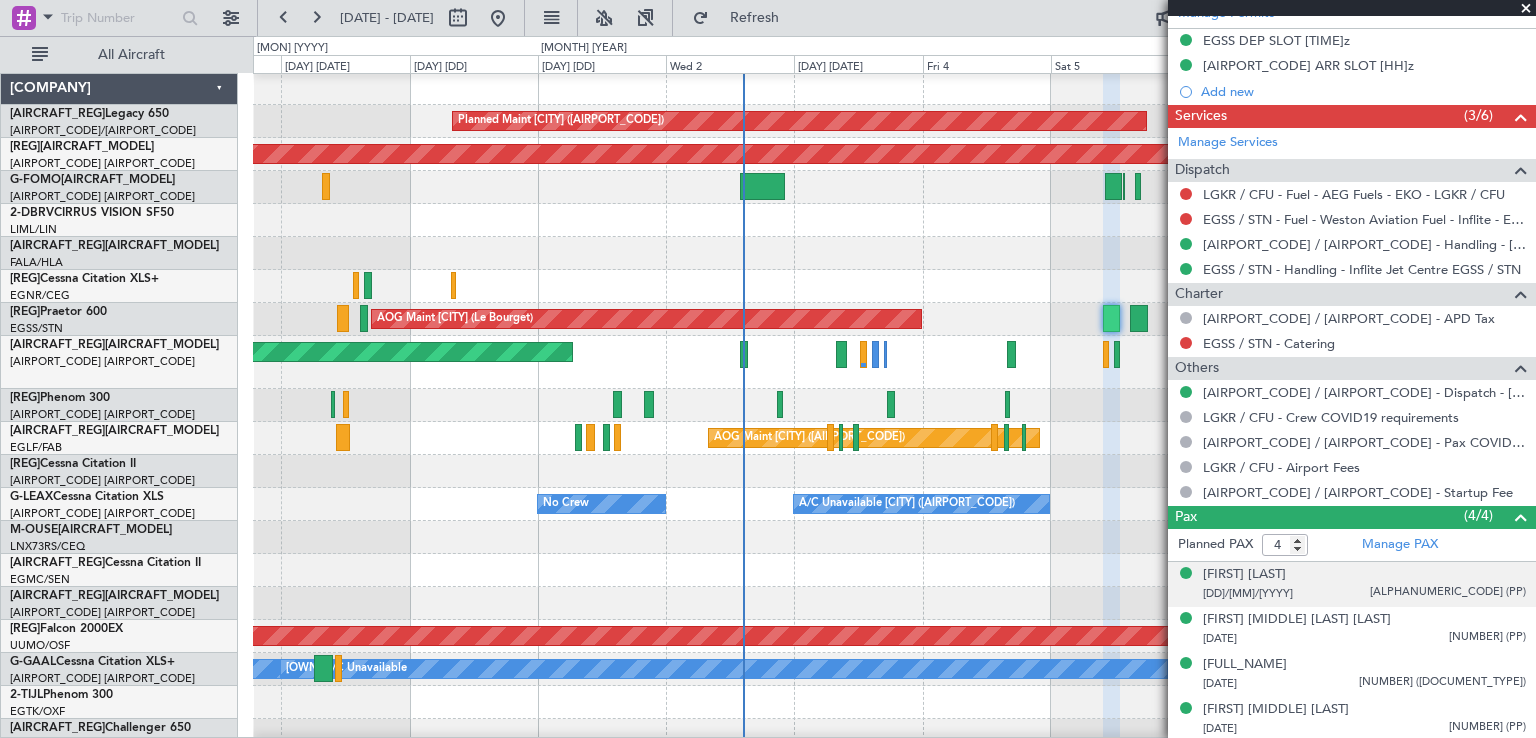 click on "[DD]/[MM]/[YYYY] [NUMBER] ([DOCUMENT_TYPE])" at bounding box center (1364, 594) 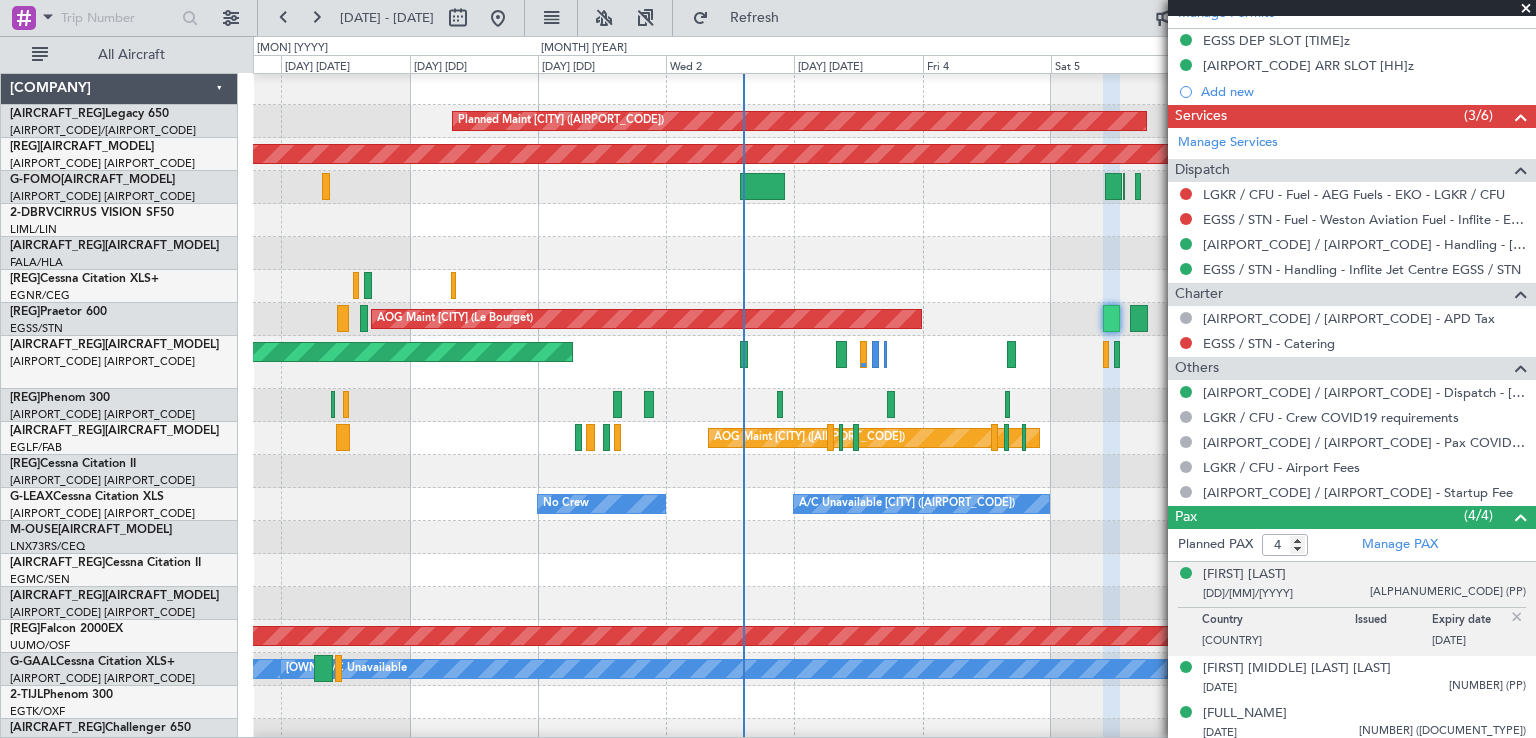 scroll, scrollTop: 641, scrollLeft: 0, axis: vertical 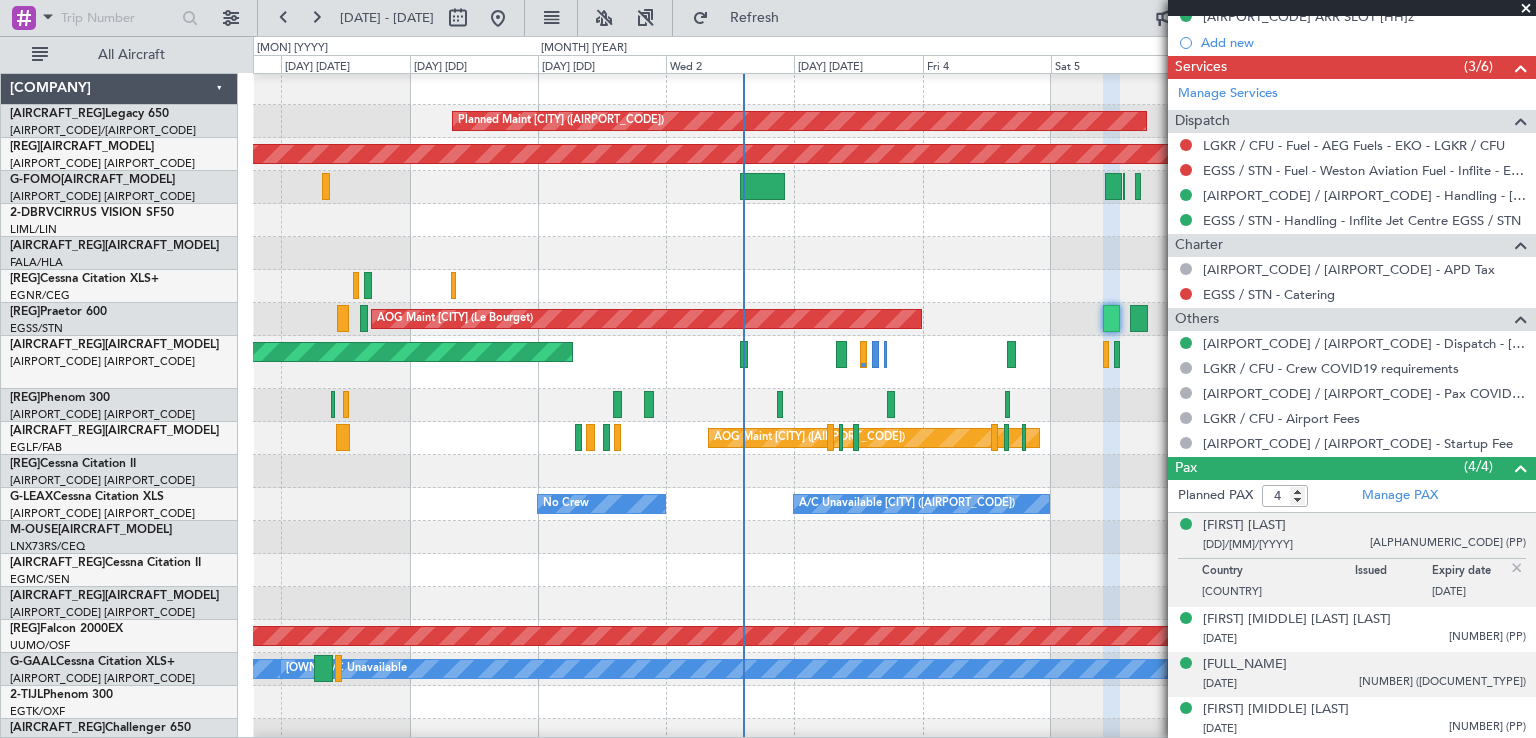 click on "[FIRST] [LAST] [DD]/[MM]/[YYYY] [NUMBER] ([DOCUMENT_TYPE])" at bounding box center [1364, 535] 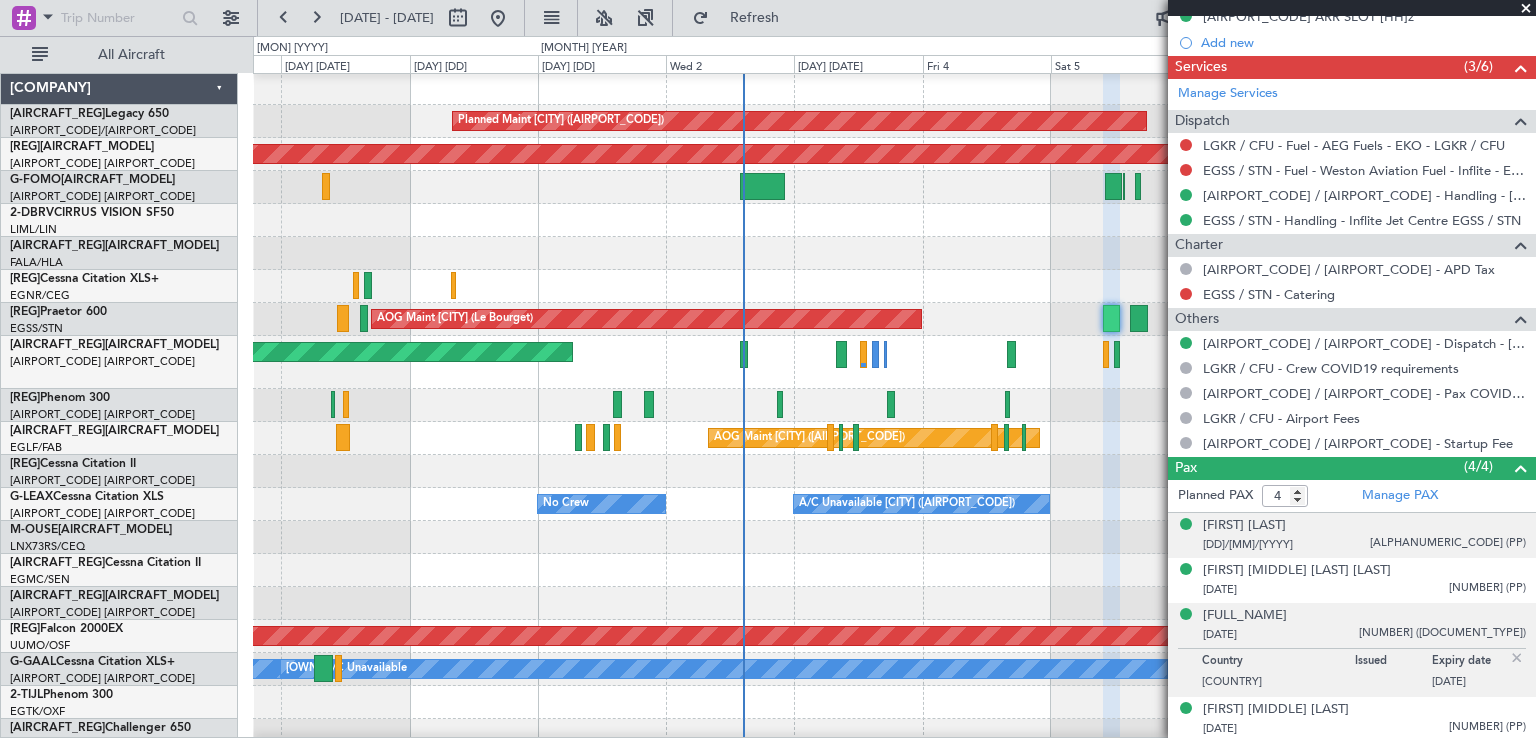 click on "[DD]/[MM]/[YYYY] [NUMBER] ([DOCUMENT_TYPE])" at bounding box center [1364, 545] 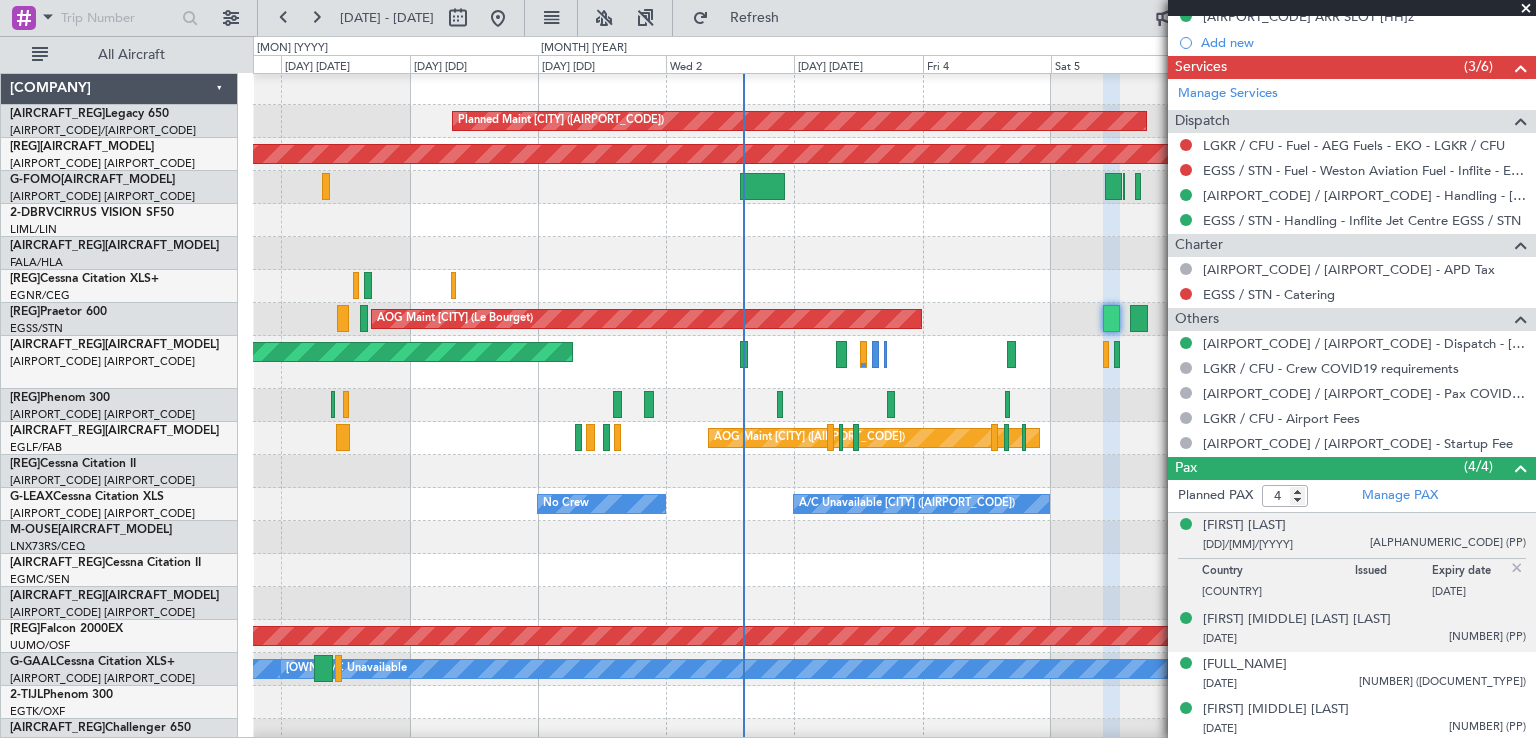 click on "[DATE] [NUMBER] (PP)" at bounding box center [1364, 545] 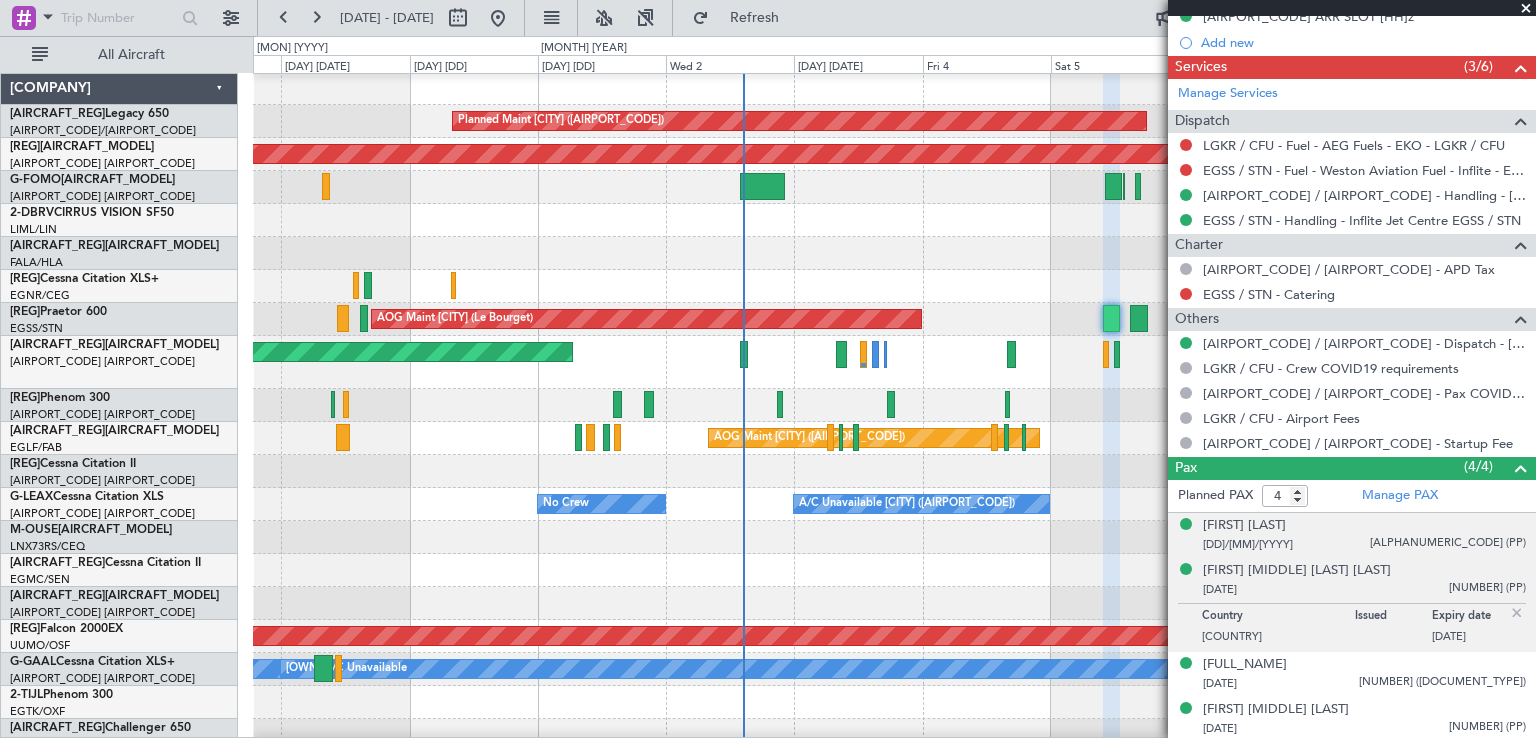 click on "[DD]/[MM]/[YYYY] [NUMBER] ([DOCUMENT_TYPE])" at bounding box center [1364, 545] 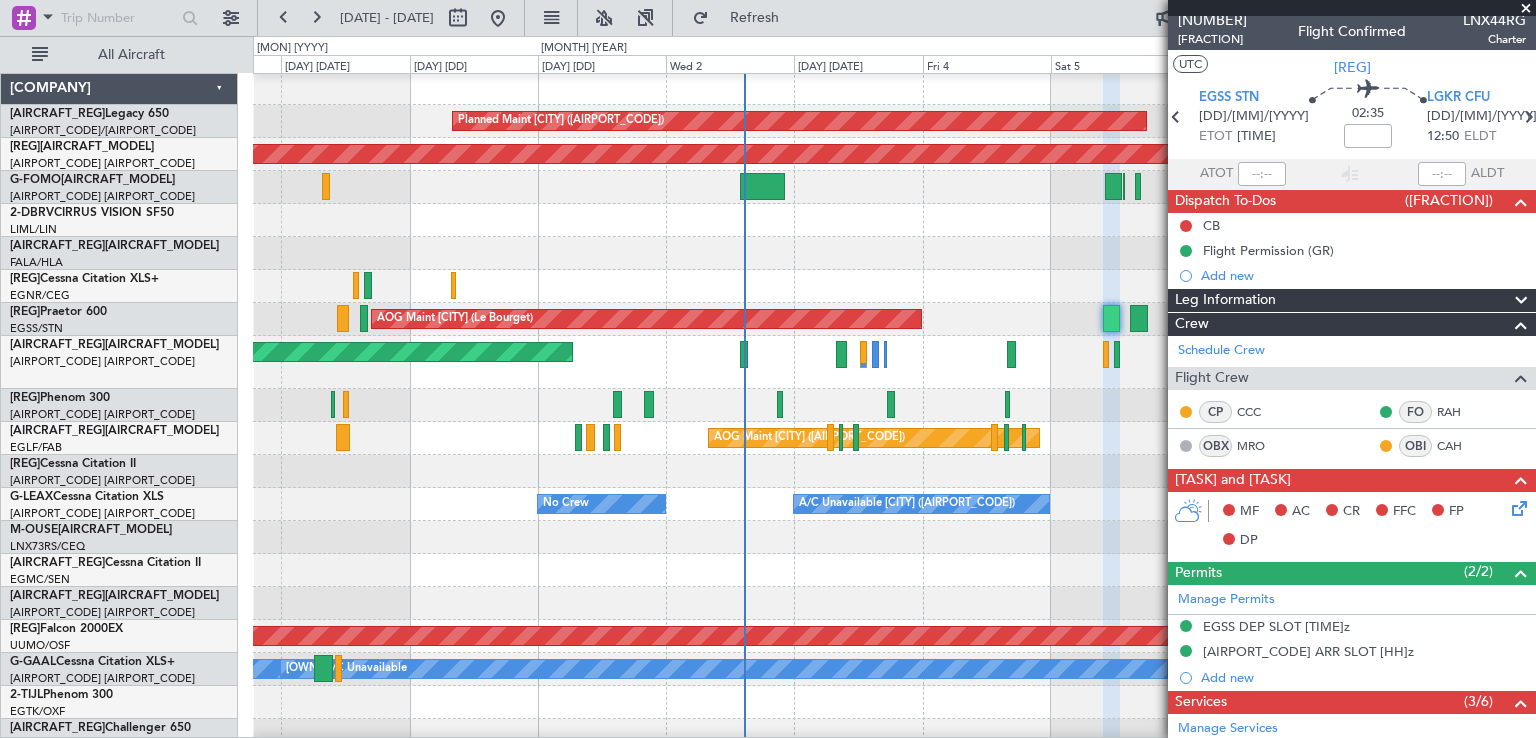 scroll, scrollTop: 0, scrollLeft: 0, axis: both 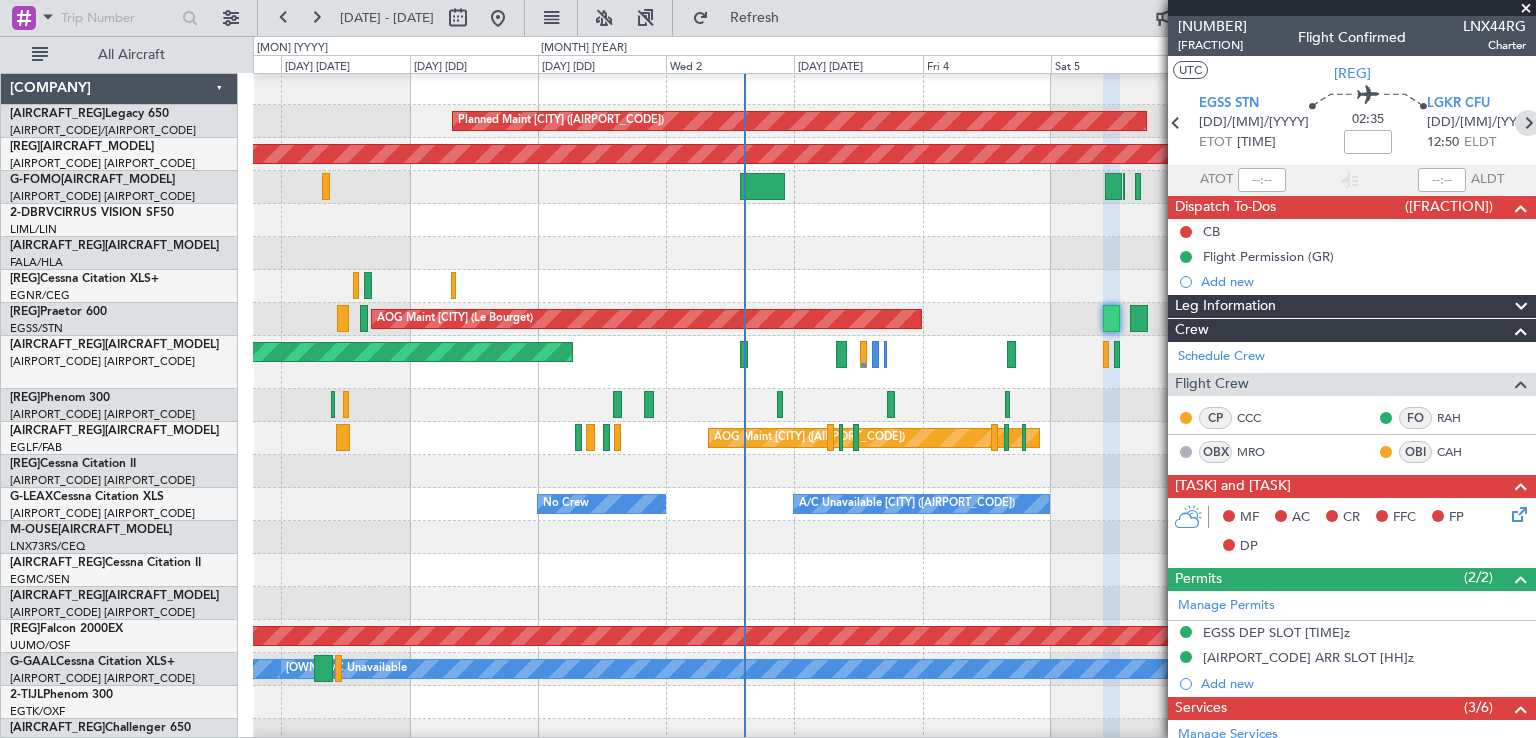 click at bounding box center [1528, 123] 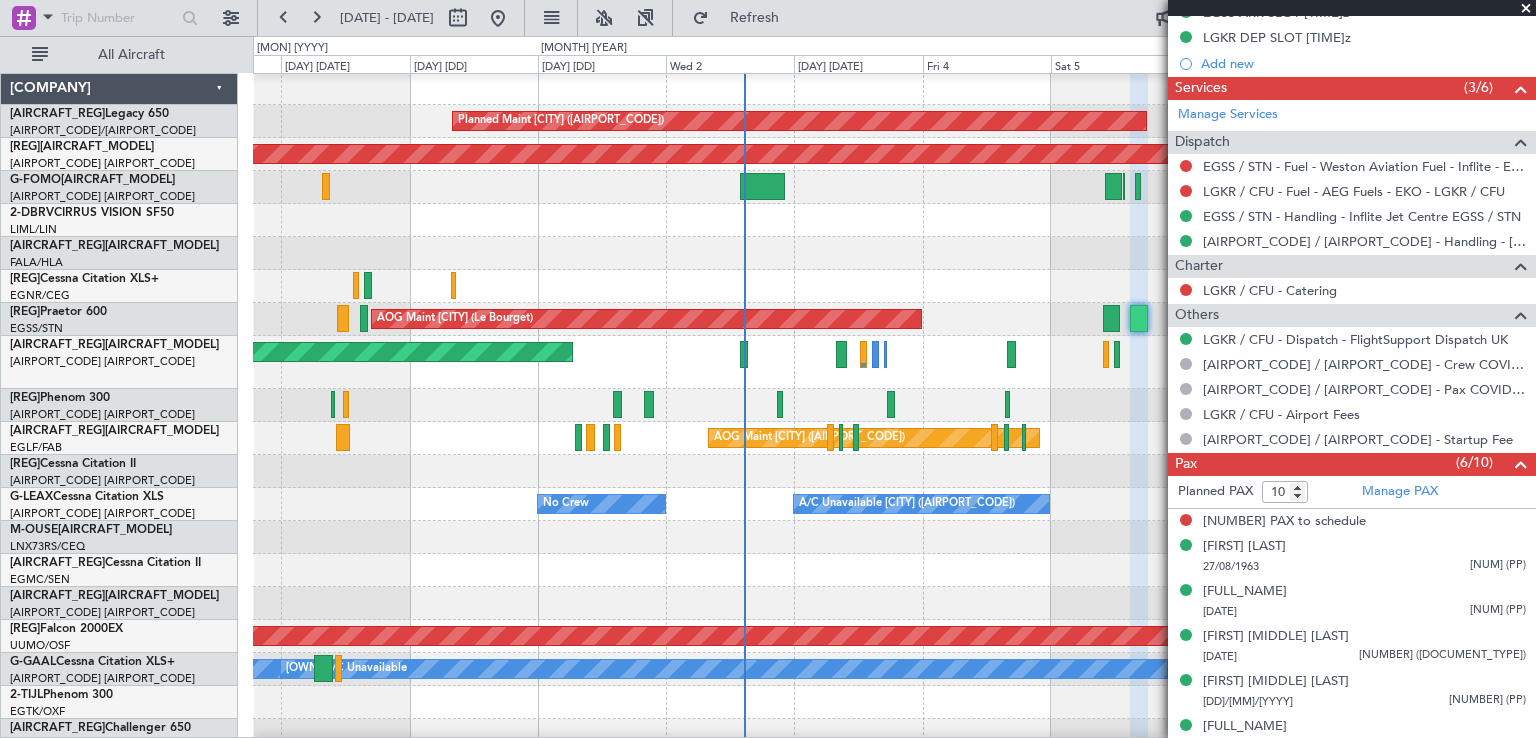 scroll, scrollTop: 623, scrollLeft: 0, axis: vertical 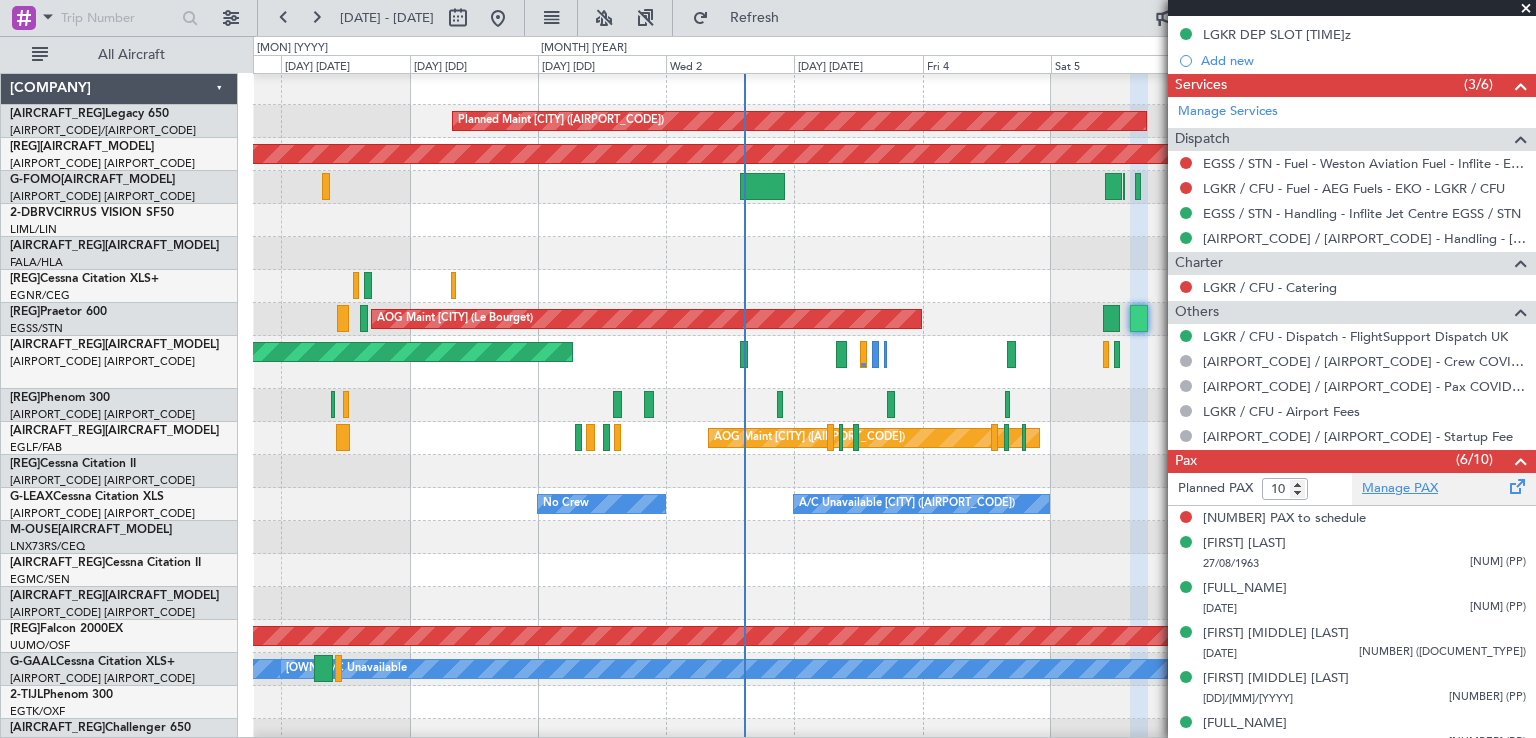 click on "Manage PAX" at bounding box center [1400, 489] 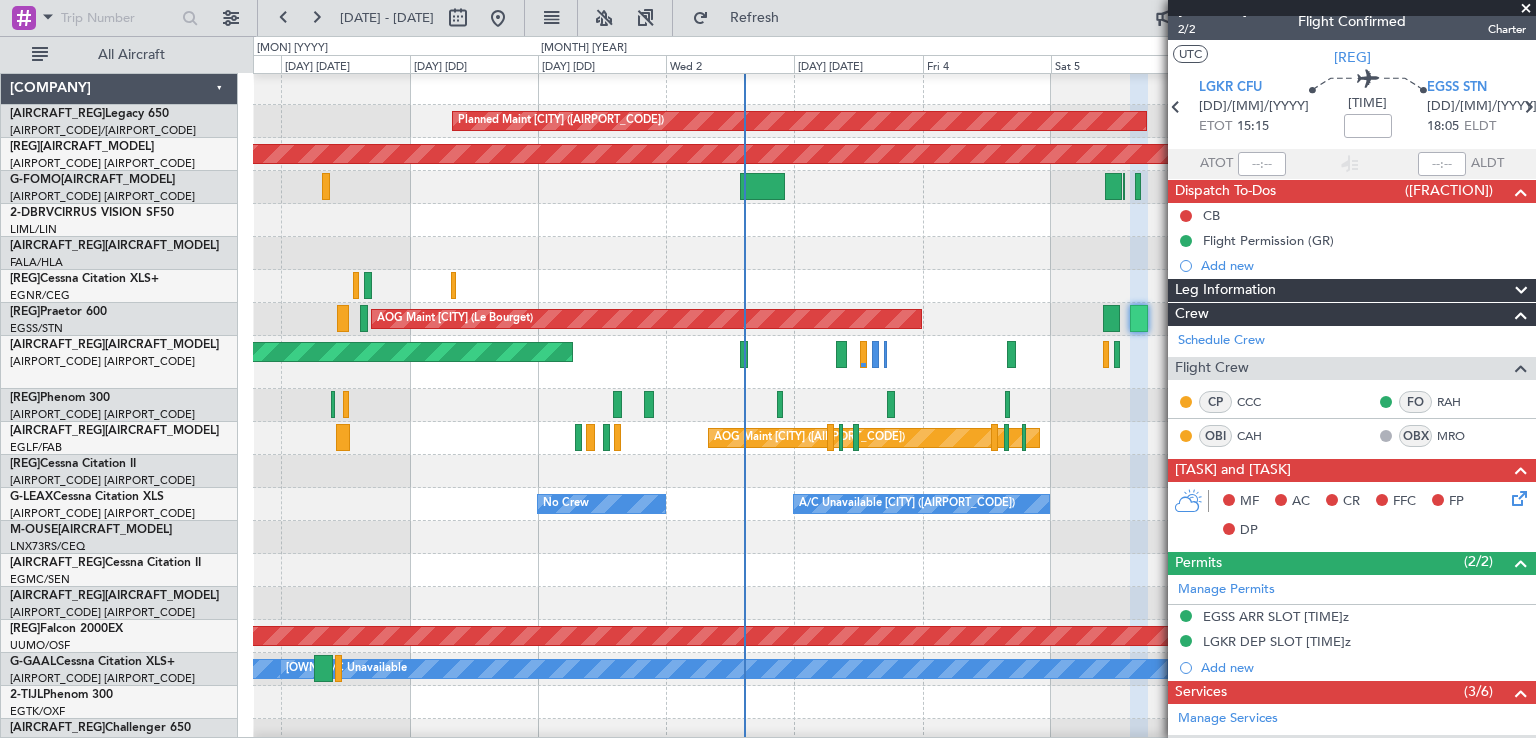 scroll, scrollTop: 0, scrollLeft: 0, axis: both 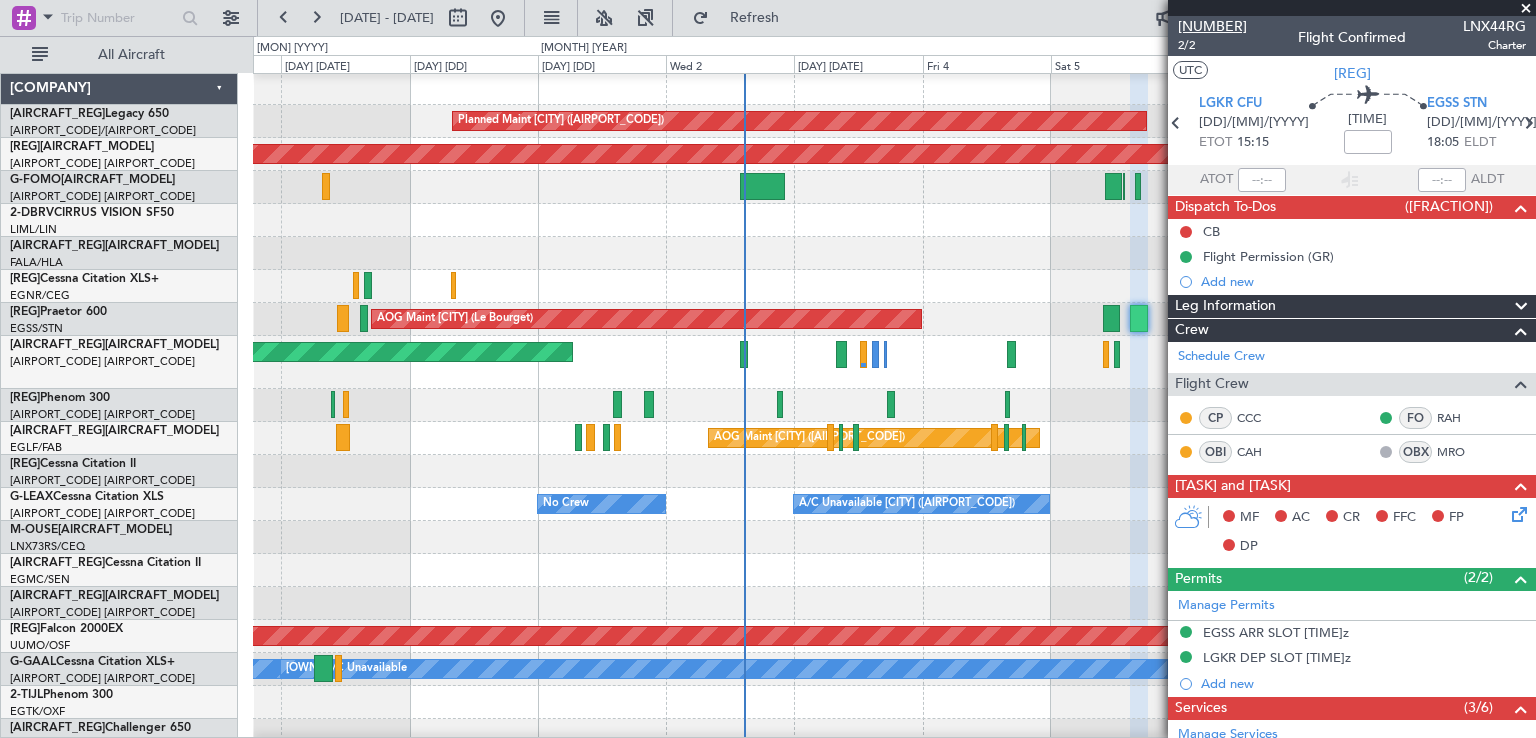 click on "[NUMBER]" at bounding box center [1212, 26] 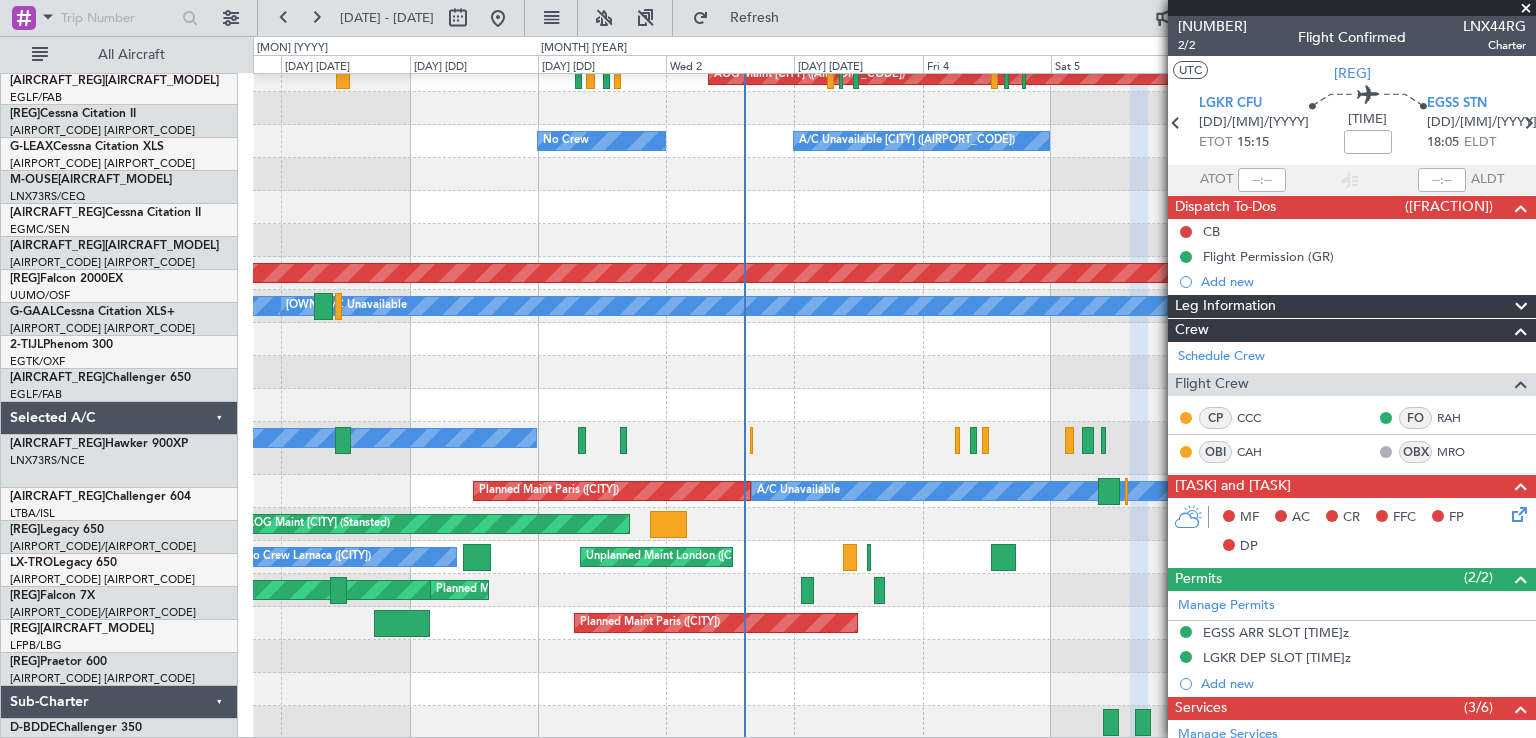 scroll, scrollTop: 364, scrollLeft: 0, axis: vertical 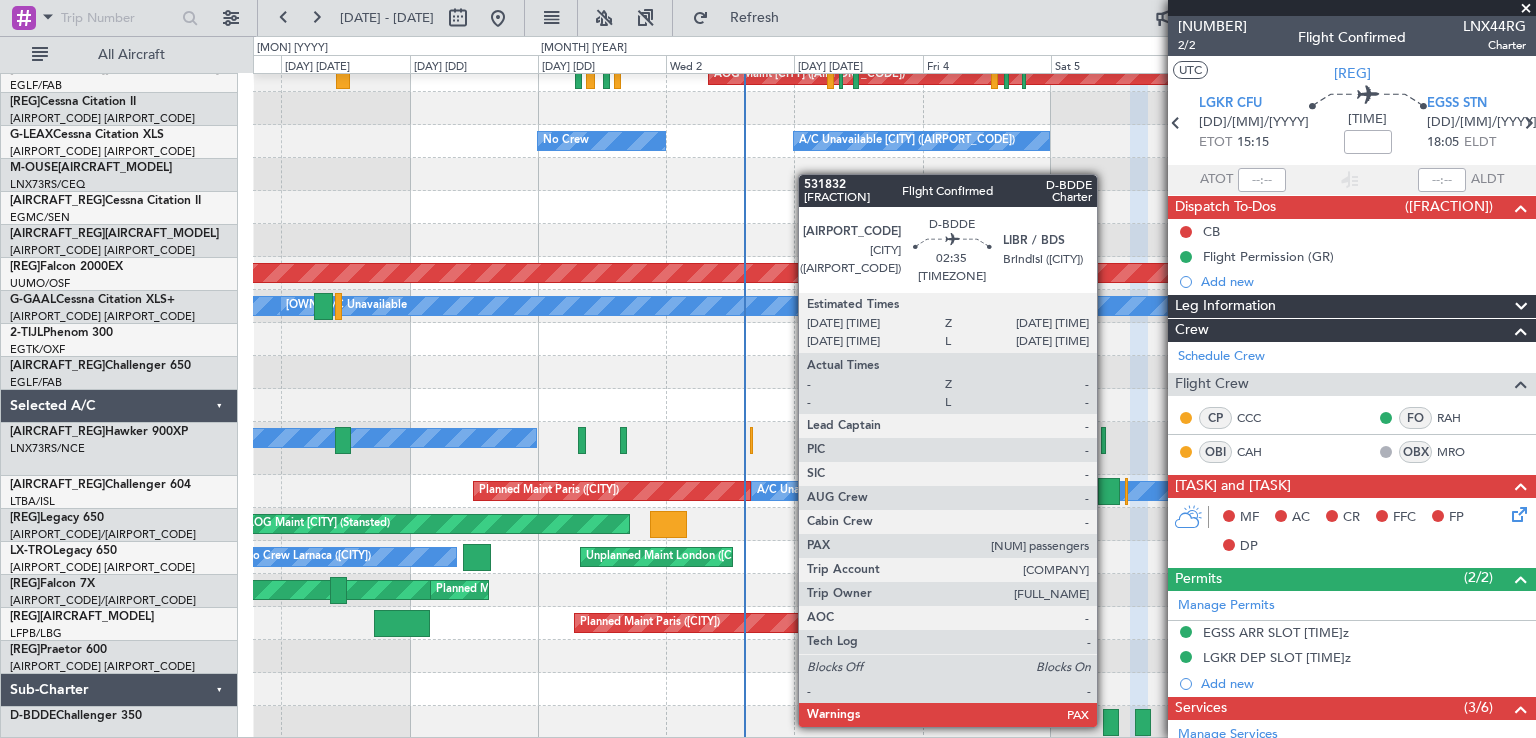 click at bounding box center [1111, 722] 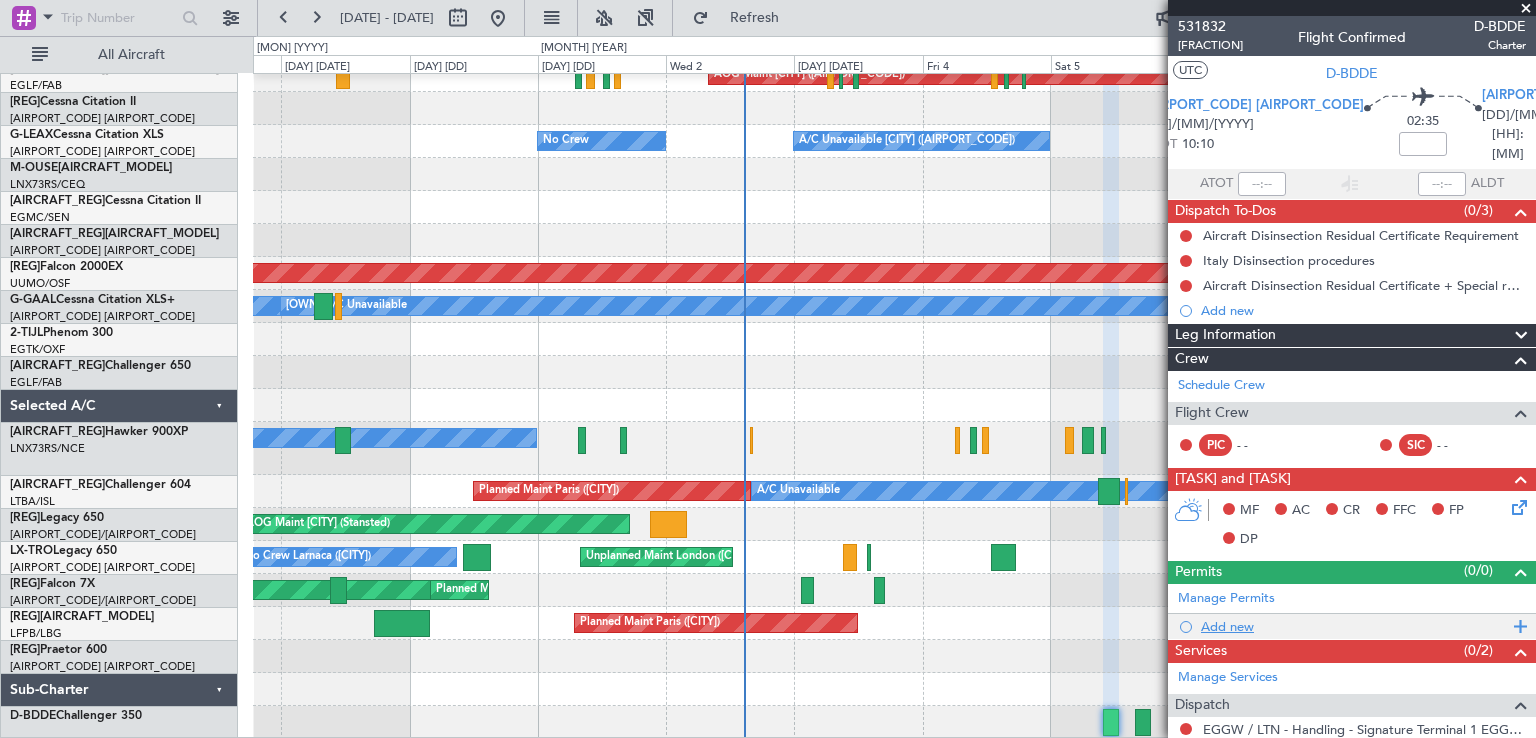 scroll, scrollTop: 104, scrollLeft: 0, axis: vertical 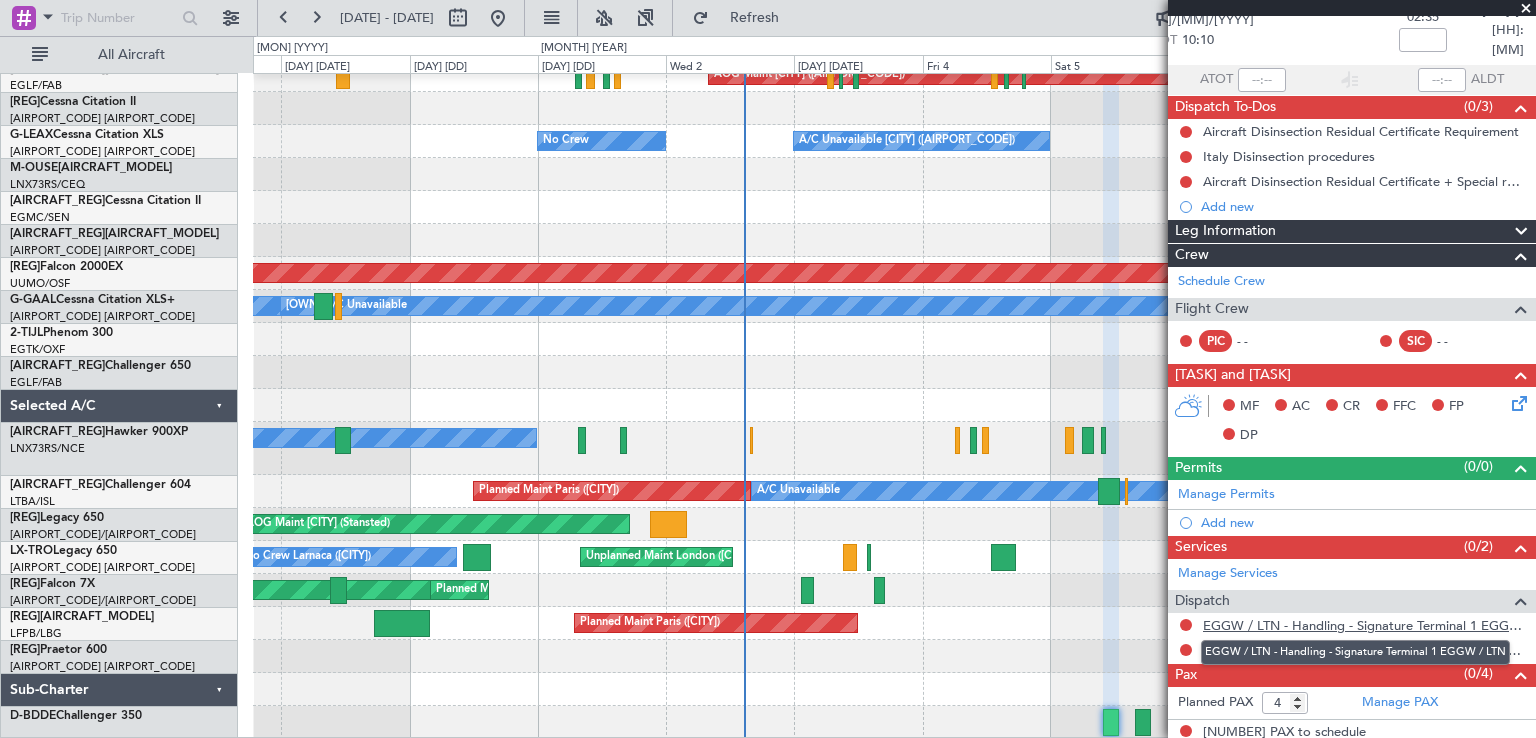 click on "EGGW / LTN - Handling - Signature Terminal 1 EGGW / LTN" at bounding box center [1364, 625] 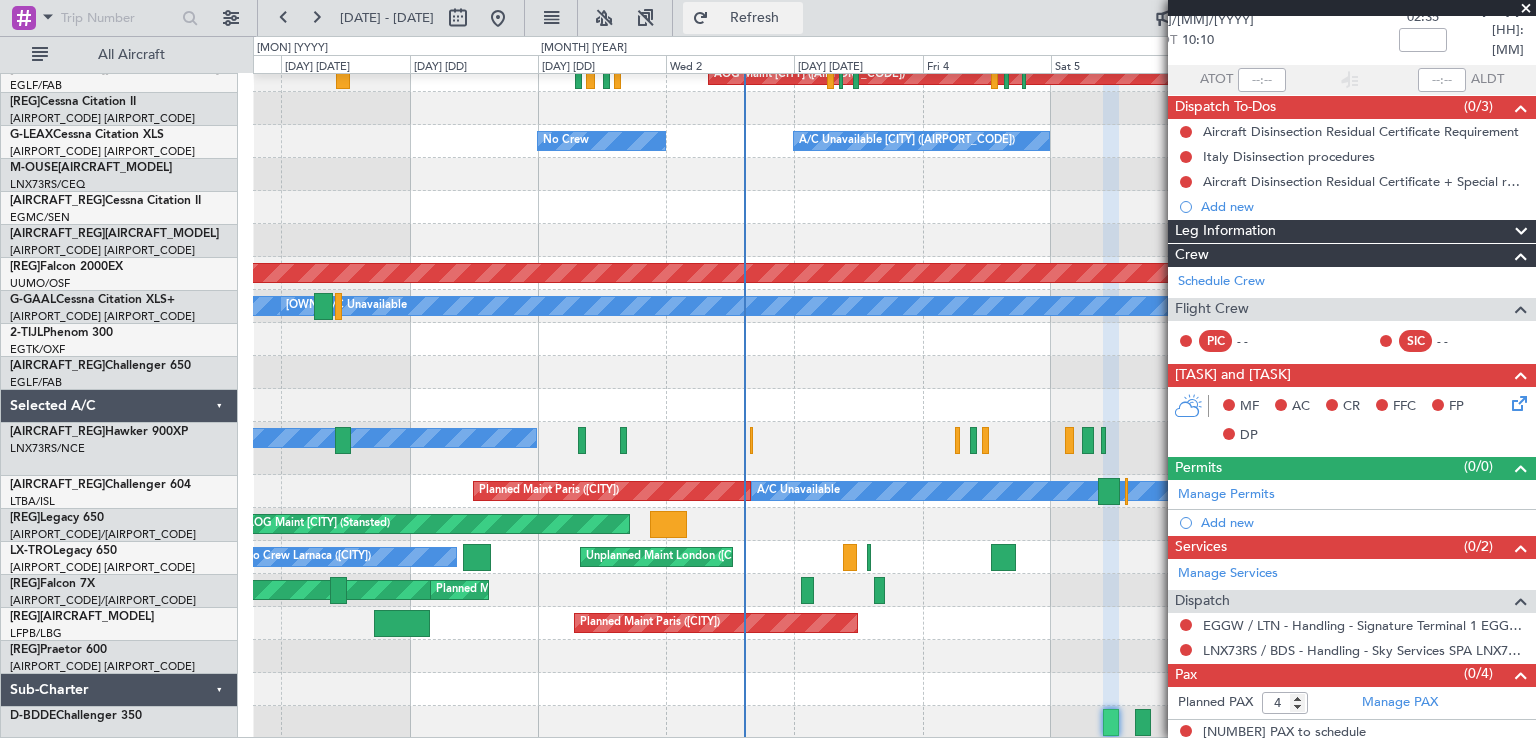 click on "Refresh" at bounding box center [755, 18] 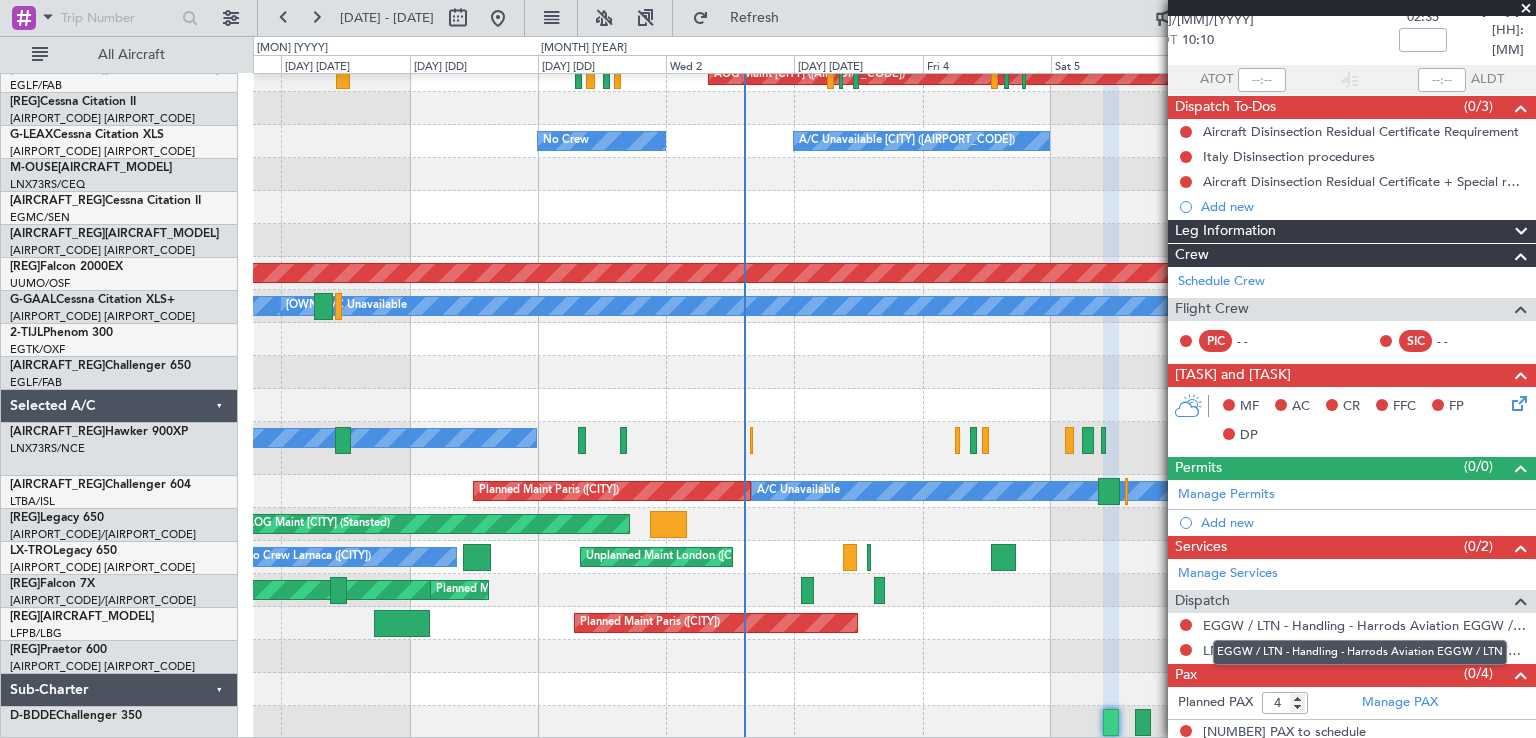 click on "EGGW / LTN - Handling - Harrods Aviation EGGW / LTN" at bounding box center (1360, 652) 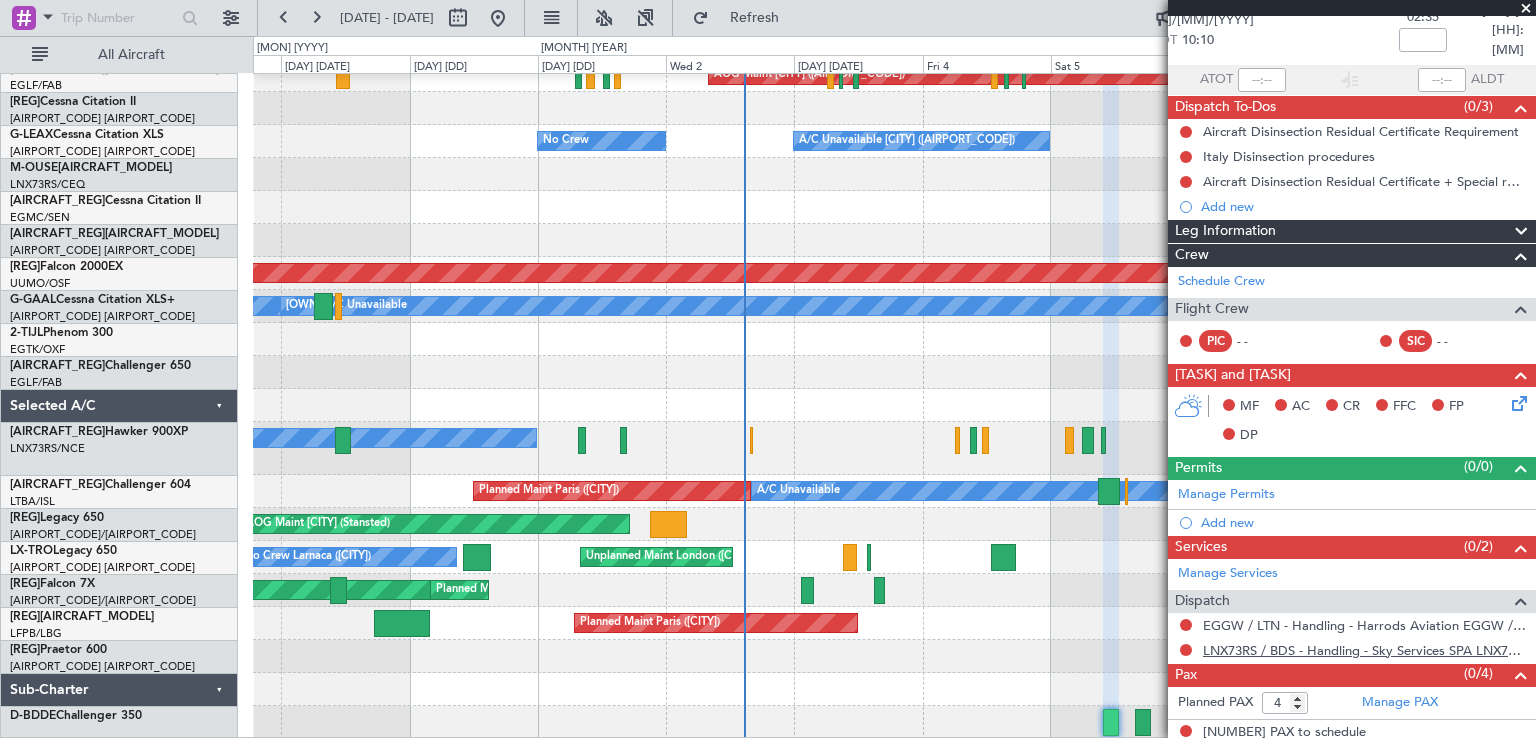 click on "LNX73RS / BDS - Handling - Sky Services SPA LNX73RS / BDS" at bounding box center [1364, 650] 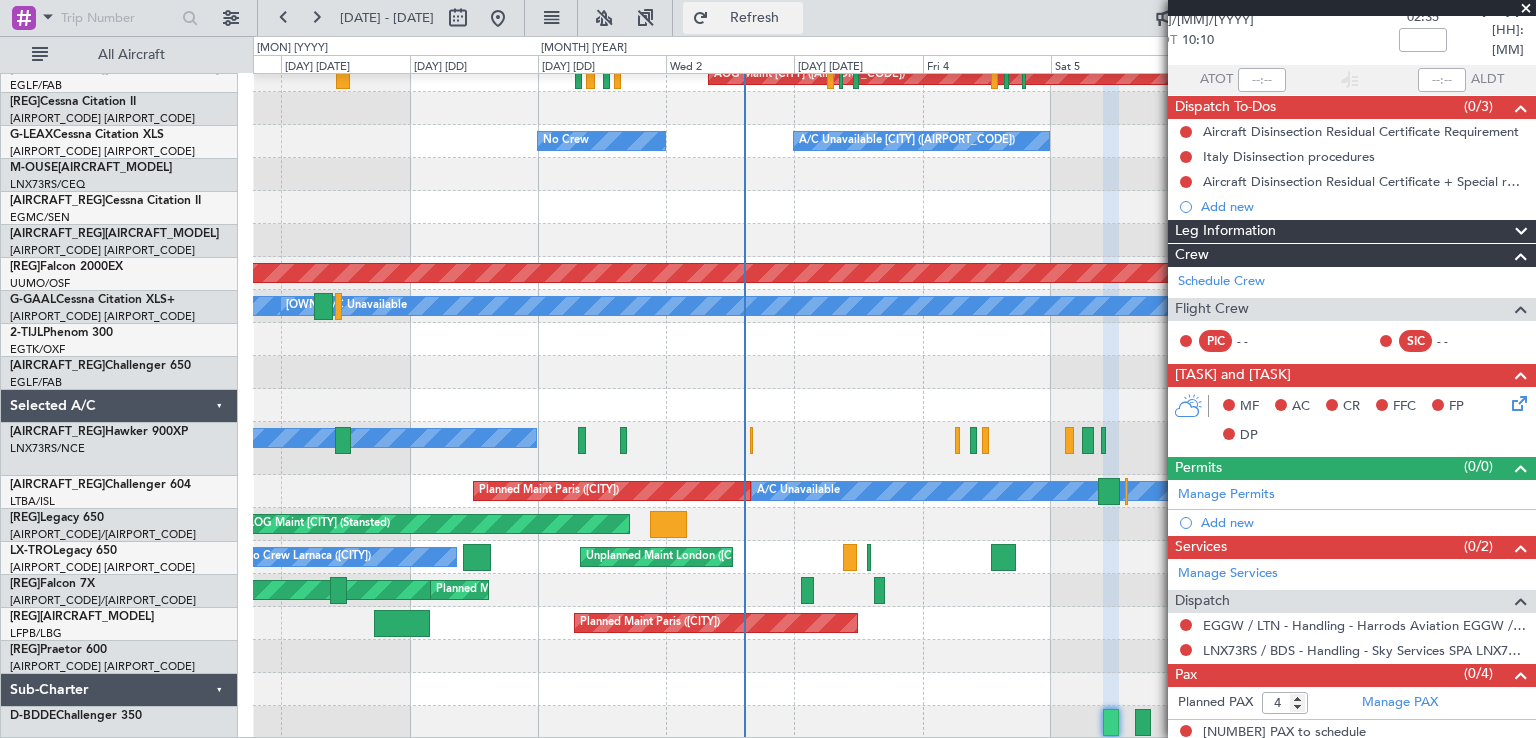 click on "Refresh" at bounding box center [755, 18] 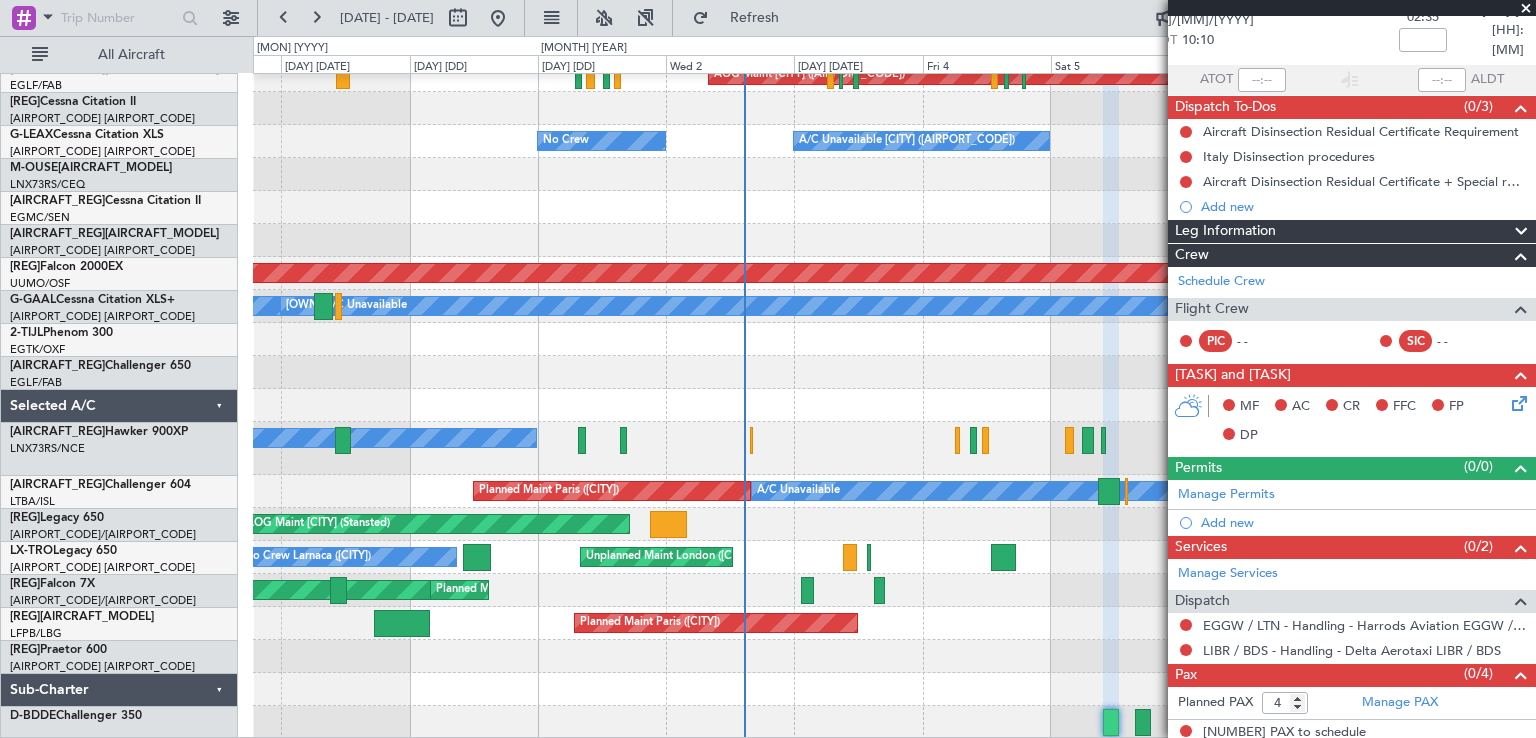 scroll, scrollTop: 0, scrollLeft: 0, axis: both 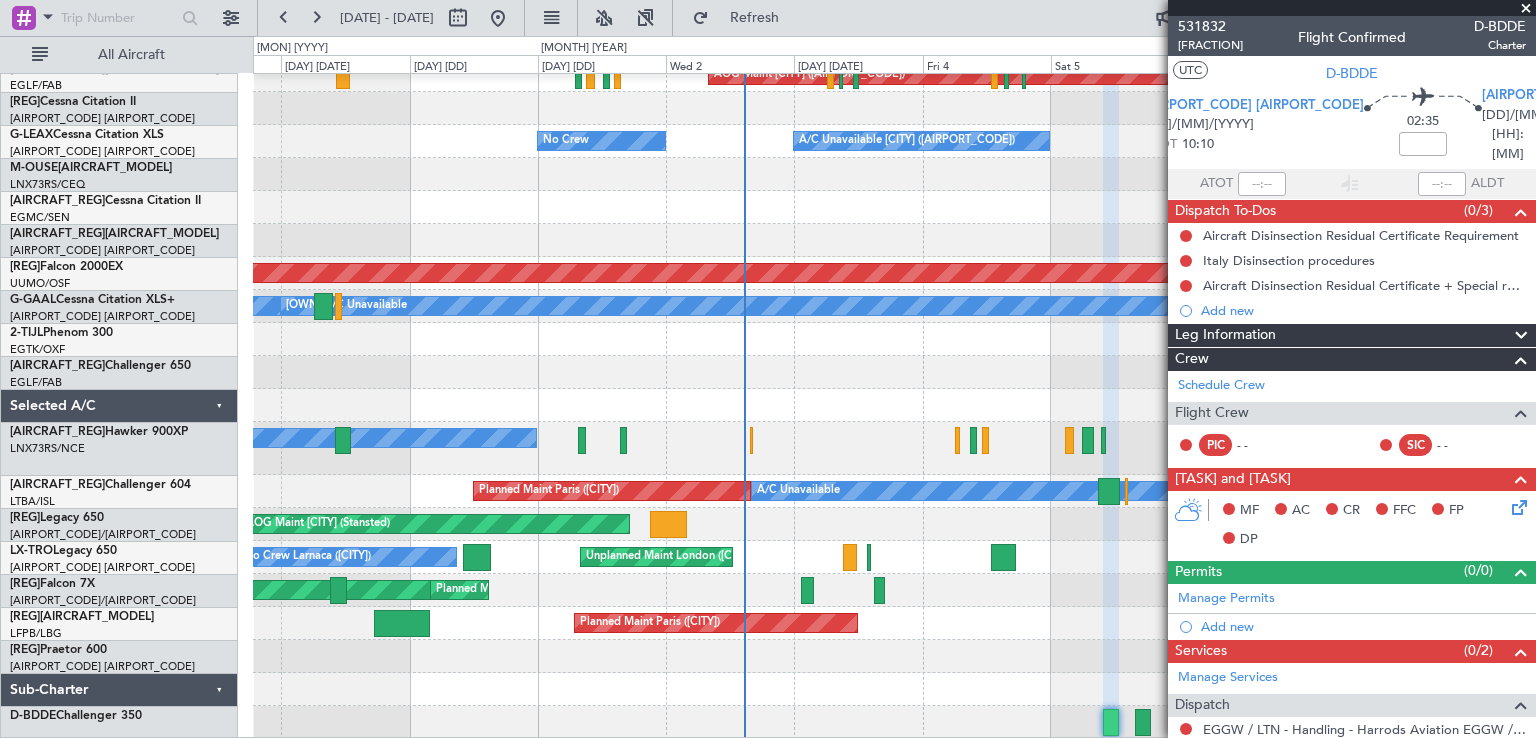 click at bounding box center [1583, 125] 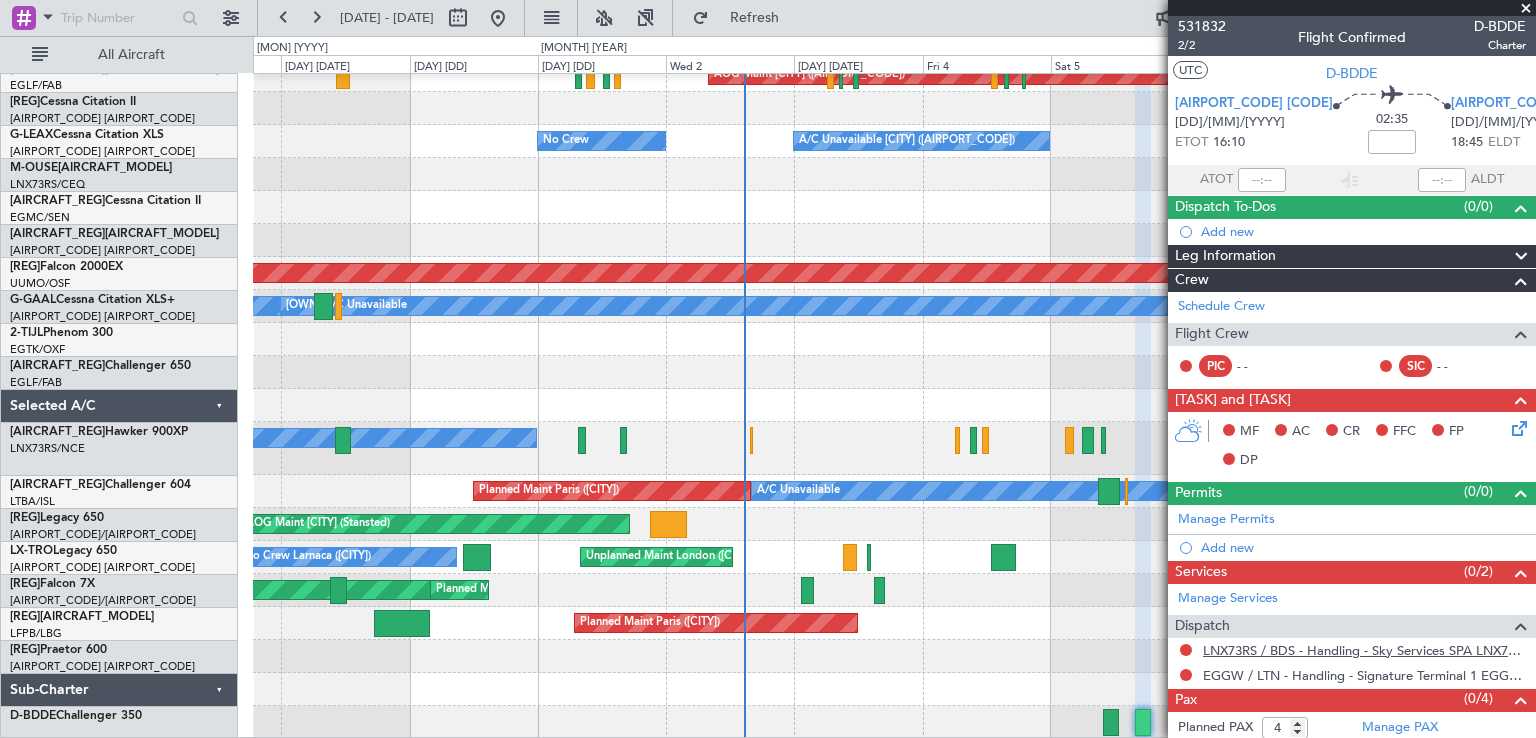 click on "LNX73RS / BDS - Handling - Sky Services SPA LNX73RS / BDS" at bounding box center [1364, 650] 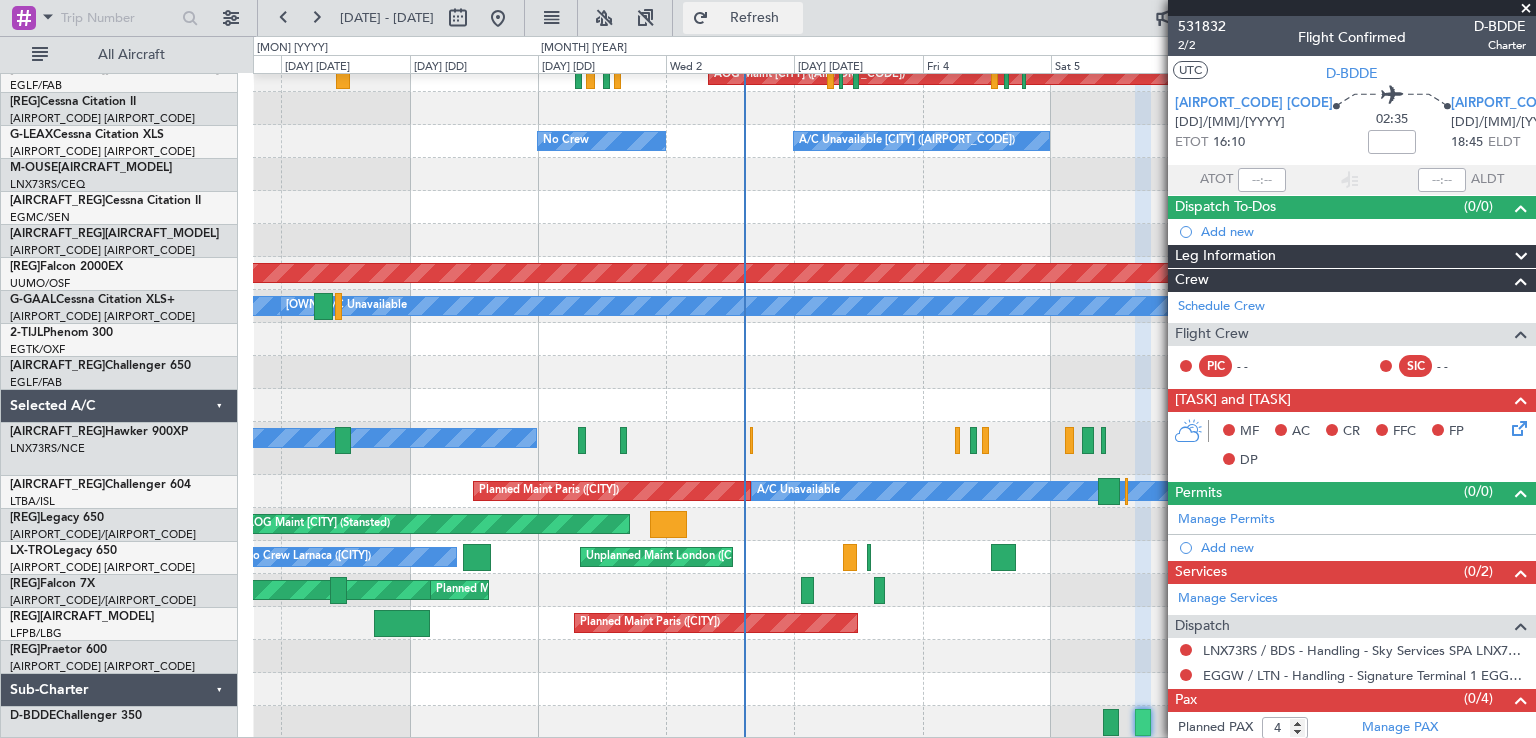 click on "Refresh" at bounding box center [755, 18] 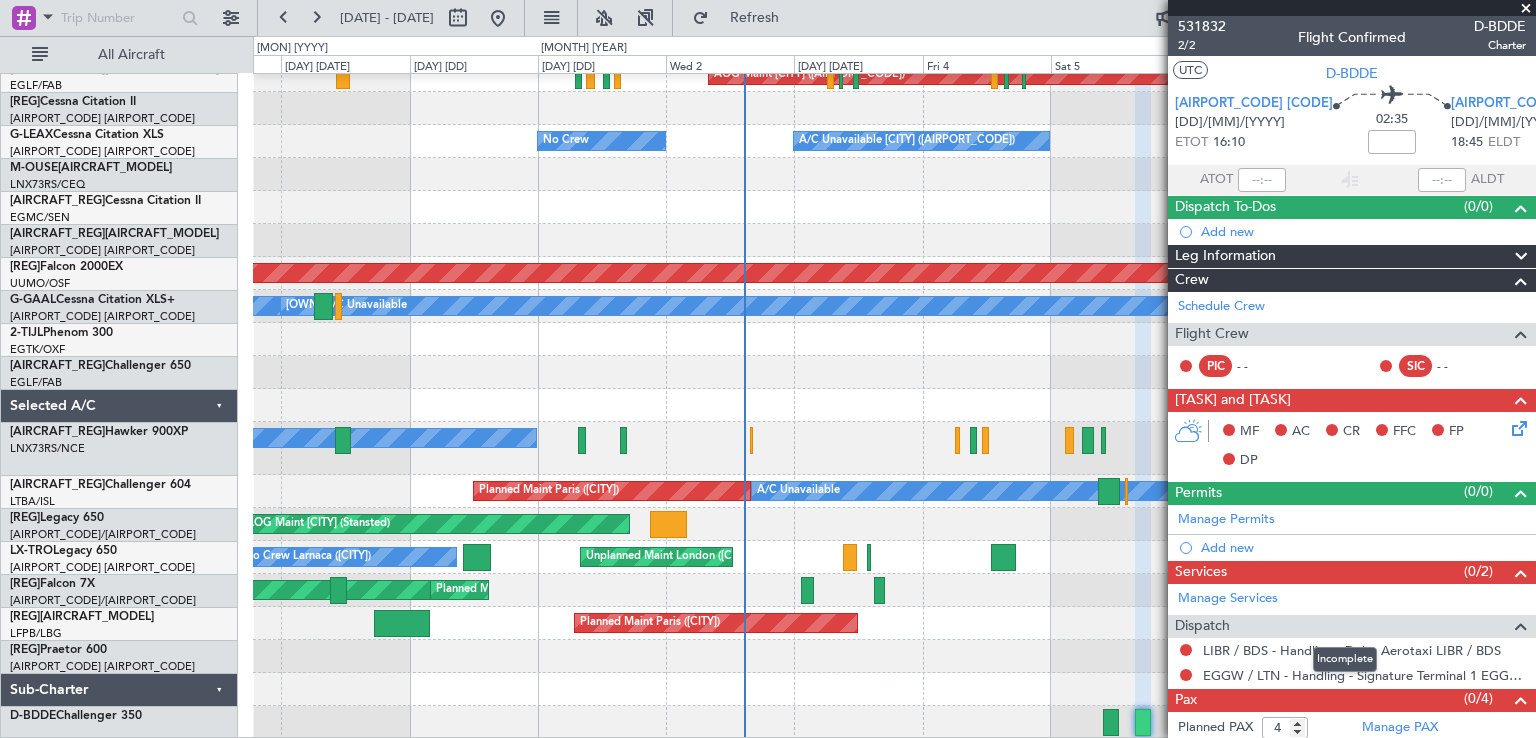 click on "Incomplete" at bounding box center [1345, 659] 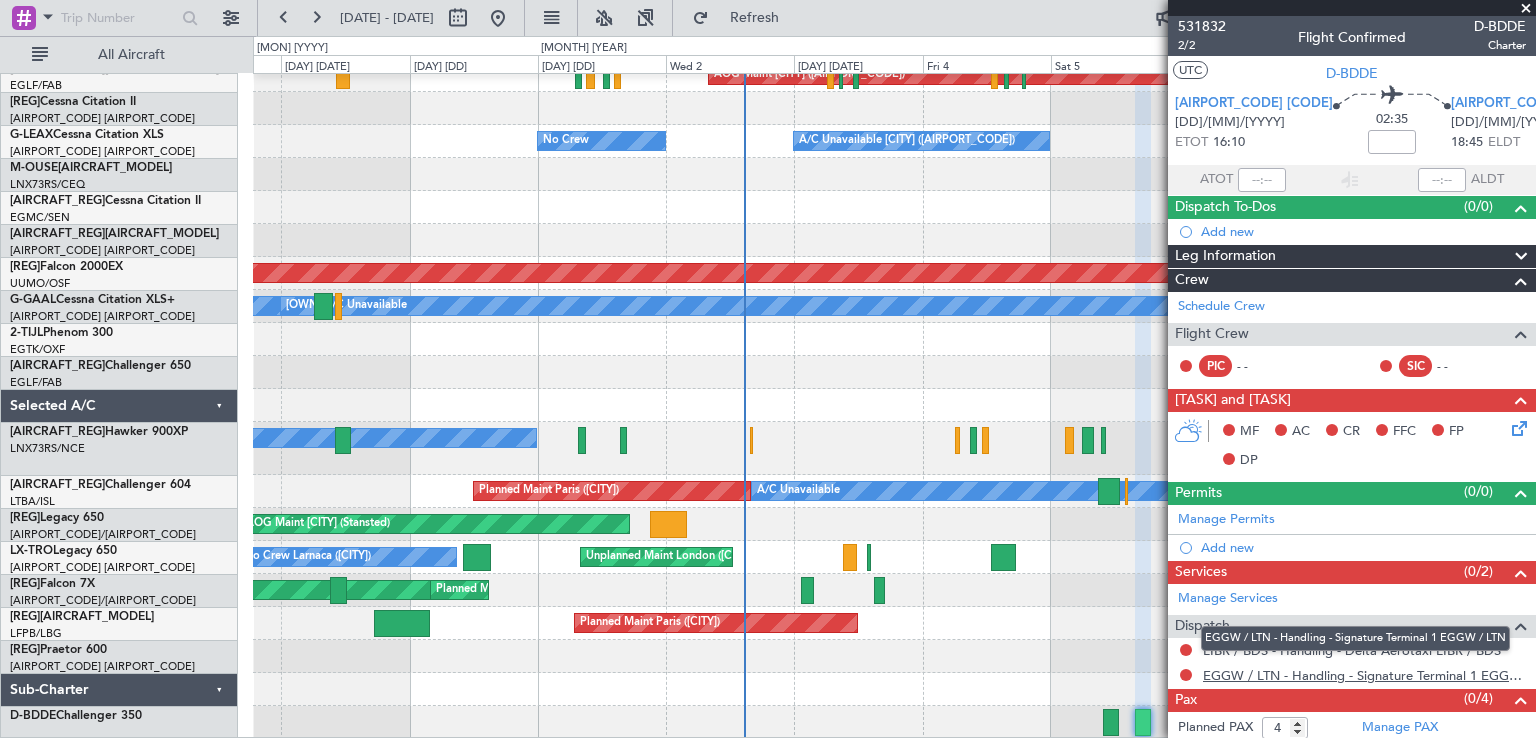click on "EGGW / LTN - Handling - Signature Terminal 1 EGGW / LTN" at bounding box center [1364, 675] 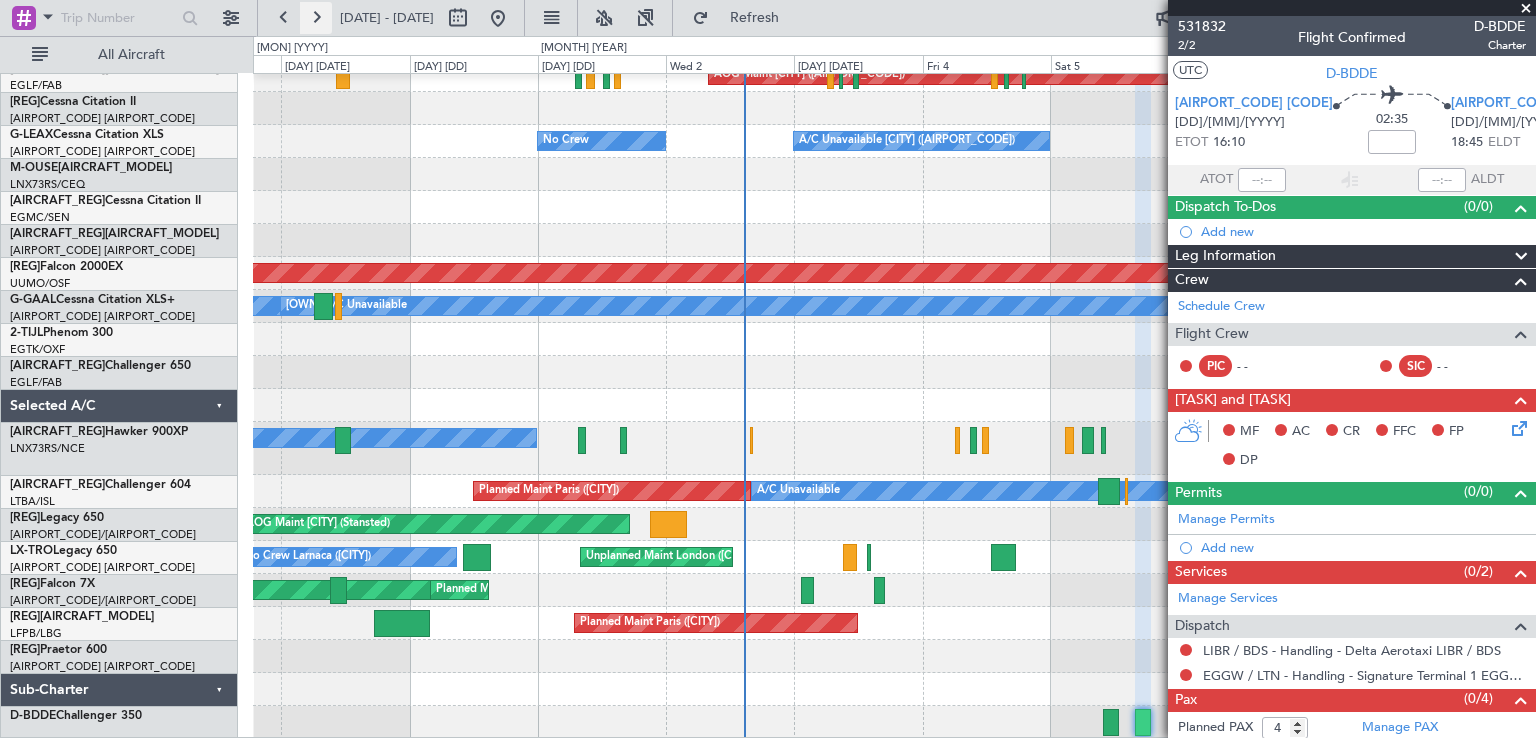 click at bounding box center (316, 18) 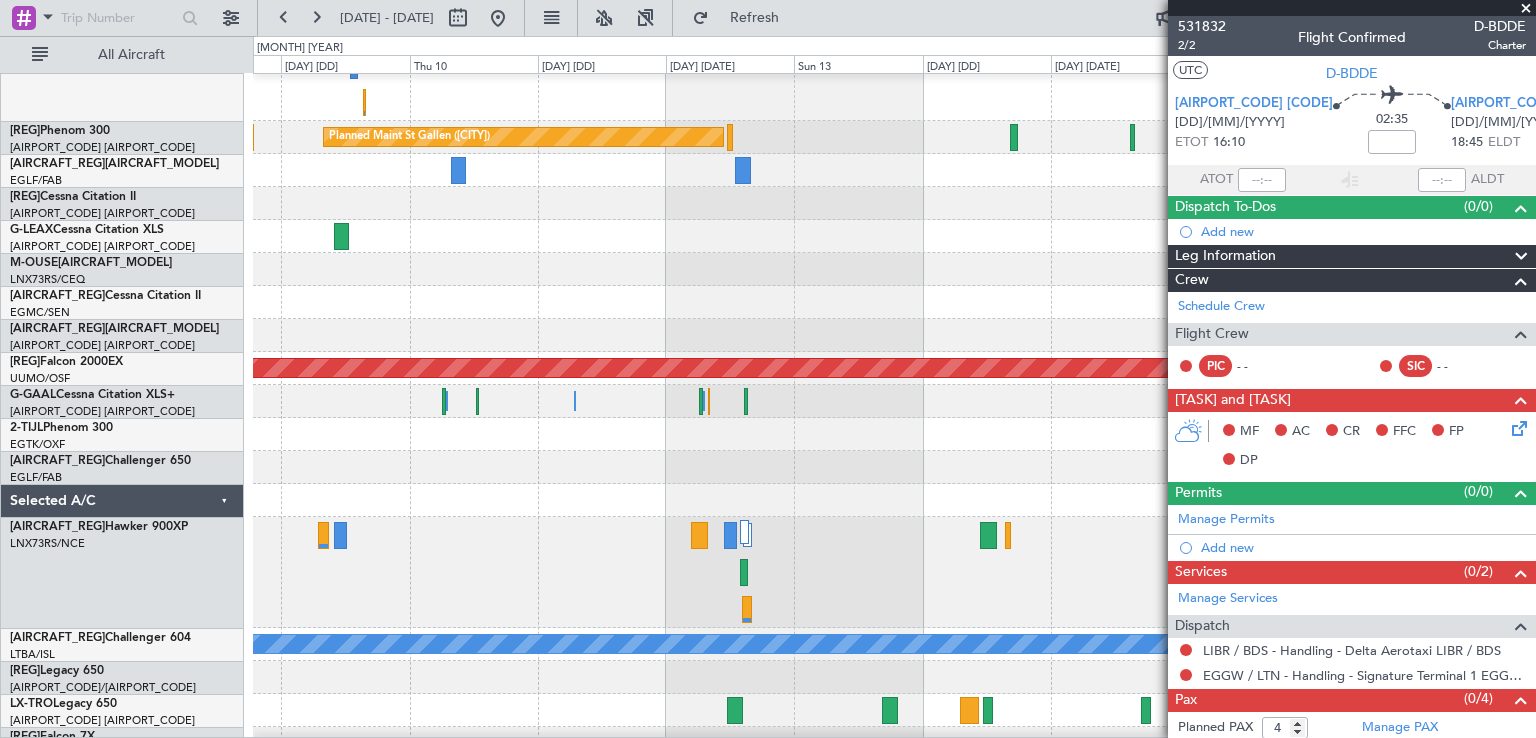 click at bounding box center (1526, 9) 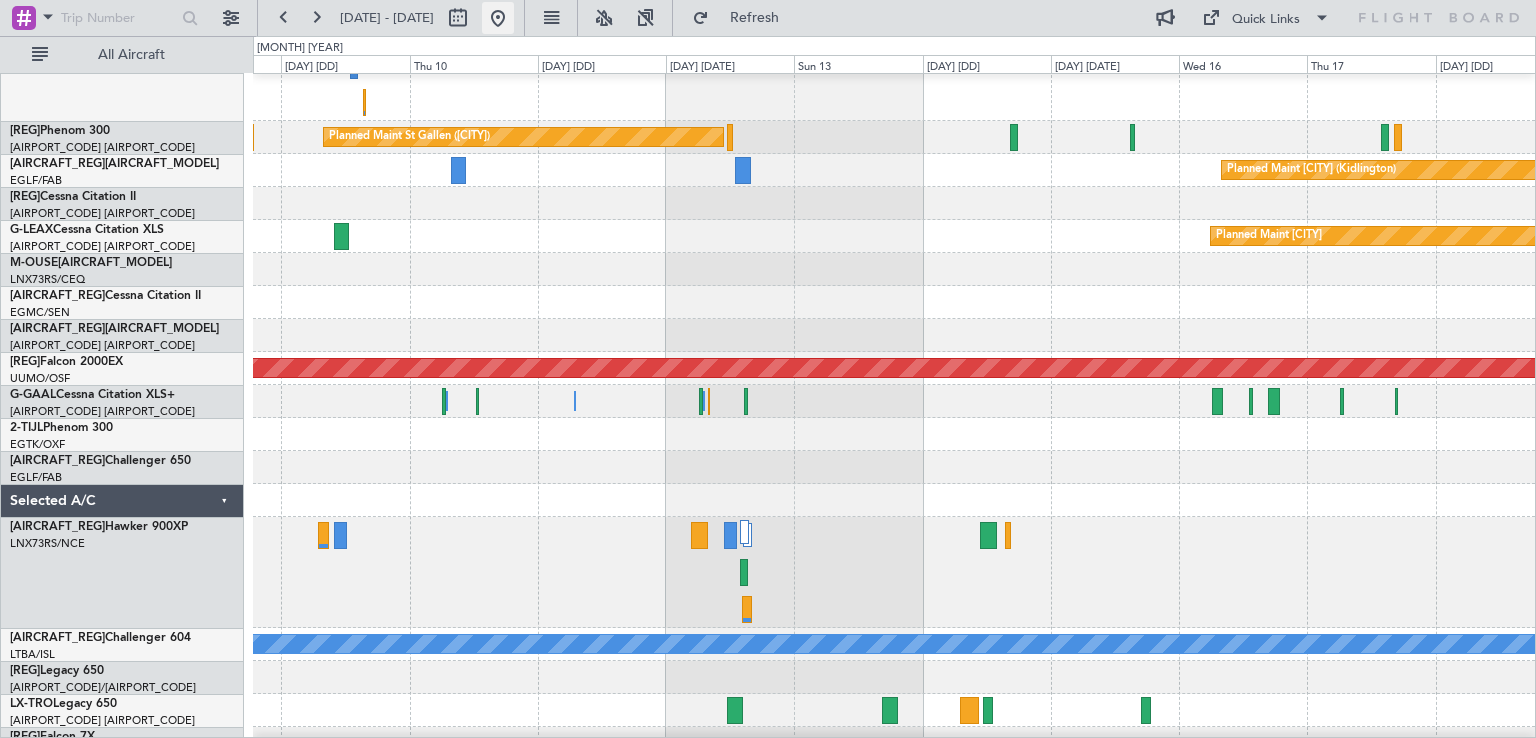 click at bounding box center (498, 18) 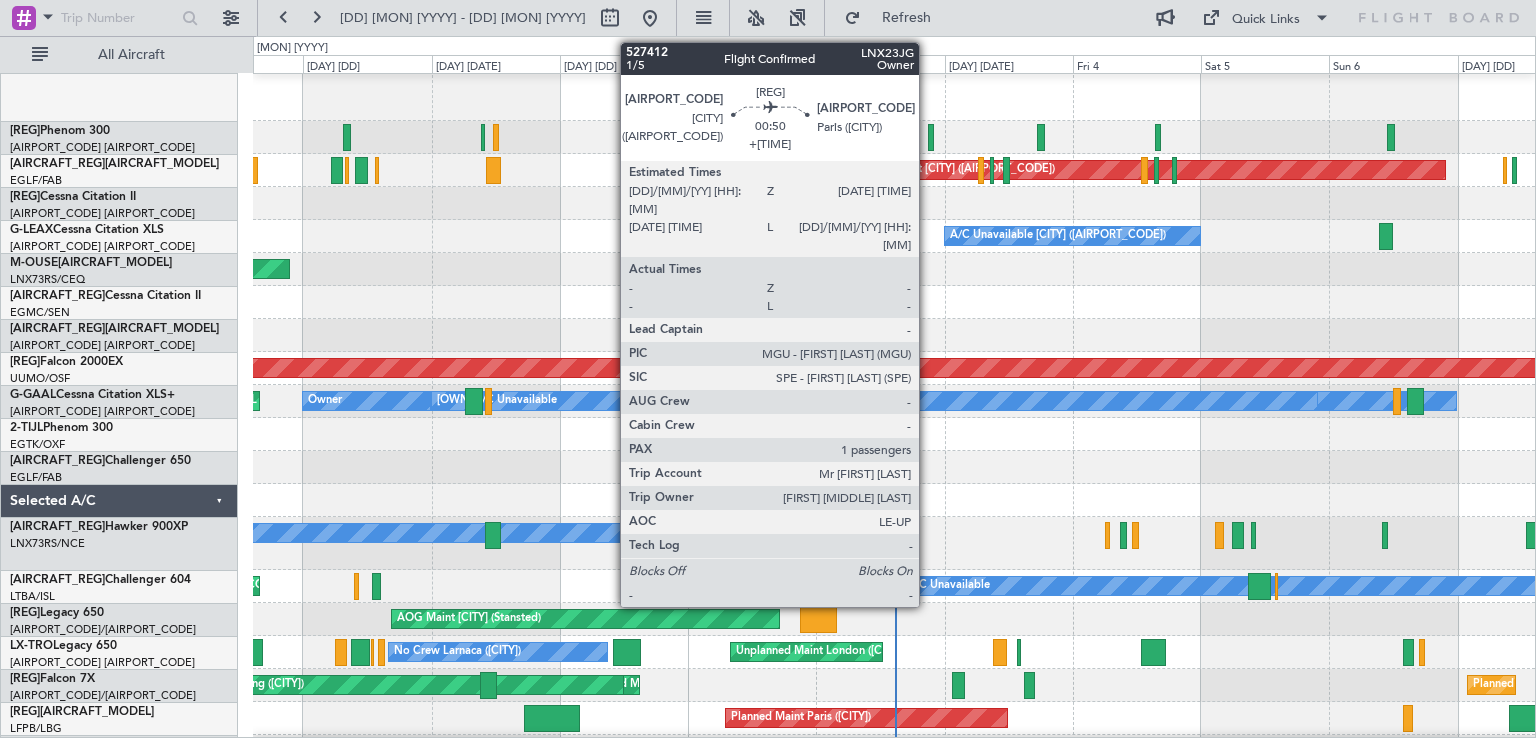 click at bounding box center (1391, 137) 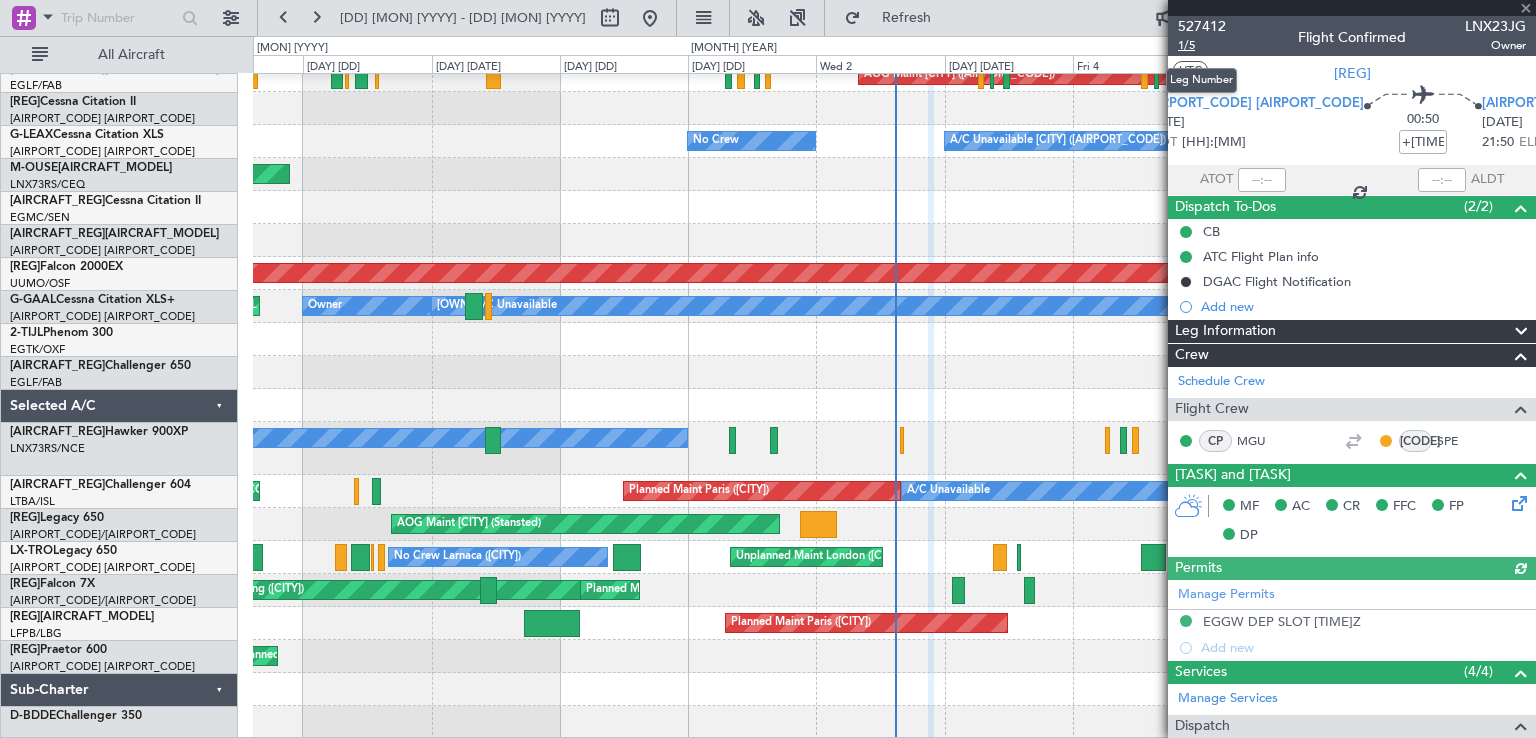 click on "1/5" at bounding box center [1202, 45] 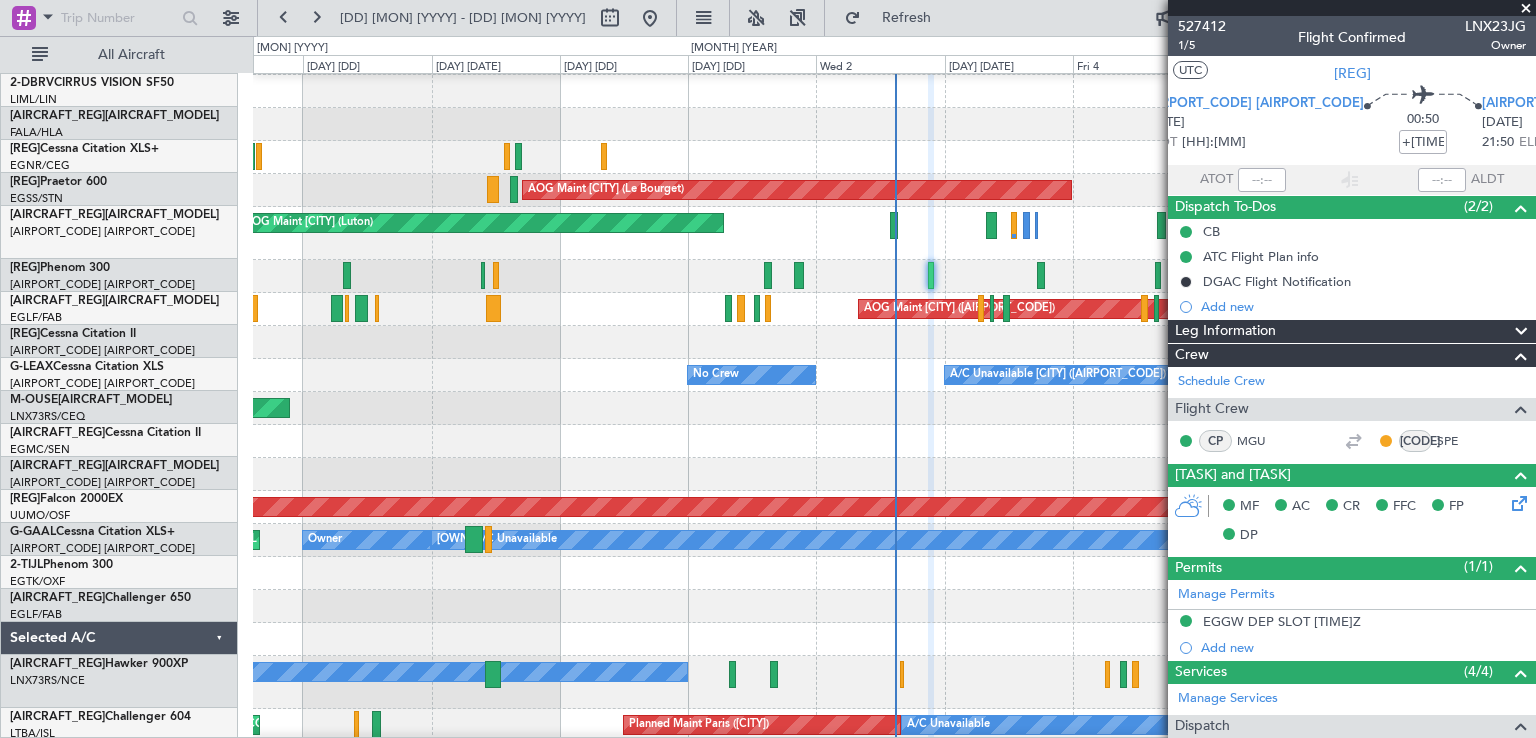 scroll, scrollTop: 131, scrollLeft: 0, axis: vertical 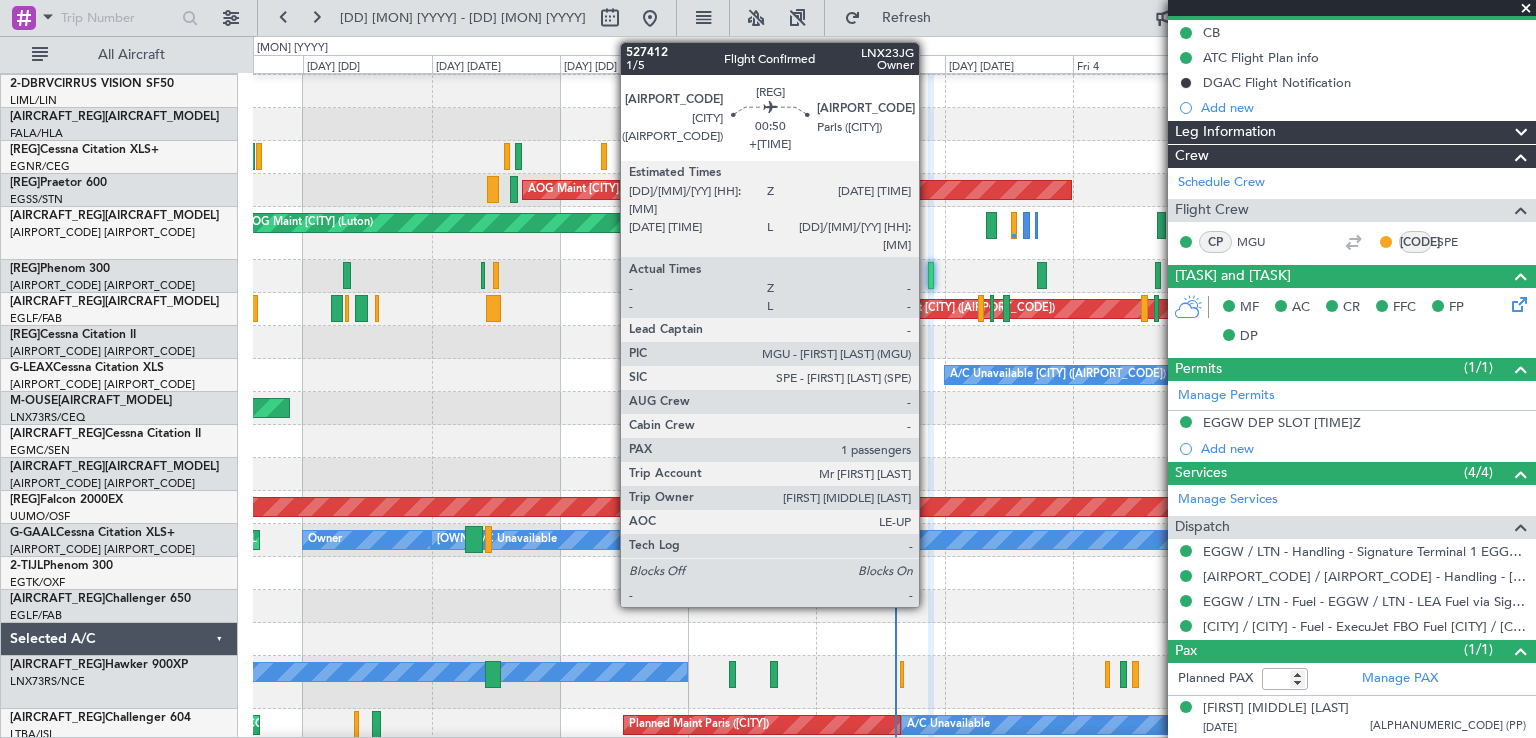 click at bounding box center (931, 275) 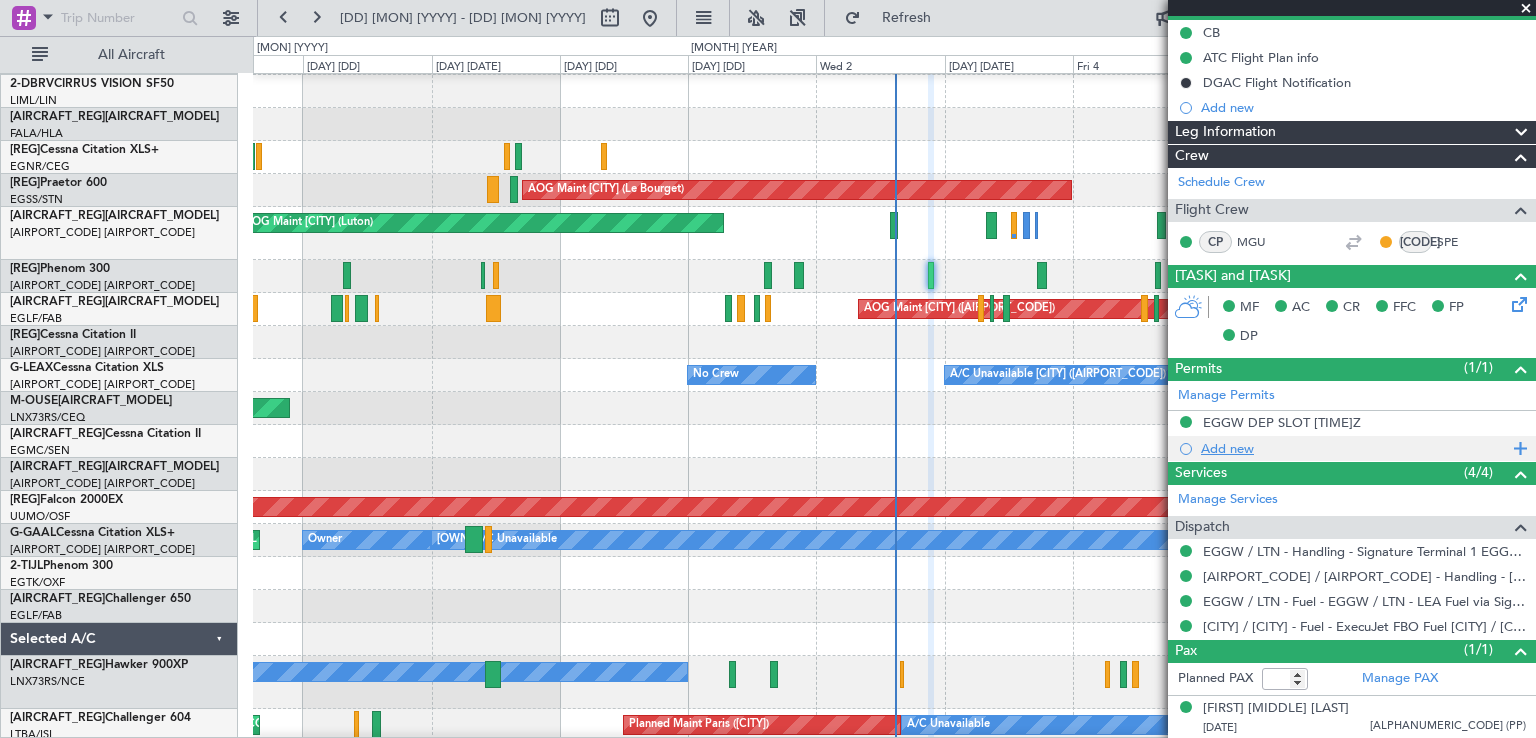 scroll, scrollTop: 0, scrollLeft: 0, axis: both 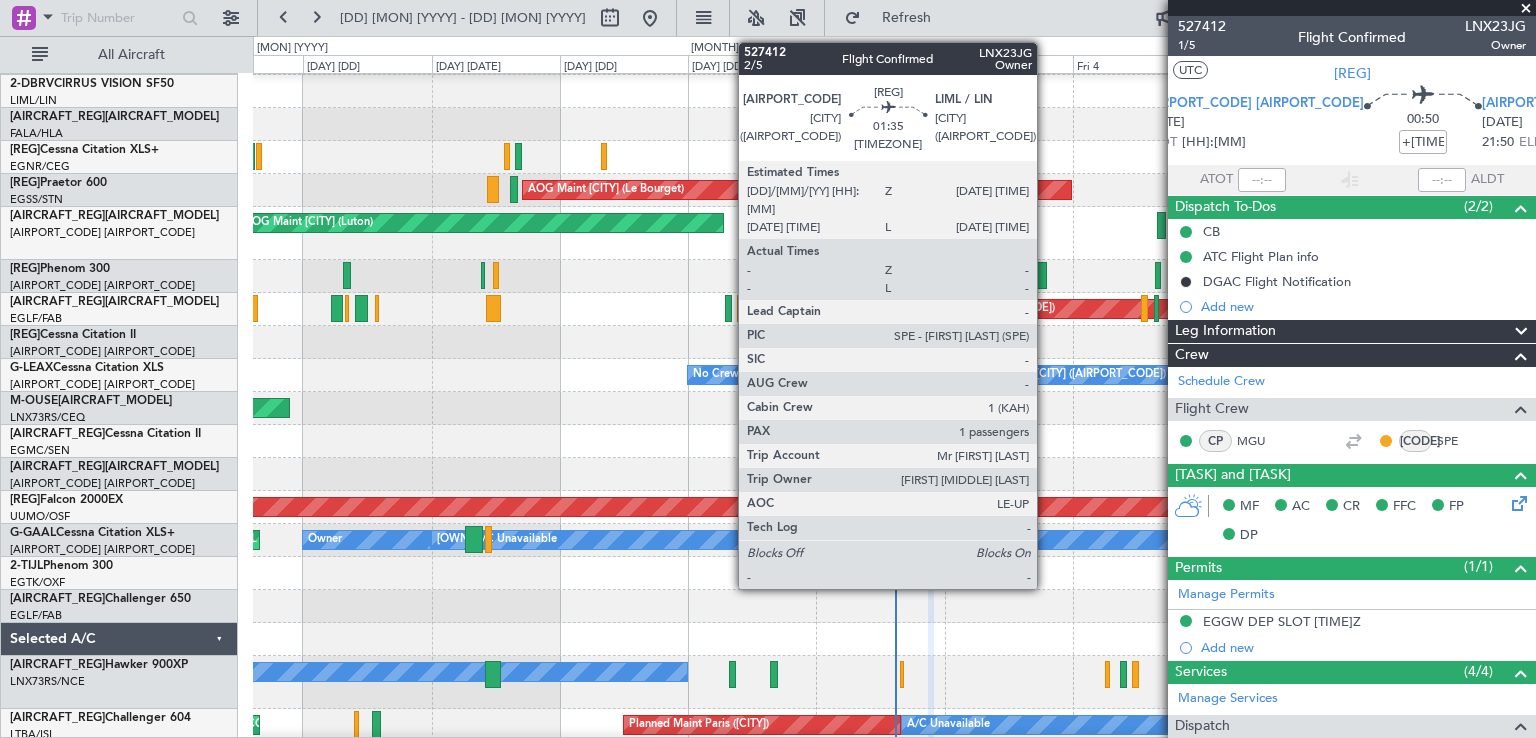 click at bounding box center [347, 275] 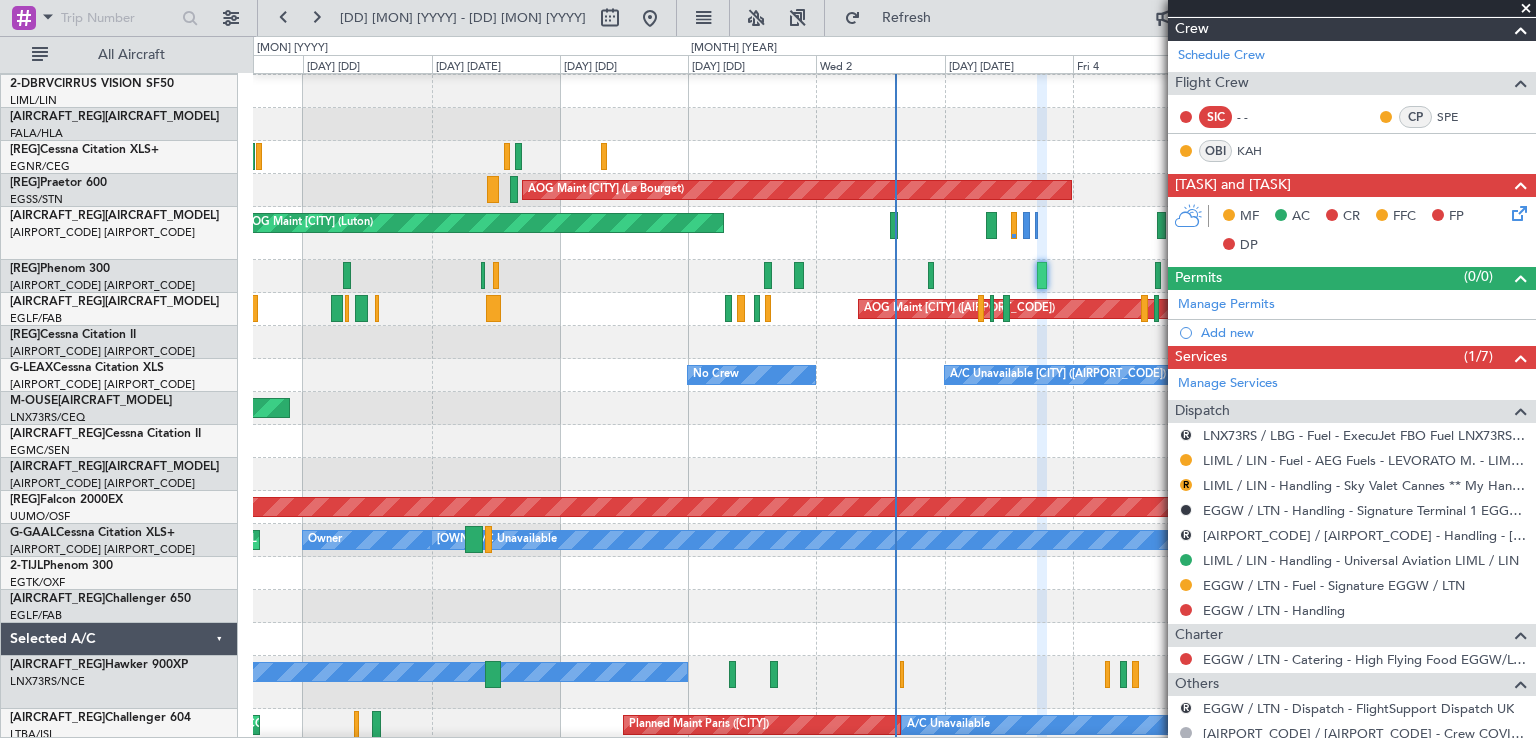 scroll, scrollTop: 507, scrollLeft: 0, axis: vertical 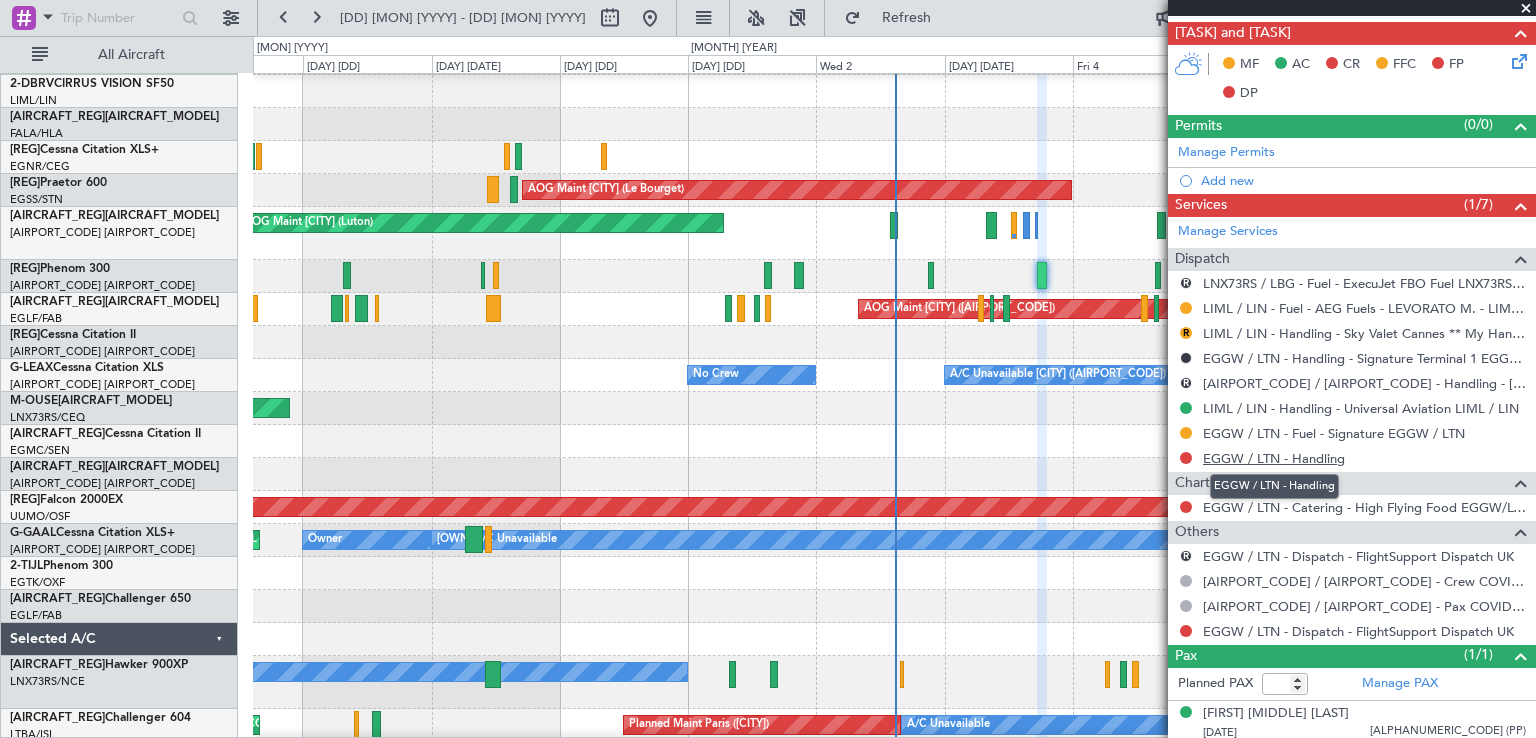 click on "EGGW / LTN - Handling" at bounding box center [1274, 458] 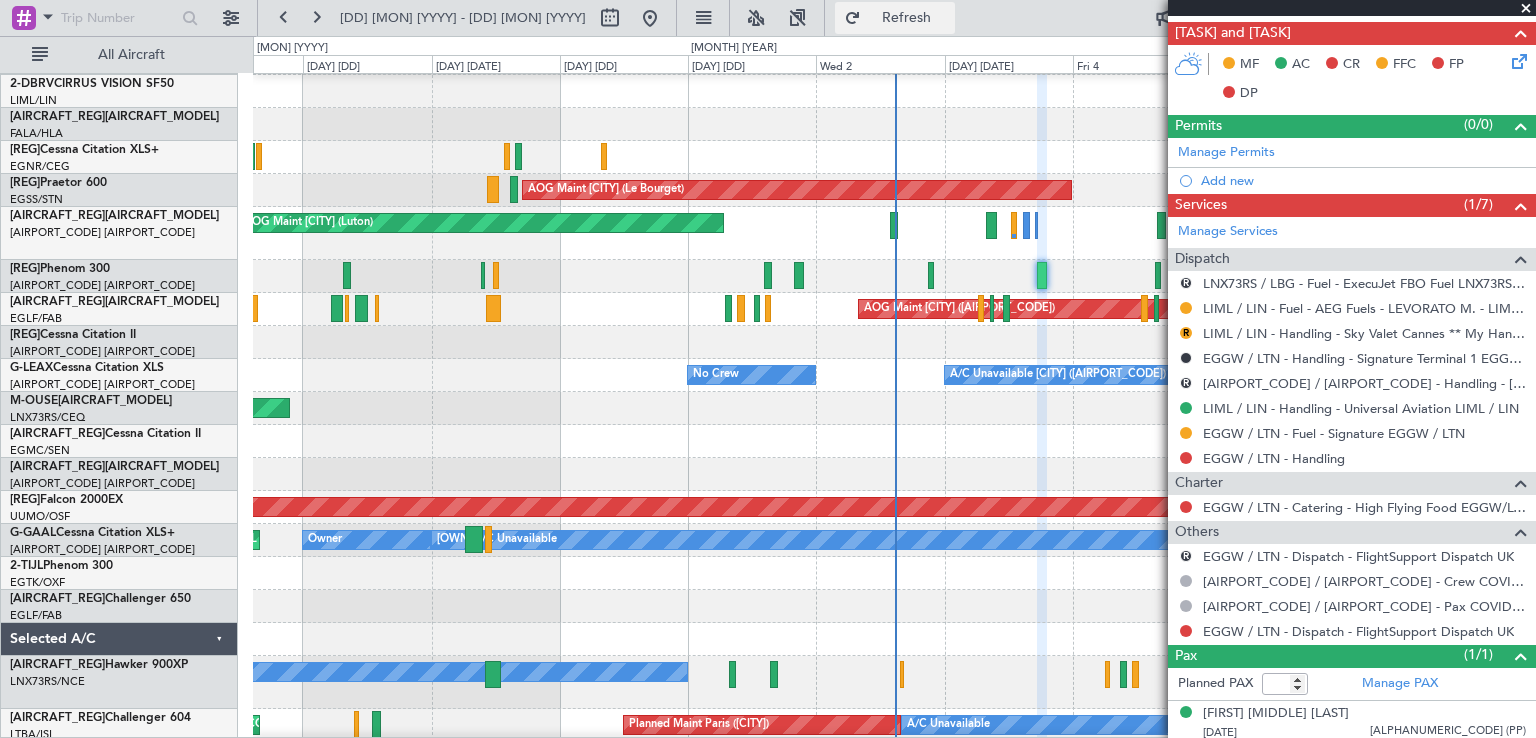 click on "Refresh" at bounding box center (907, 18) 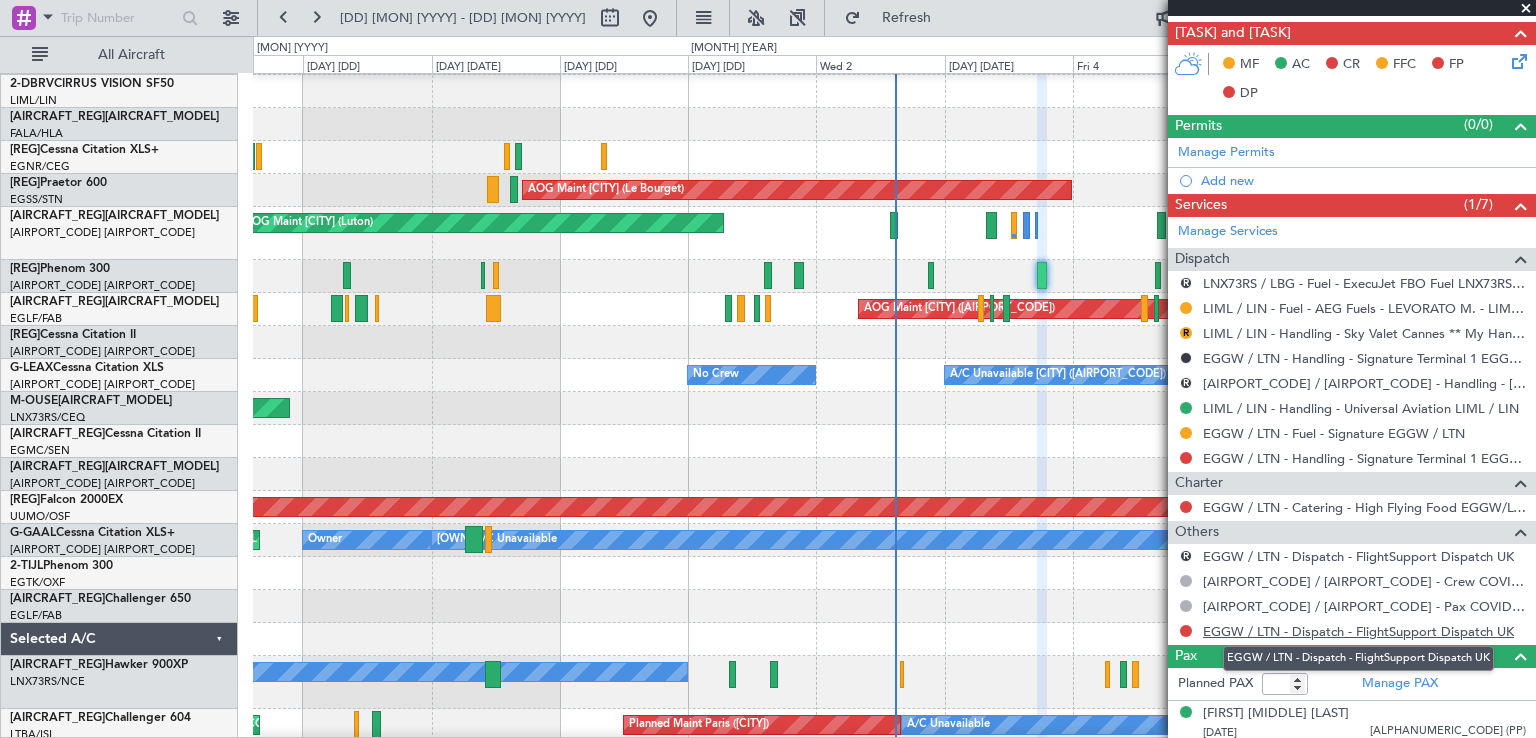 click on "EGGW / LTN - Dispatch - FlightSupport Dispatch UK" at bounding box center [1358, 556] 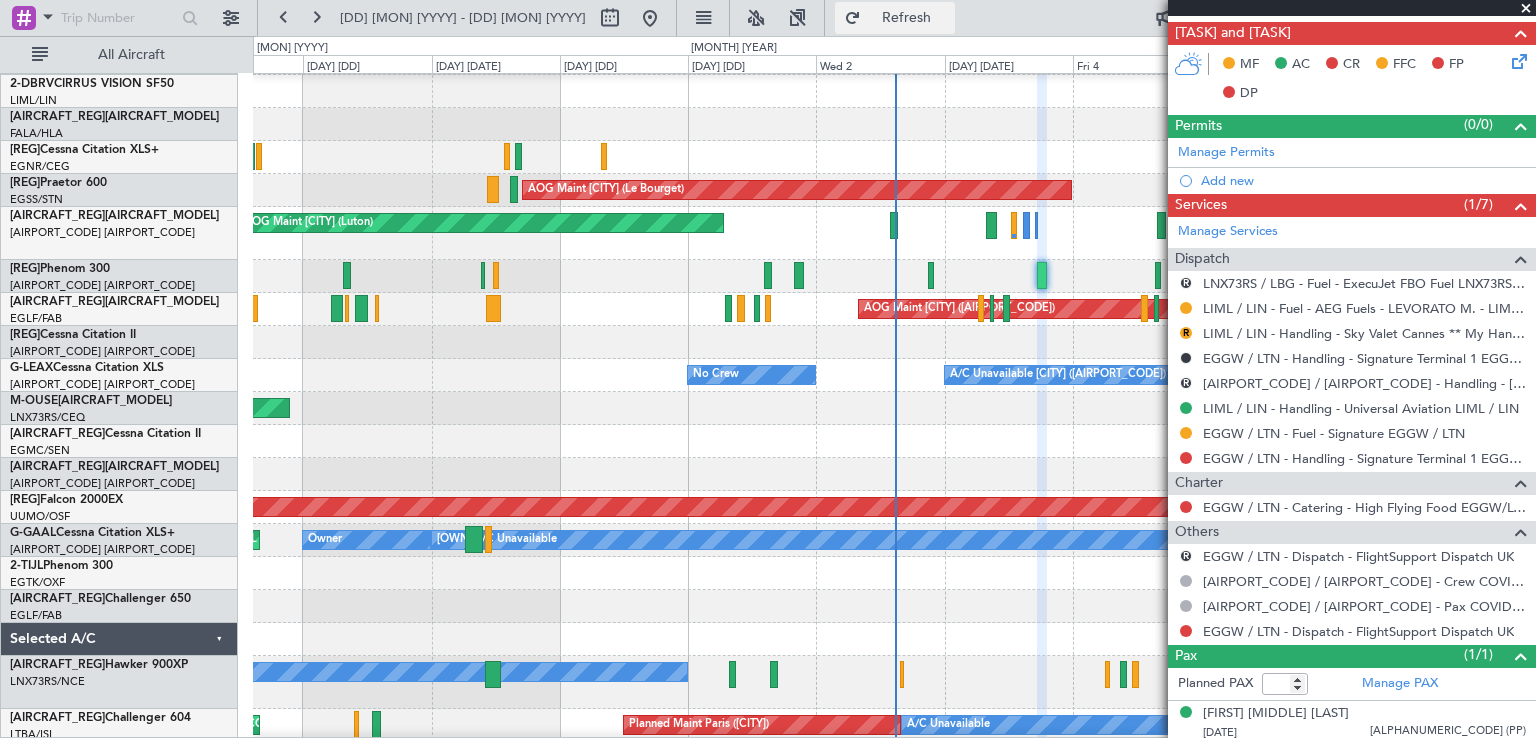 click on "Refresh" at bounding box center [907, 18] 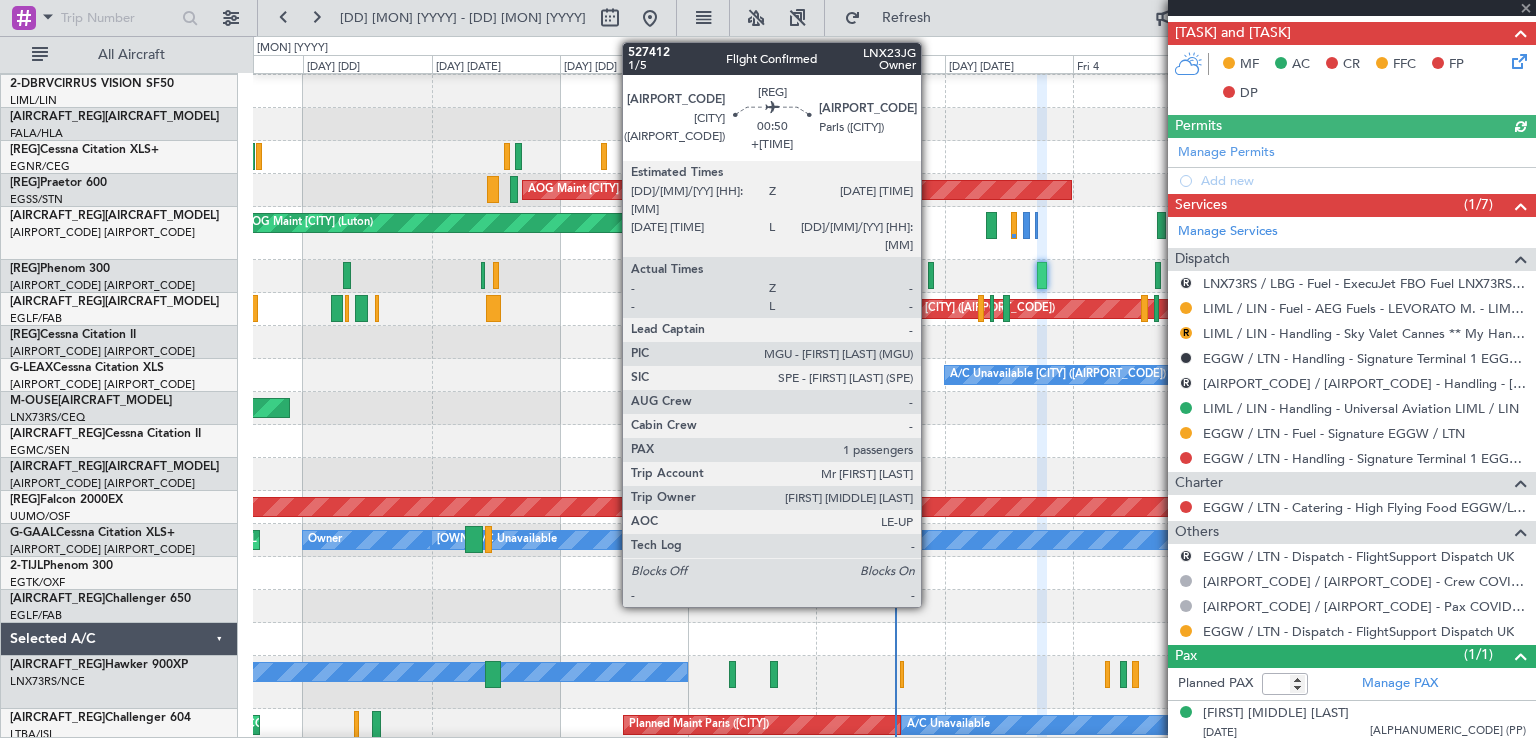 click at bounding box center [347, 275] 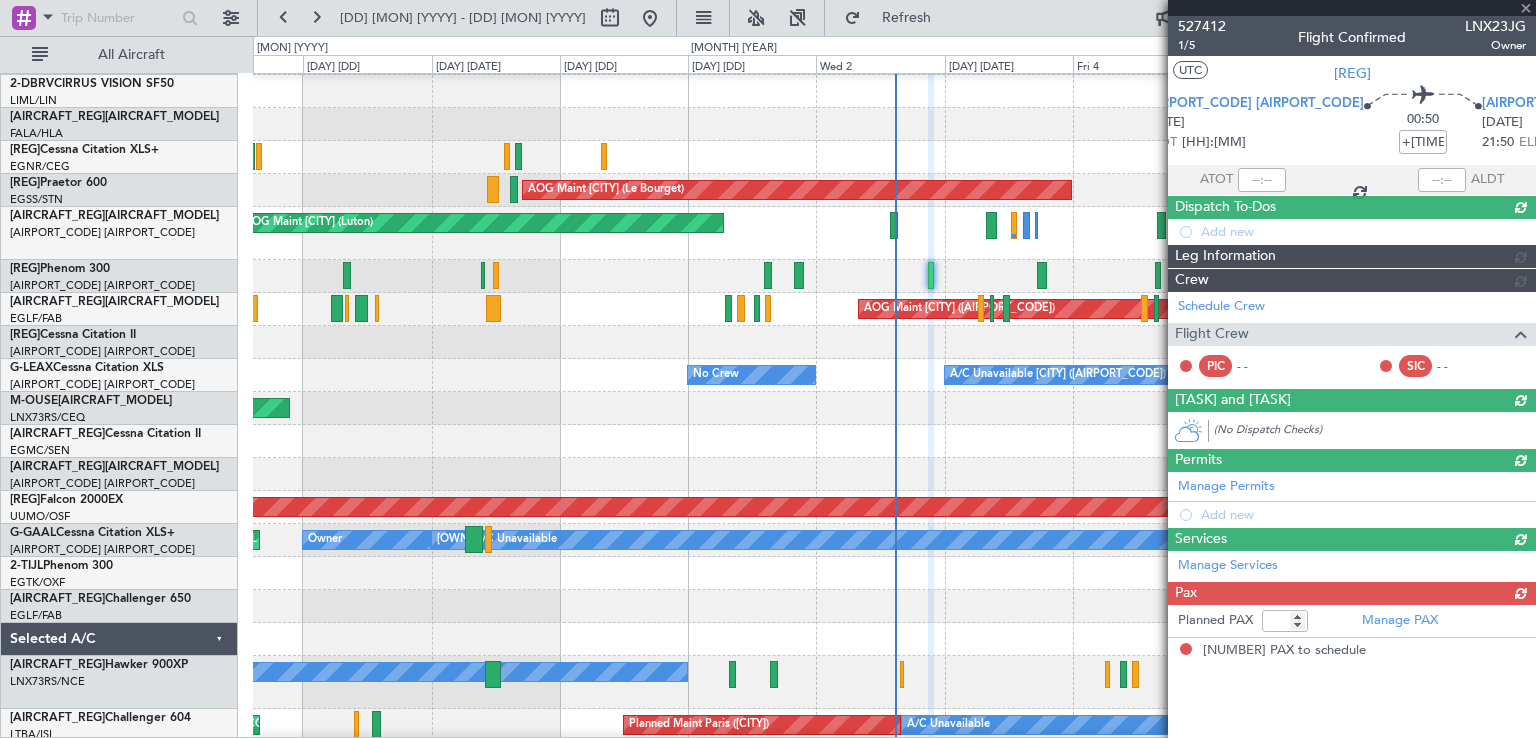scroll, scrollTop: 0, scrollLeft: 0, axis: both 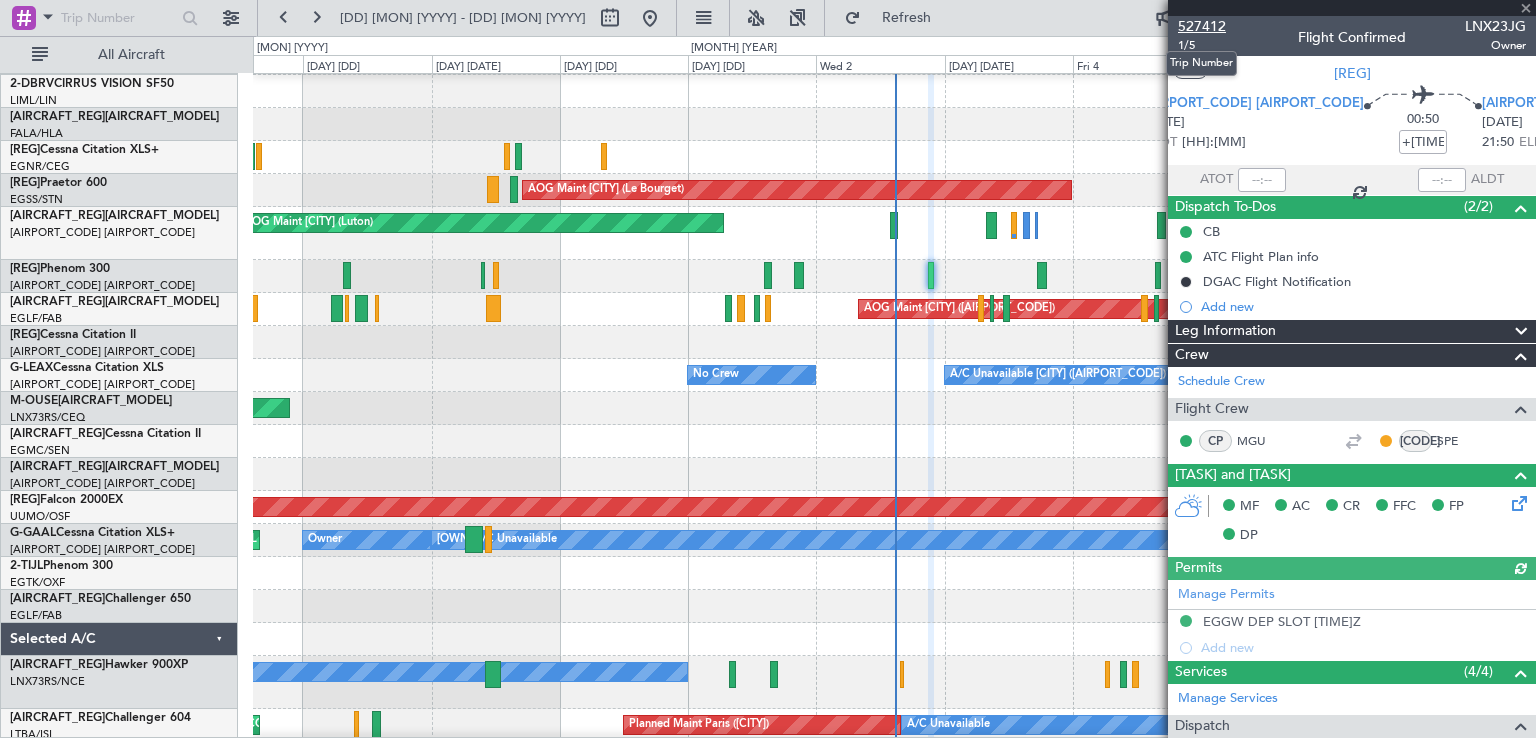 click on "527412" at bounding box center (1202, 26) 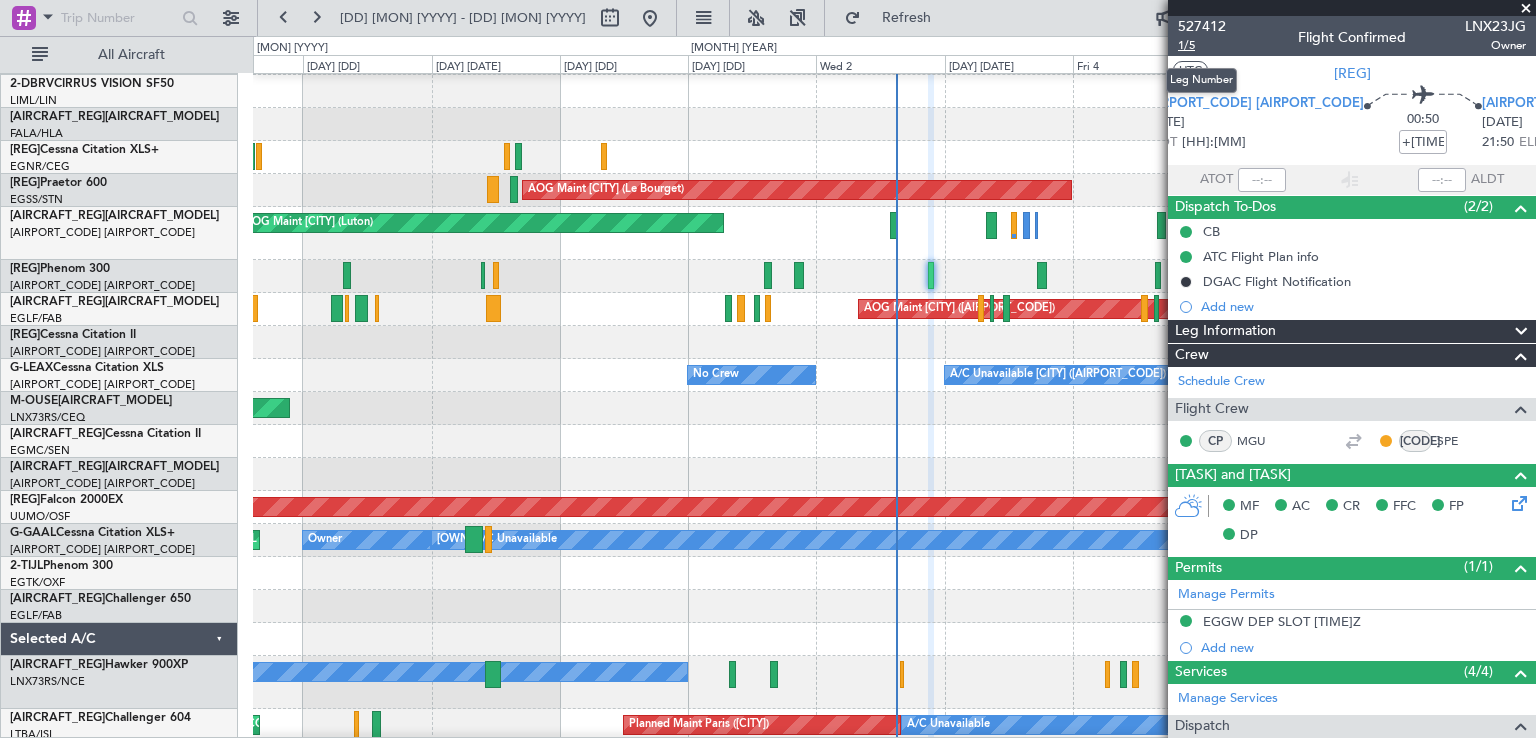 click on "1/5" at bounding box center [1202, 45] 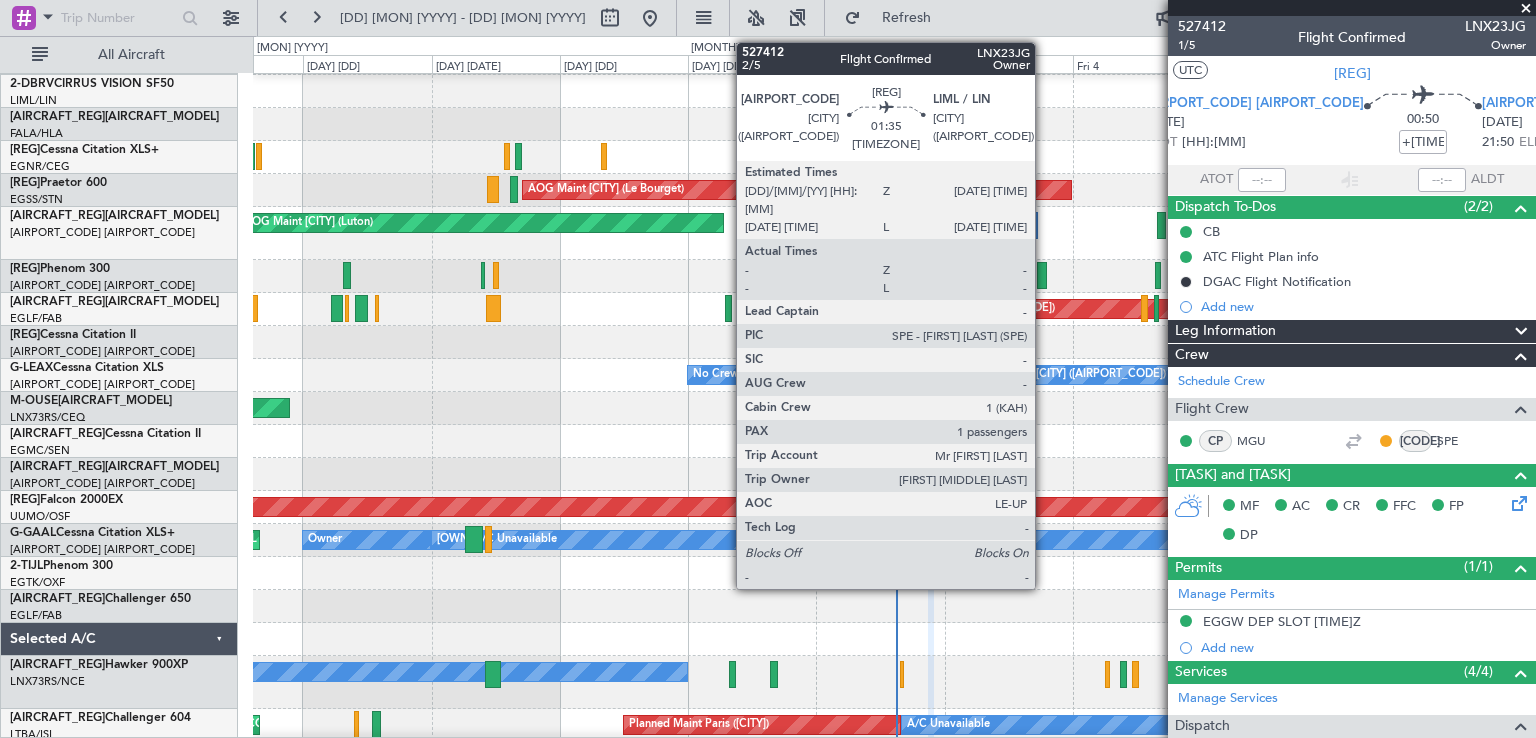 click at bounding box center [347, 275] 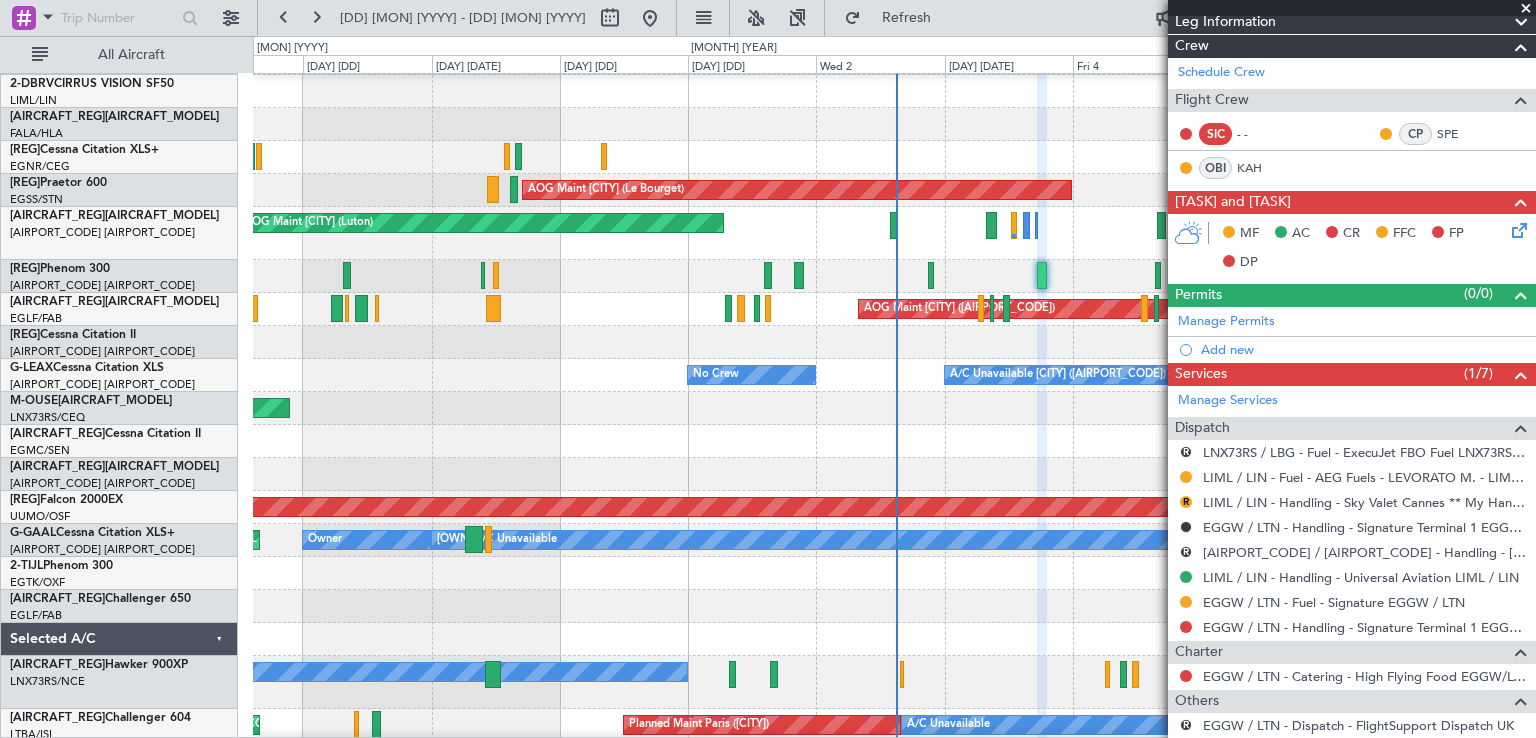 scroll, scrollTop: 507, scrollLeft: 0, axis: vertical 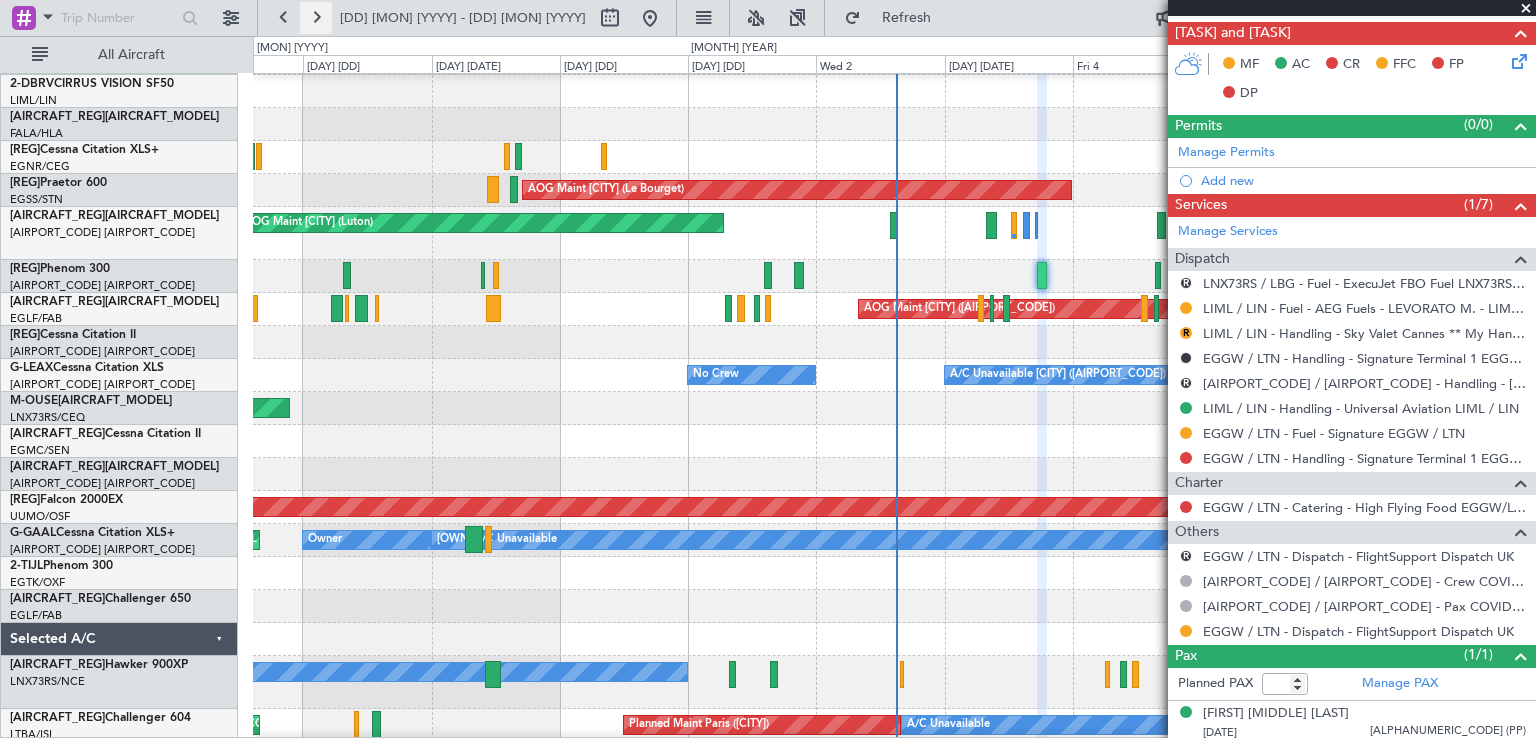 click at bounding box center (316, 18) 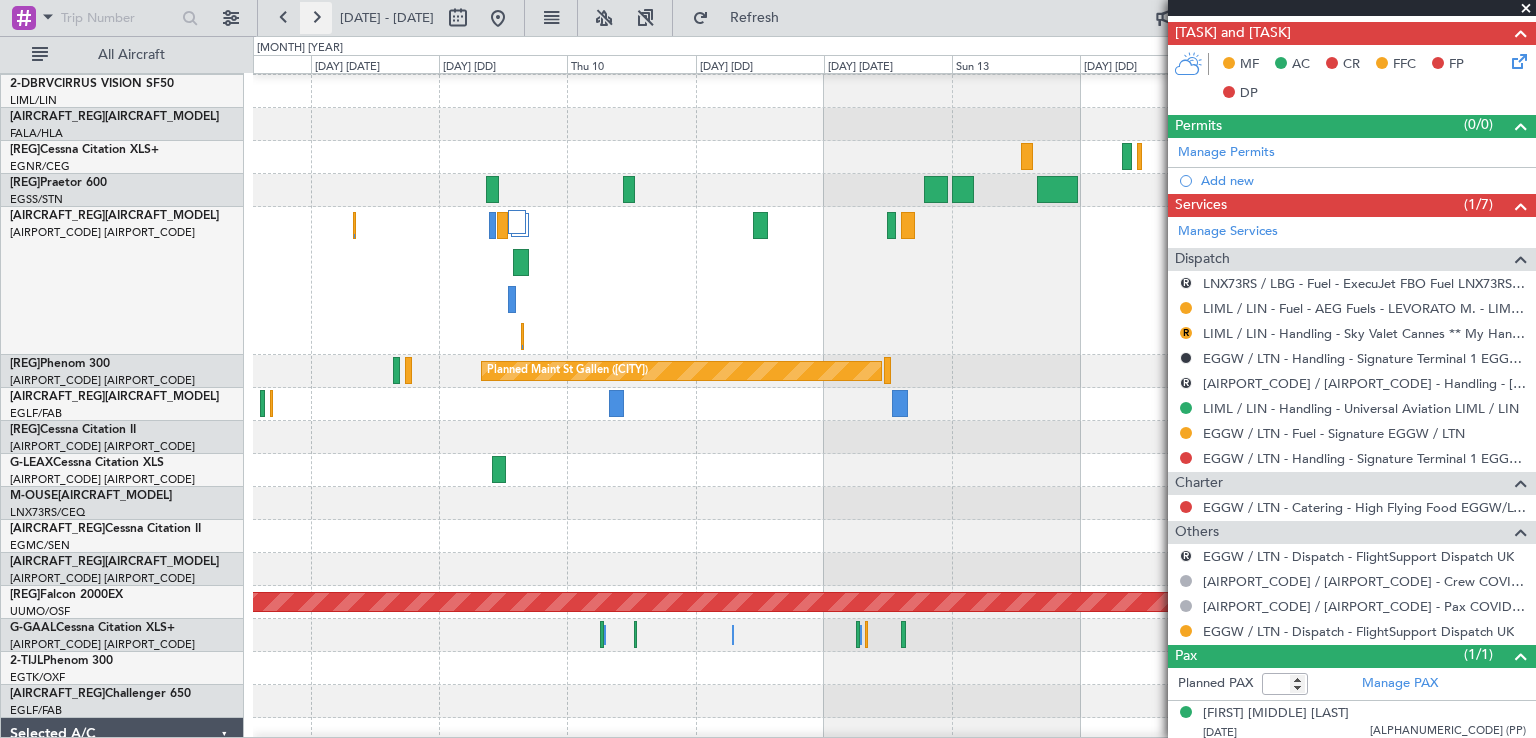 click at bounding box center (316, 18) 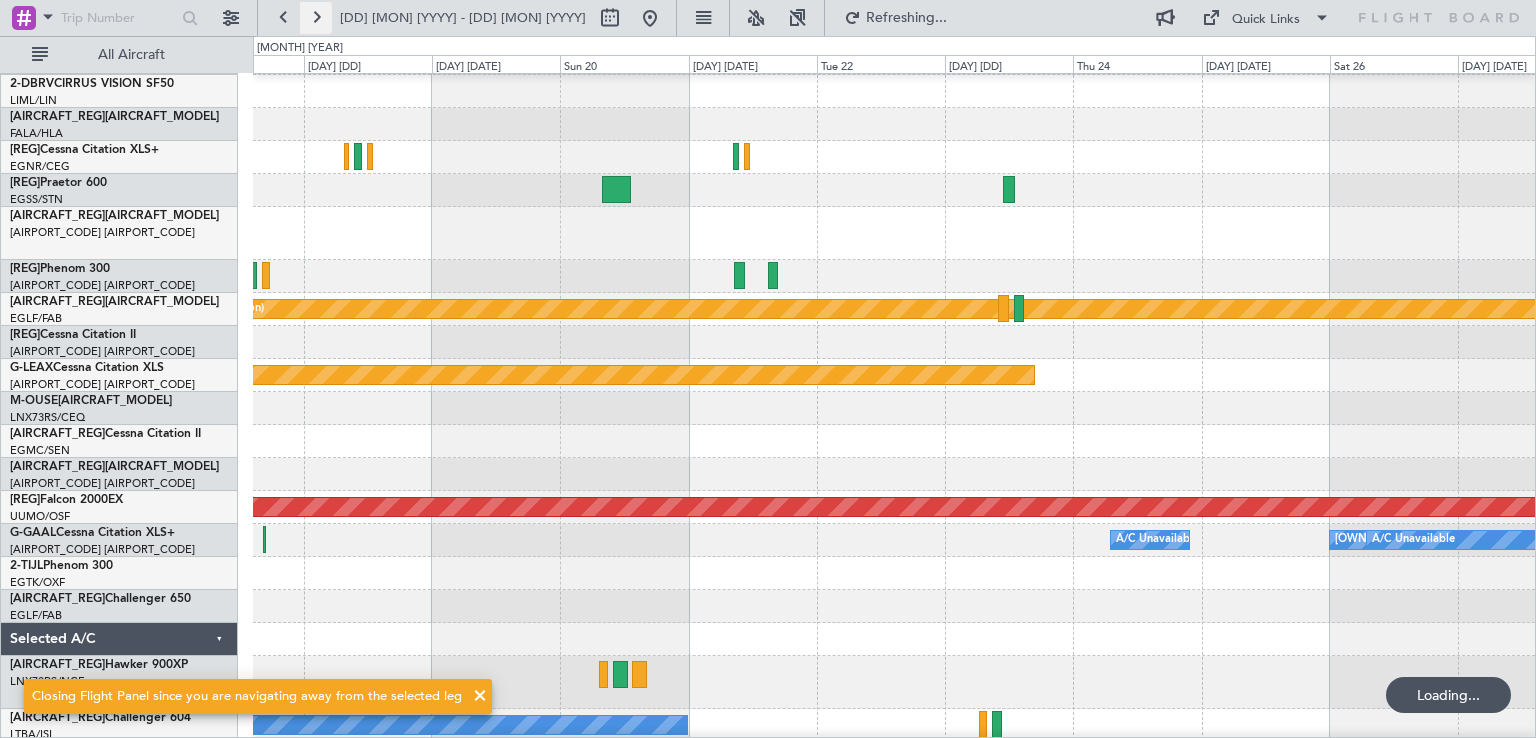 click at bounding box center [316, 18] 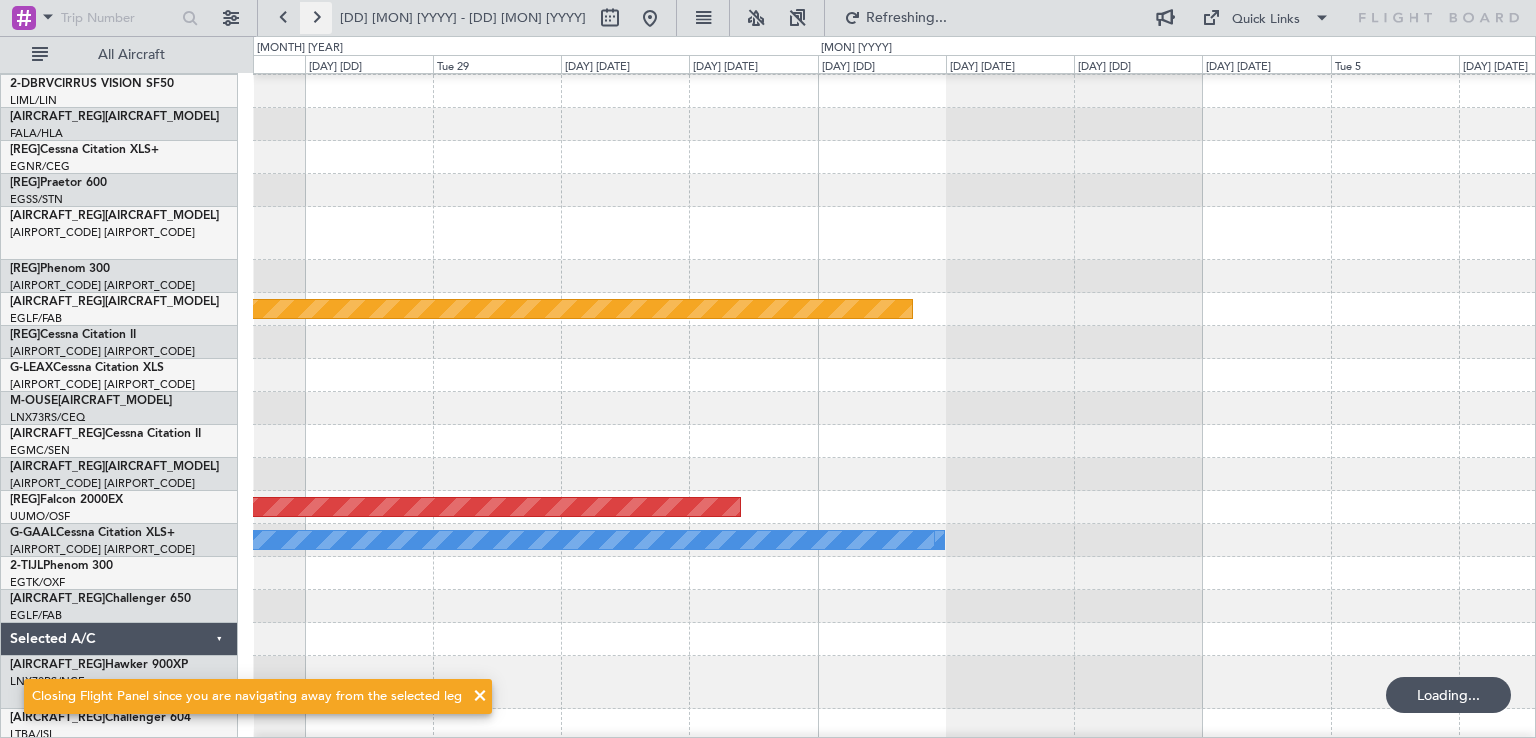 click at bounding box center [316, 18] 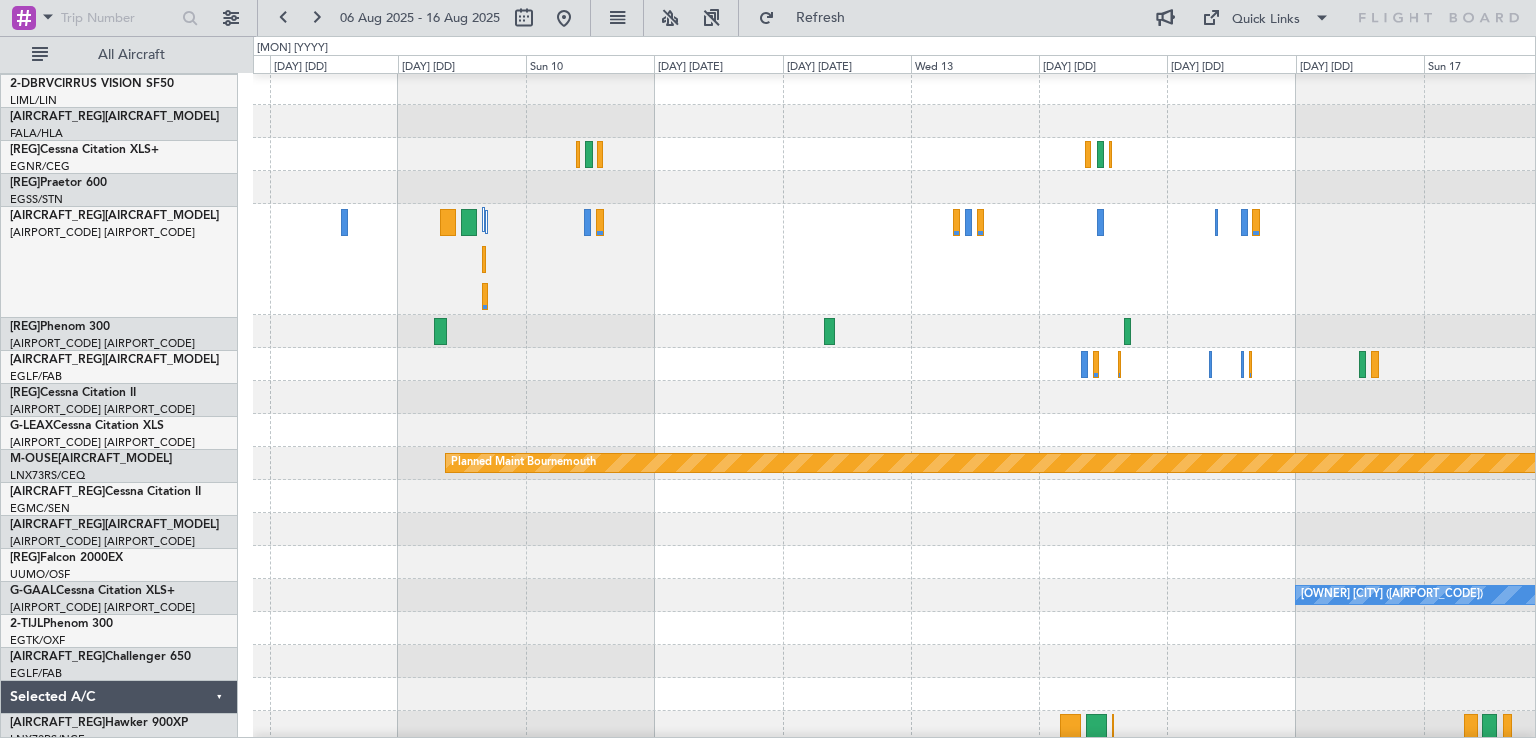 scroll, scrollTop: 133, scrollLeft: 0, axis: vertical 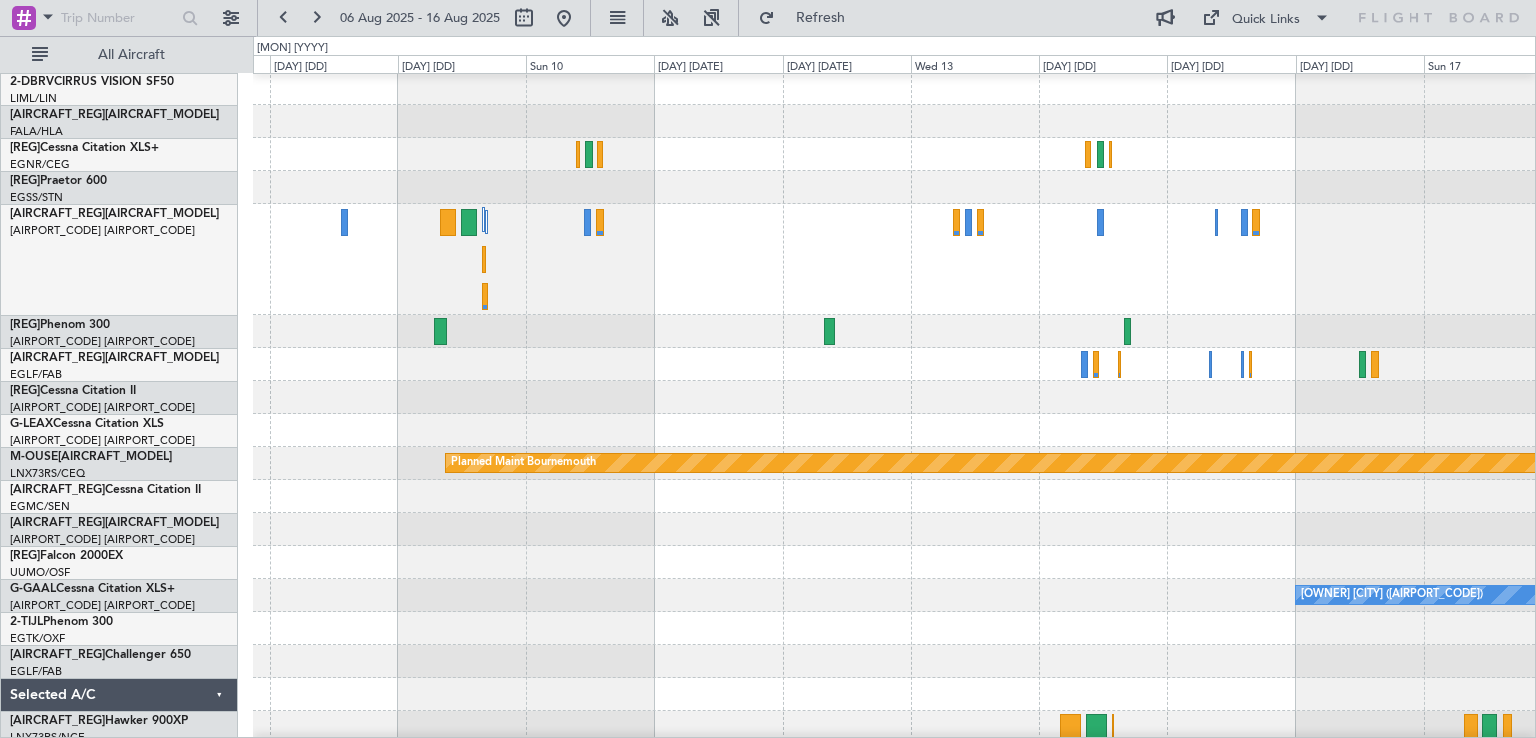click at bounding box center (894, 364) 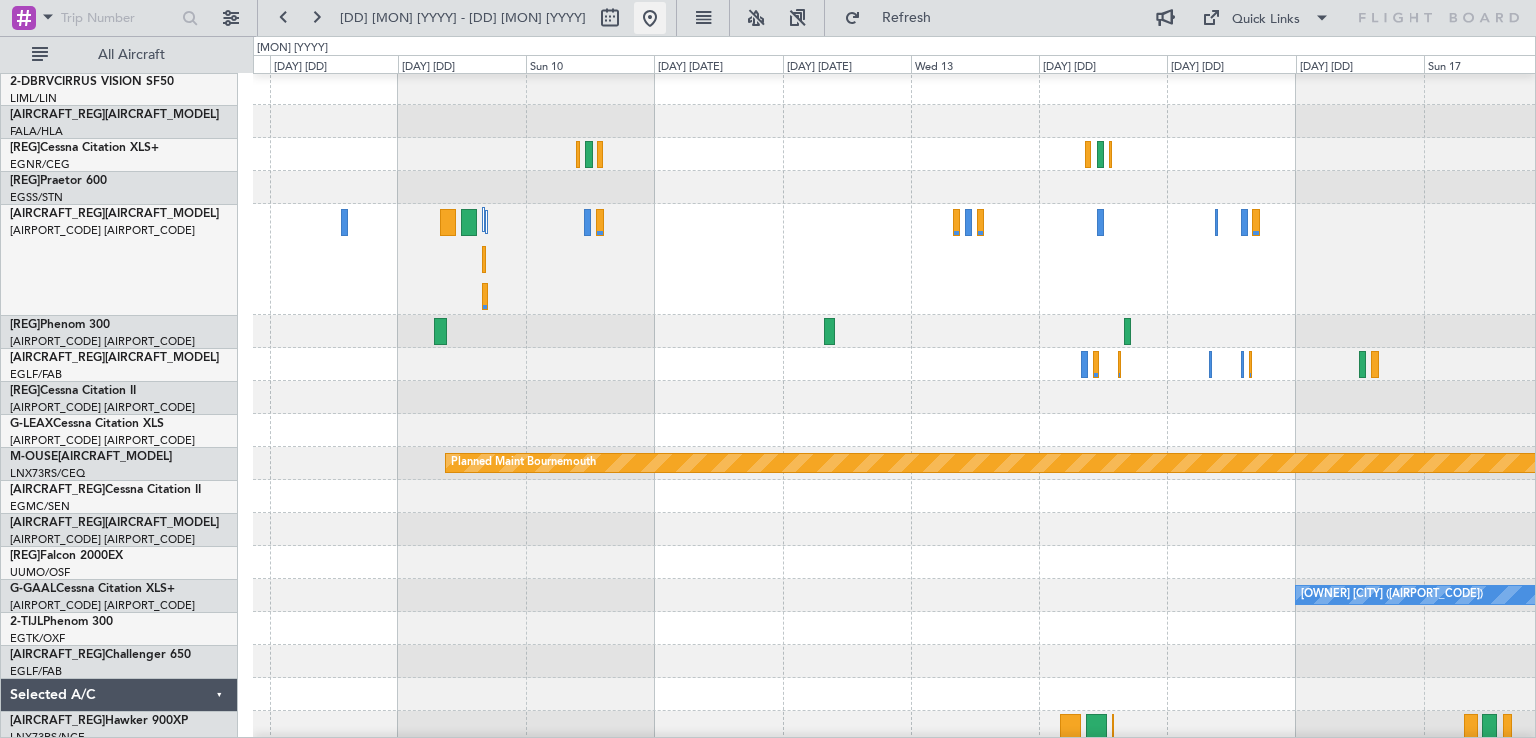 click at bounding box center [650, 18] 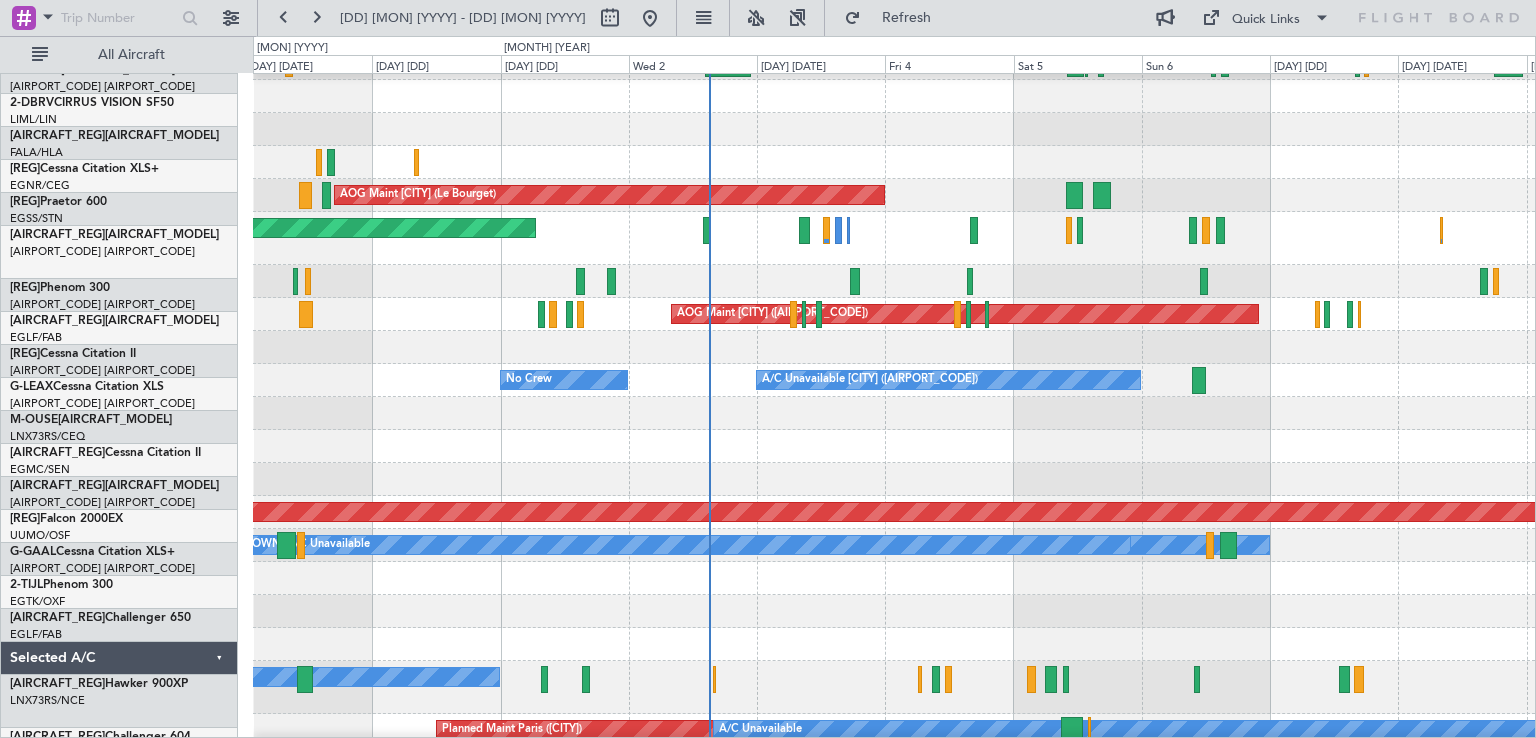 scroll, scrollTop: 125, scrollLeft: 0, axis: vertical 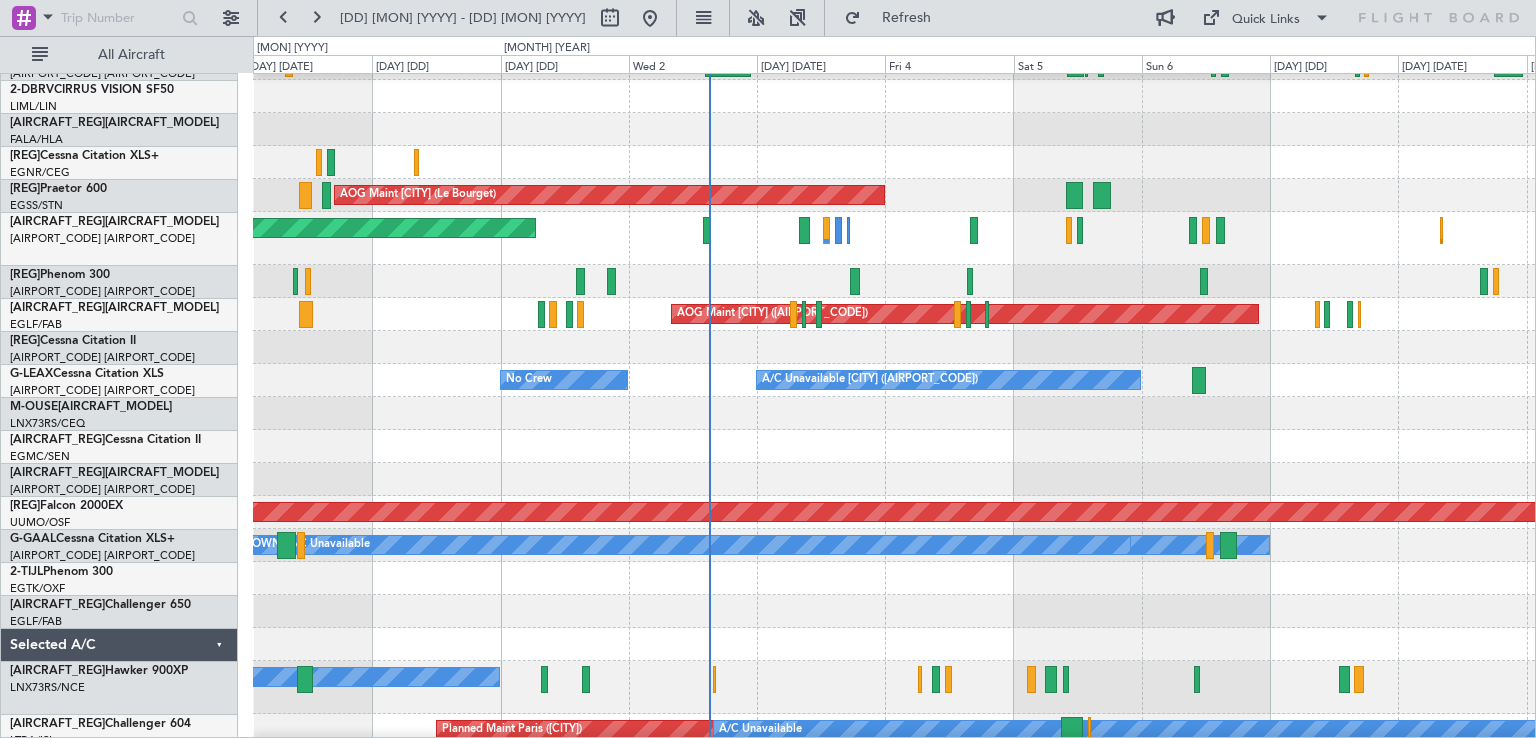 click on "AOG Maint [CITY] (Le Bourget)
AOG Maint [CITY] (Luton)
Planned Maint [CITY] (Altenrhein)
Planned Maint [CITY] (Le Bourget)
AOG Maint [CITY] (Farnborough)
No Crew
A/C Unavailable [CITY] (Luton)
Planned Maint [CITY]
AOG Maint [CITY]
Owner [CITY] (Luton)
A/C Unavailable
Owner
MEL [CITY] (Luton)
A/CUnavailable
Owner
No Crew
Planned Maint [CITY] (Le Bourget)
A/CUnavailable
Planned Maint [CITY] (Linate)" at bounding box center (894, 463) 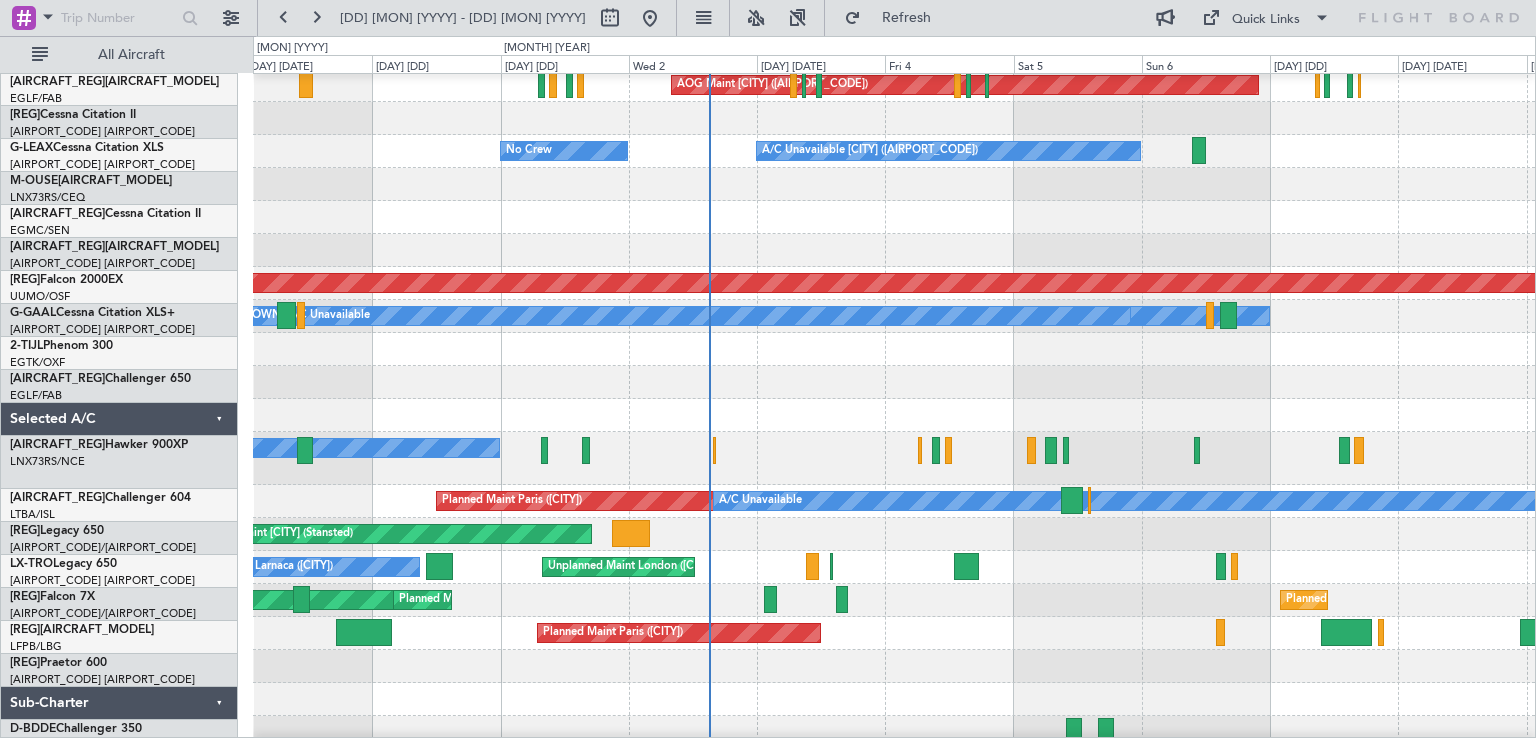 scroll, scrollTop: 355, scrollLeft: 0, axis: vertical 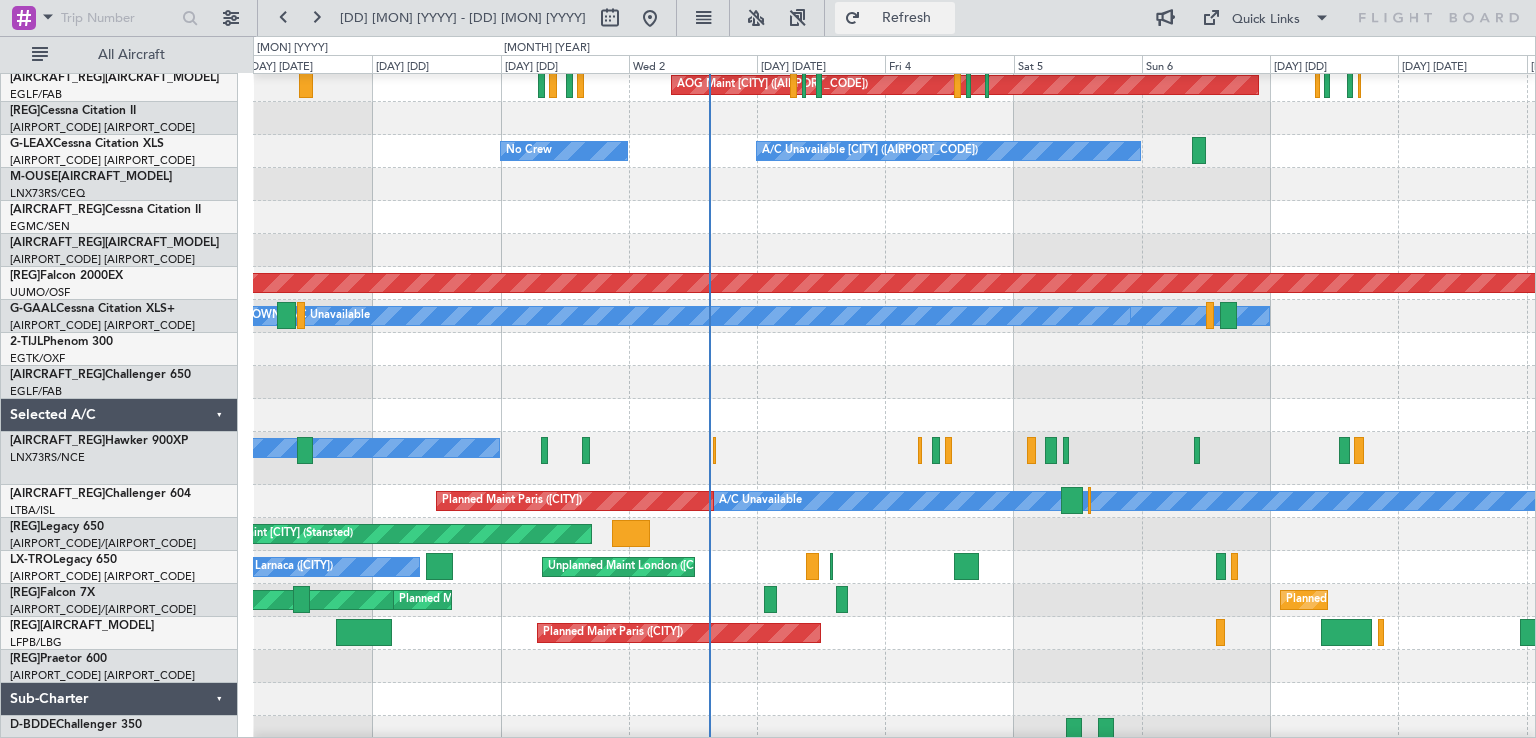 click on "Refresh" at bounding box center [907, 18] 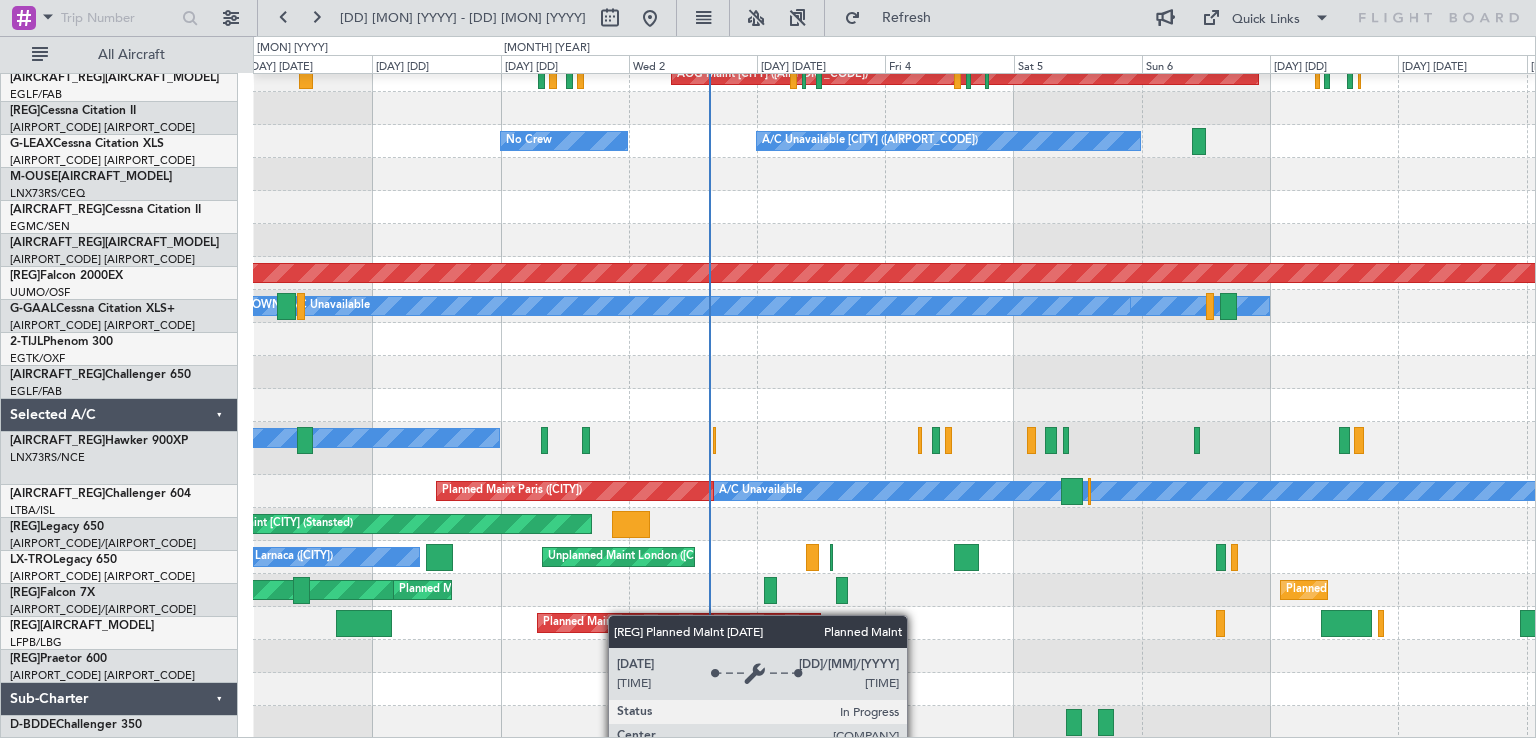 scroll, scrollTop: 364, scrollLeft: 0, axis: vertical 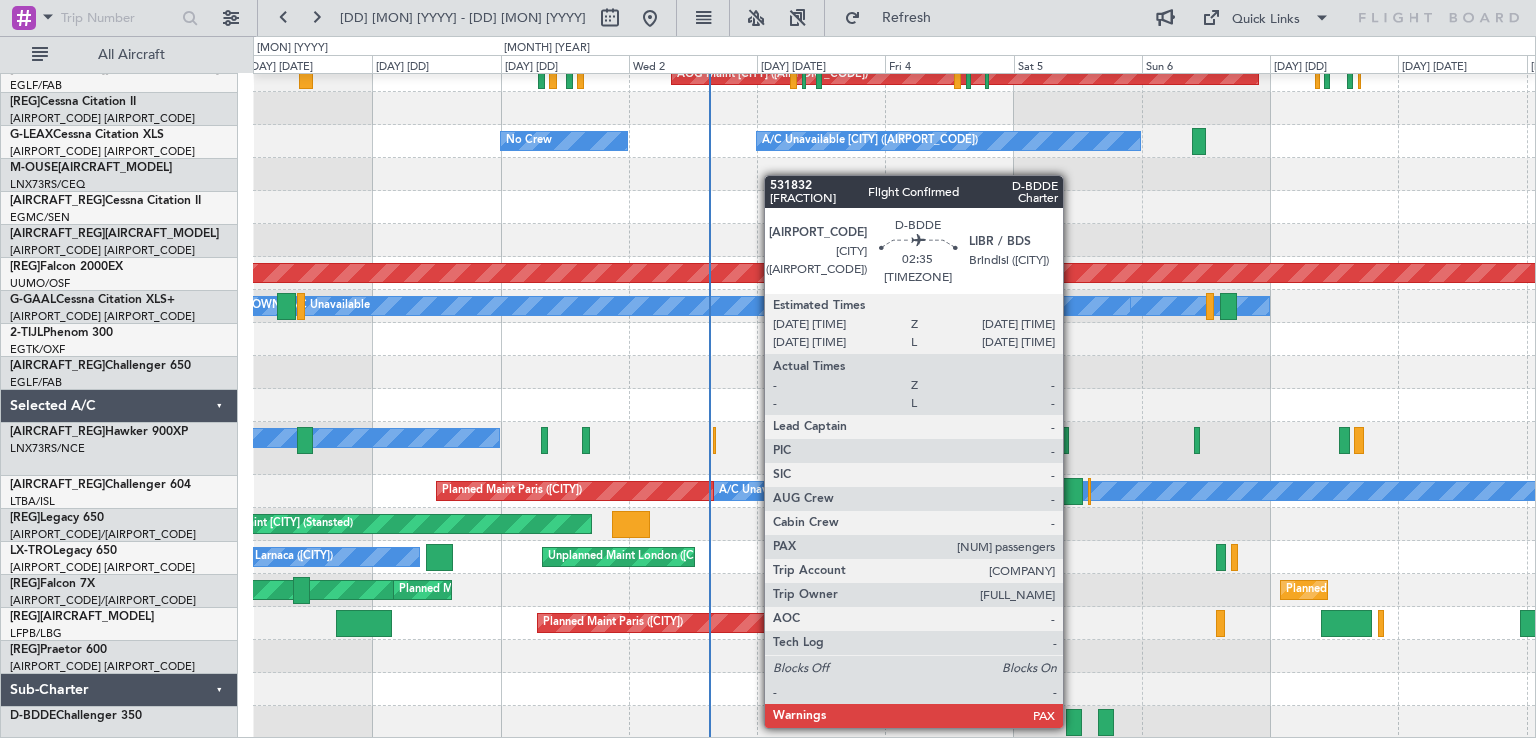 click at bounding box center [1074, 722] 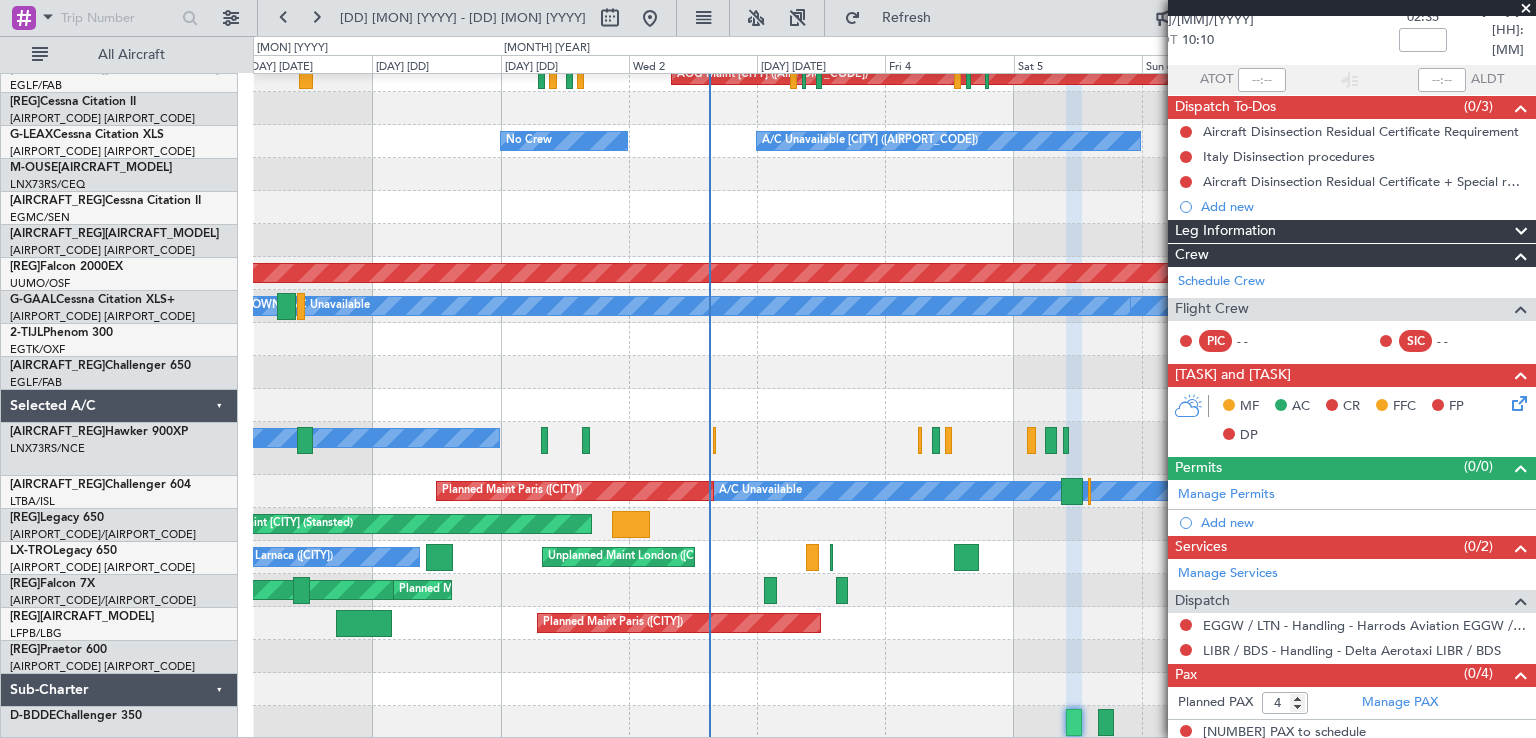 scroll, scrollTop: 0, scrollLeft: 0, axis: both 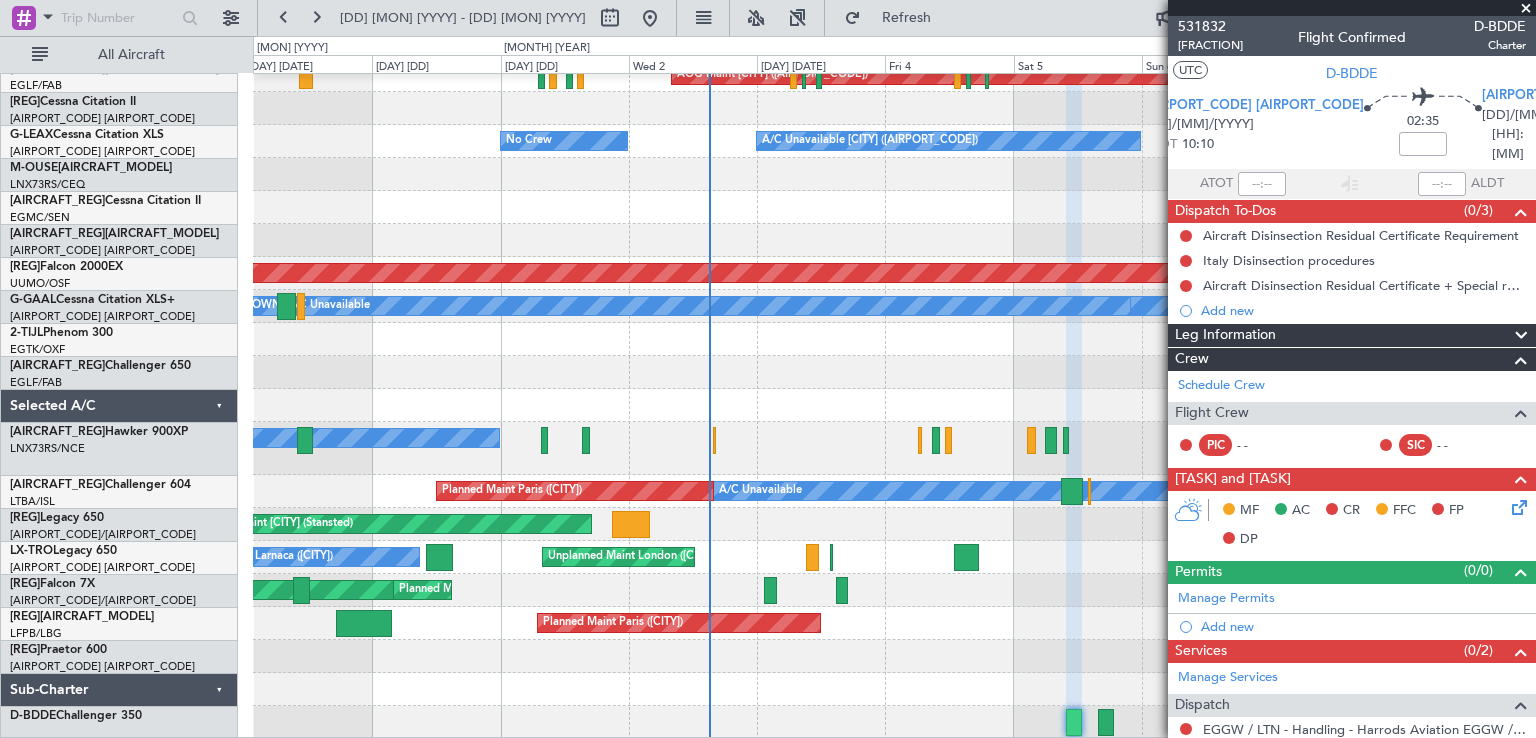 click on "Planned Maint Beijing ([CITY])
MEL Hong Kong ([CITY])
Planned Maint Beijing ([CITY])
Unplanned Maint Hong Kong ([CITY])" at bounding box center [894, 590] 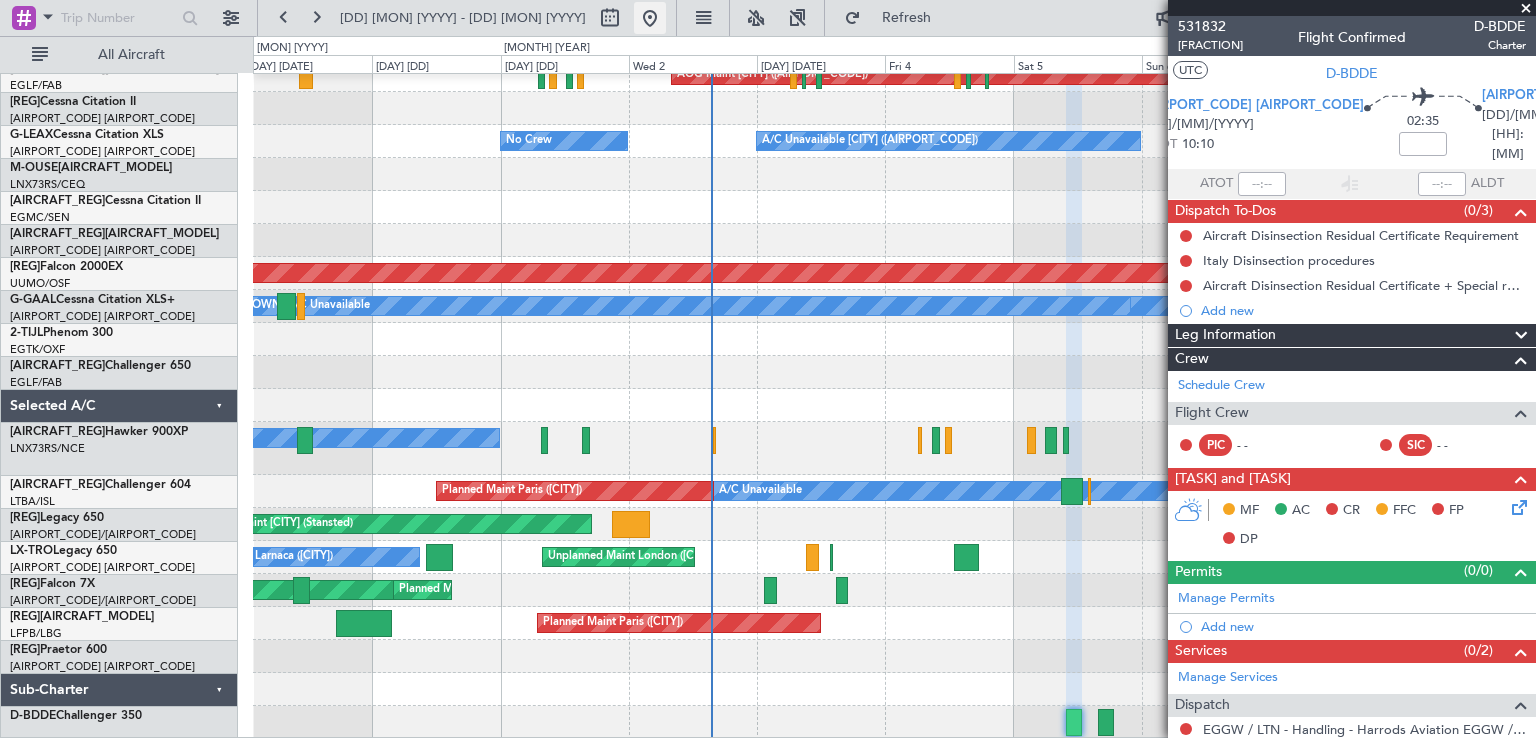 click at bounding box center (650, 18) 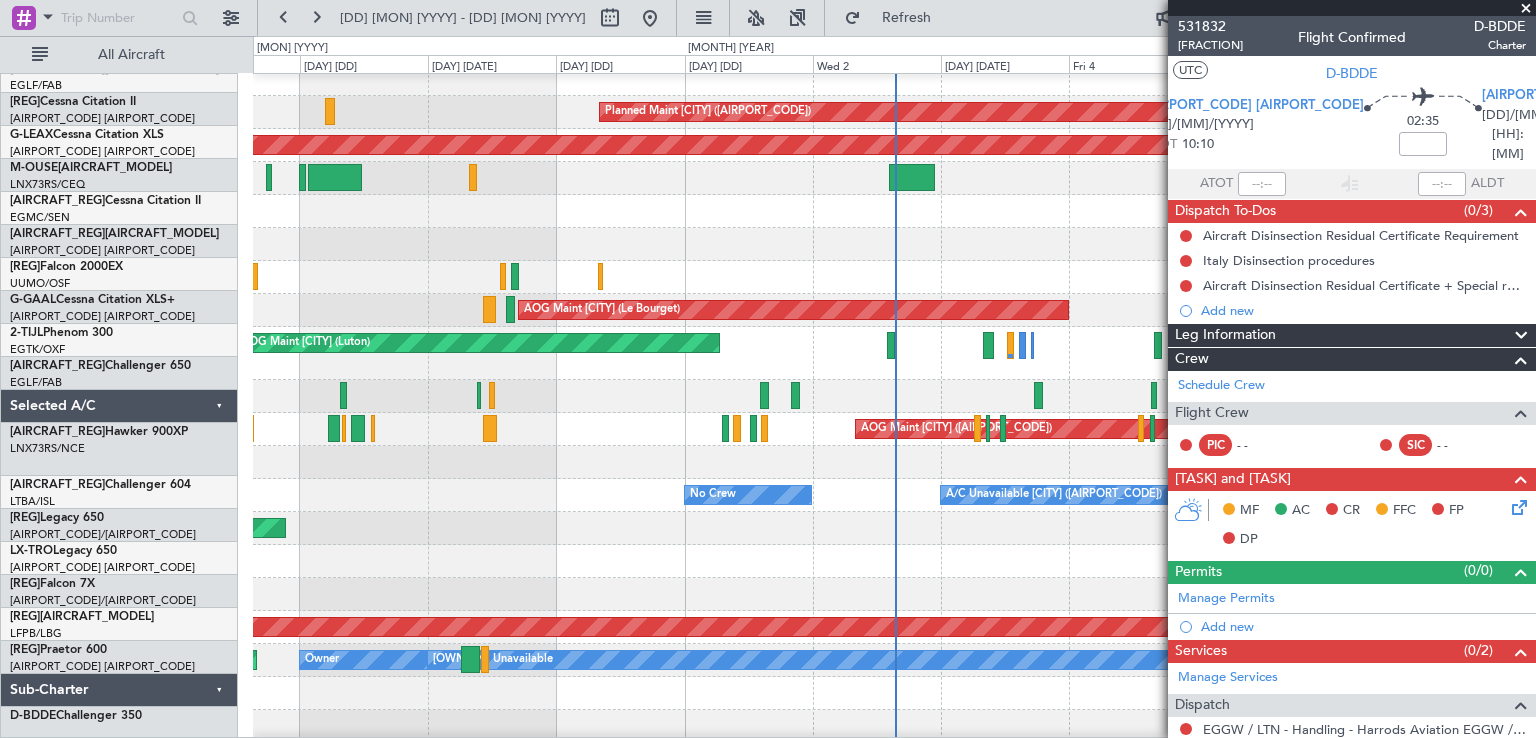 scroll, scrollTop: 8, scrollLeft: 0, axis: vertical 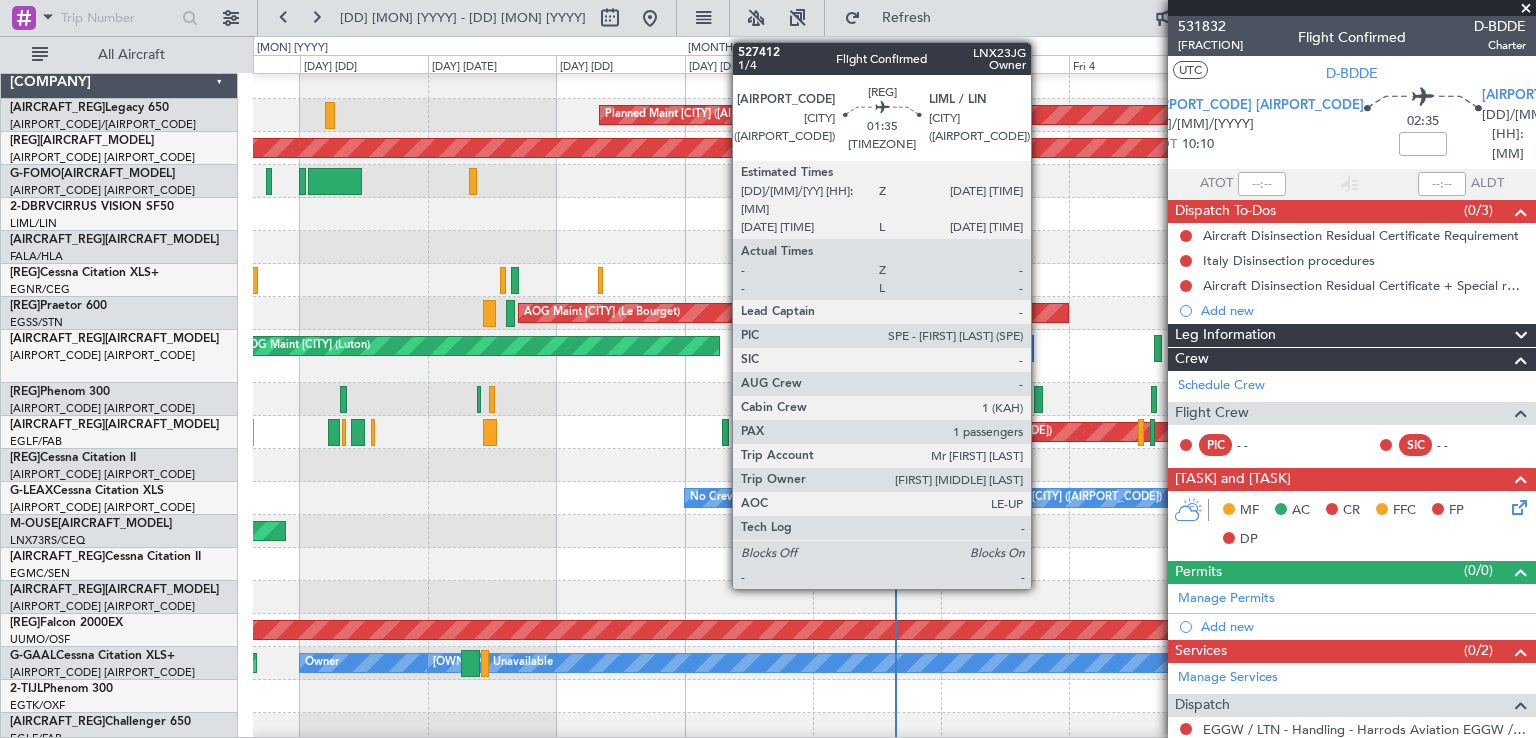 click at bounding box center (479, 399) 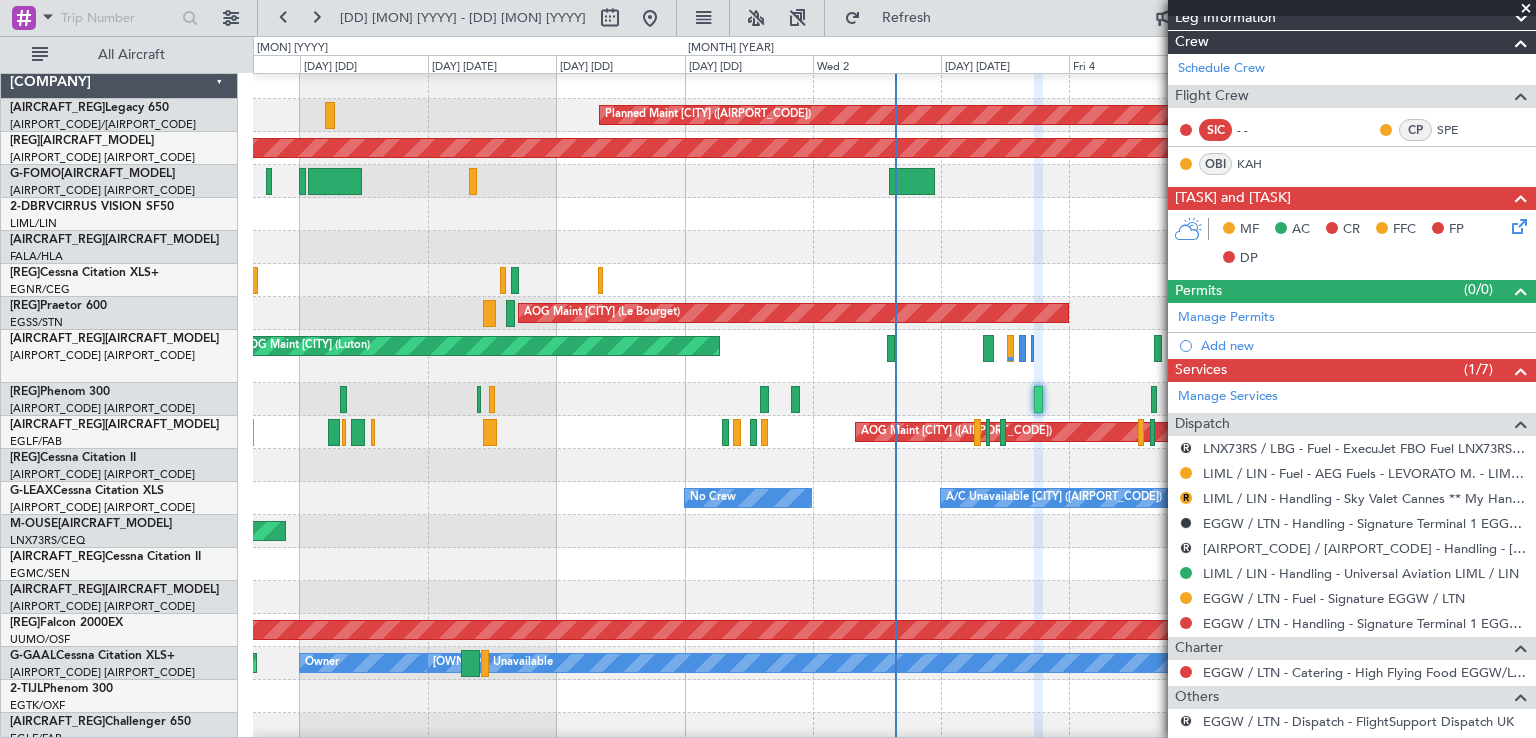 scroll, scrollTop: 344, scrollLeft: 0, axis: vertical 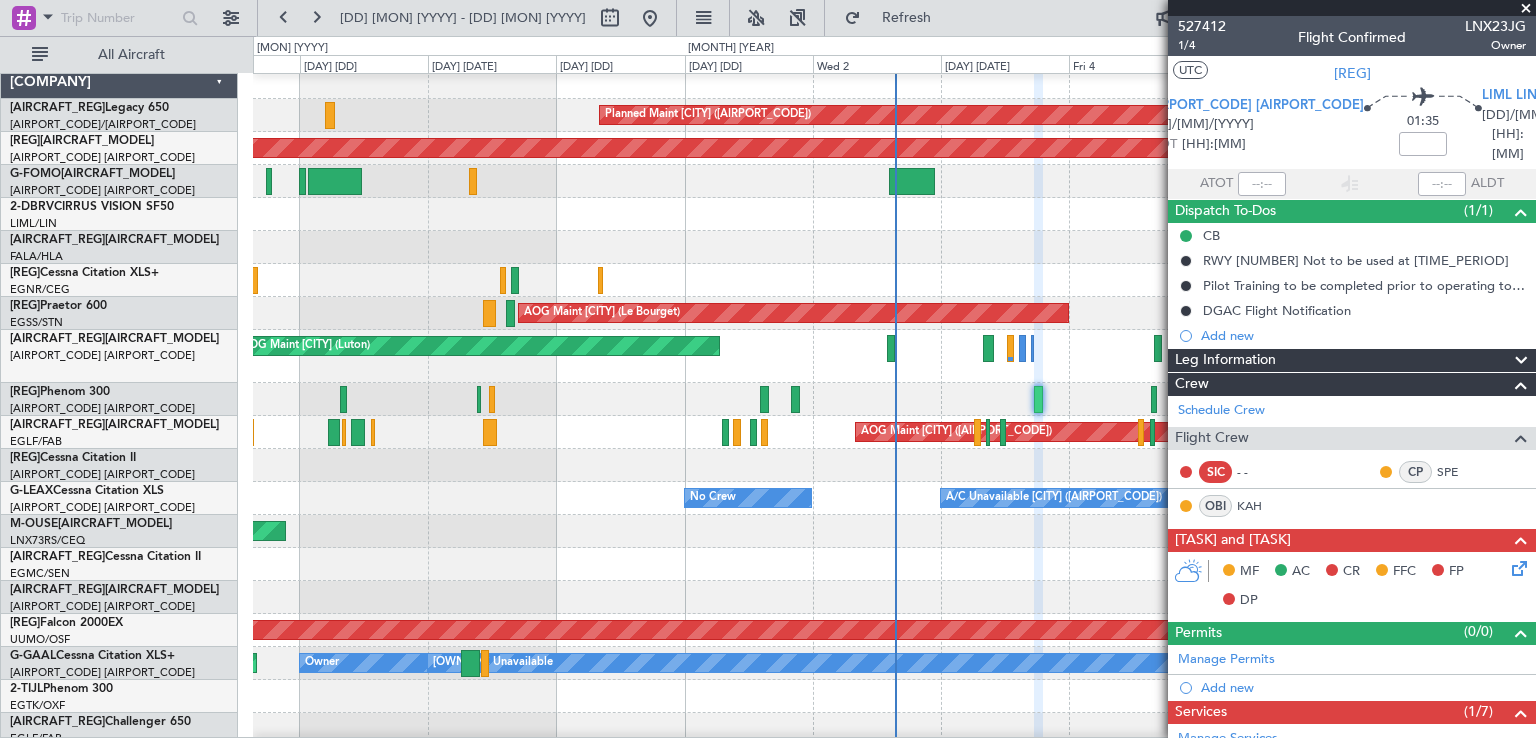 click at bounding box center [1526, 9] 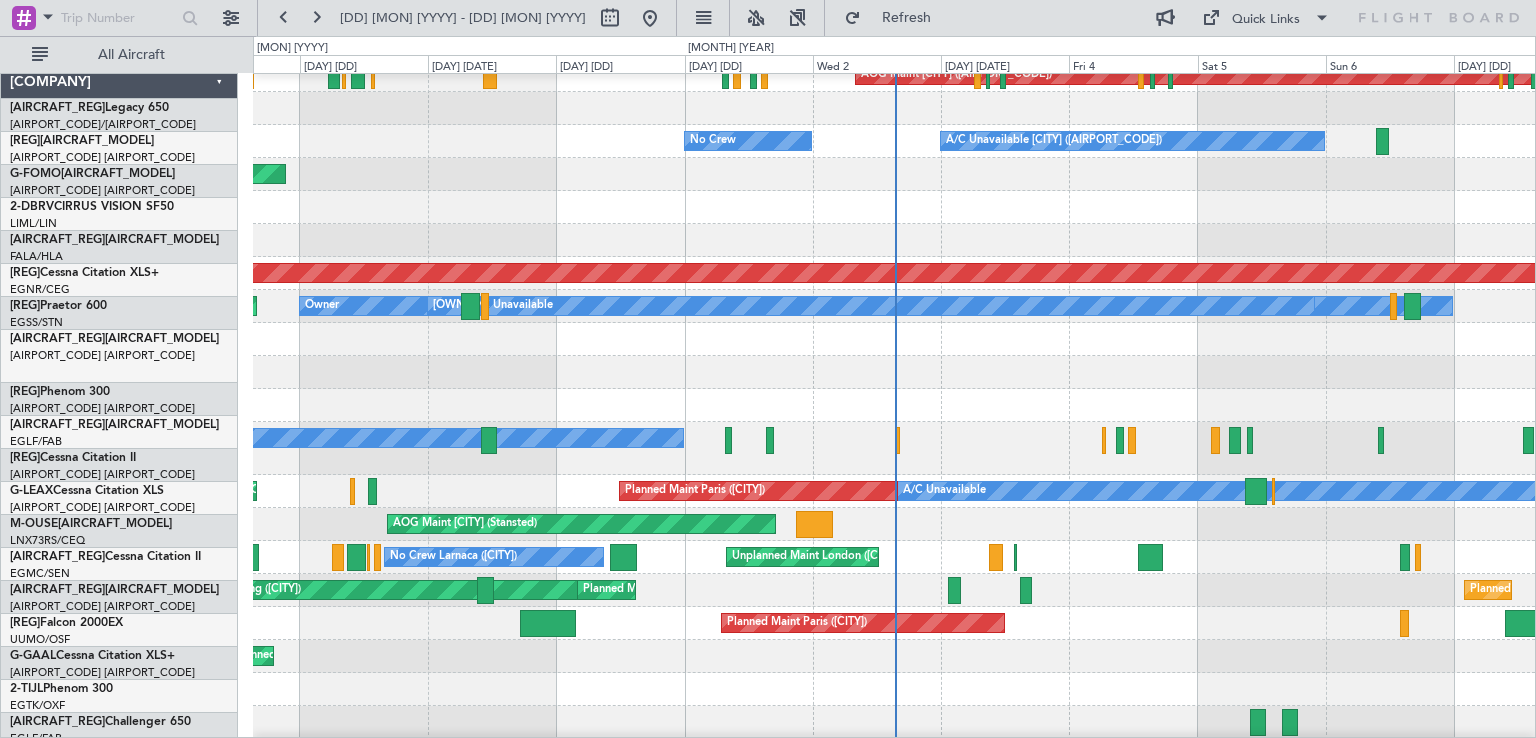 scroll, scrollTop: 364, scrollLeft: 0, axis: vertical 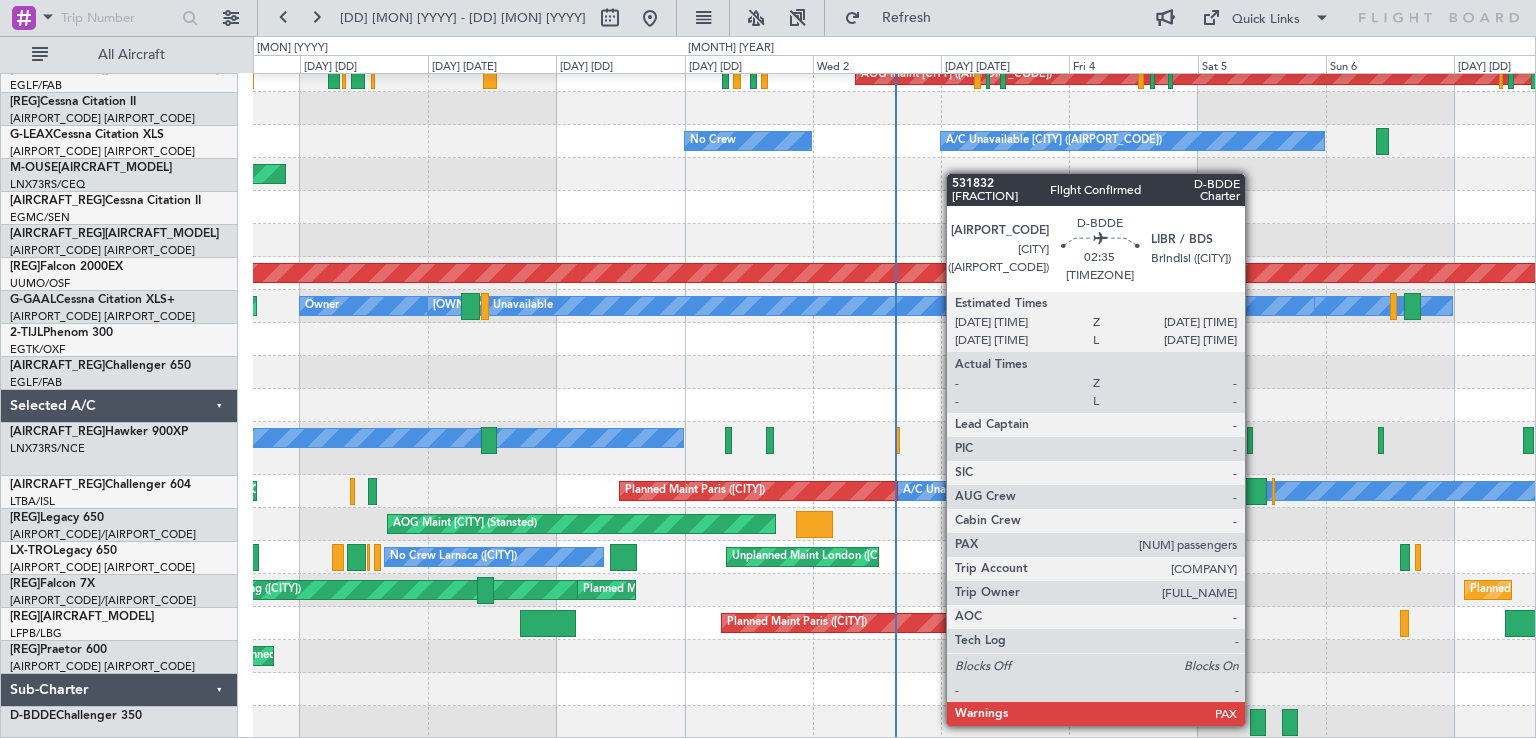 click at bounding box center [1258, 722] 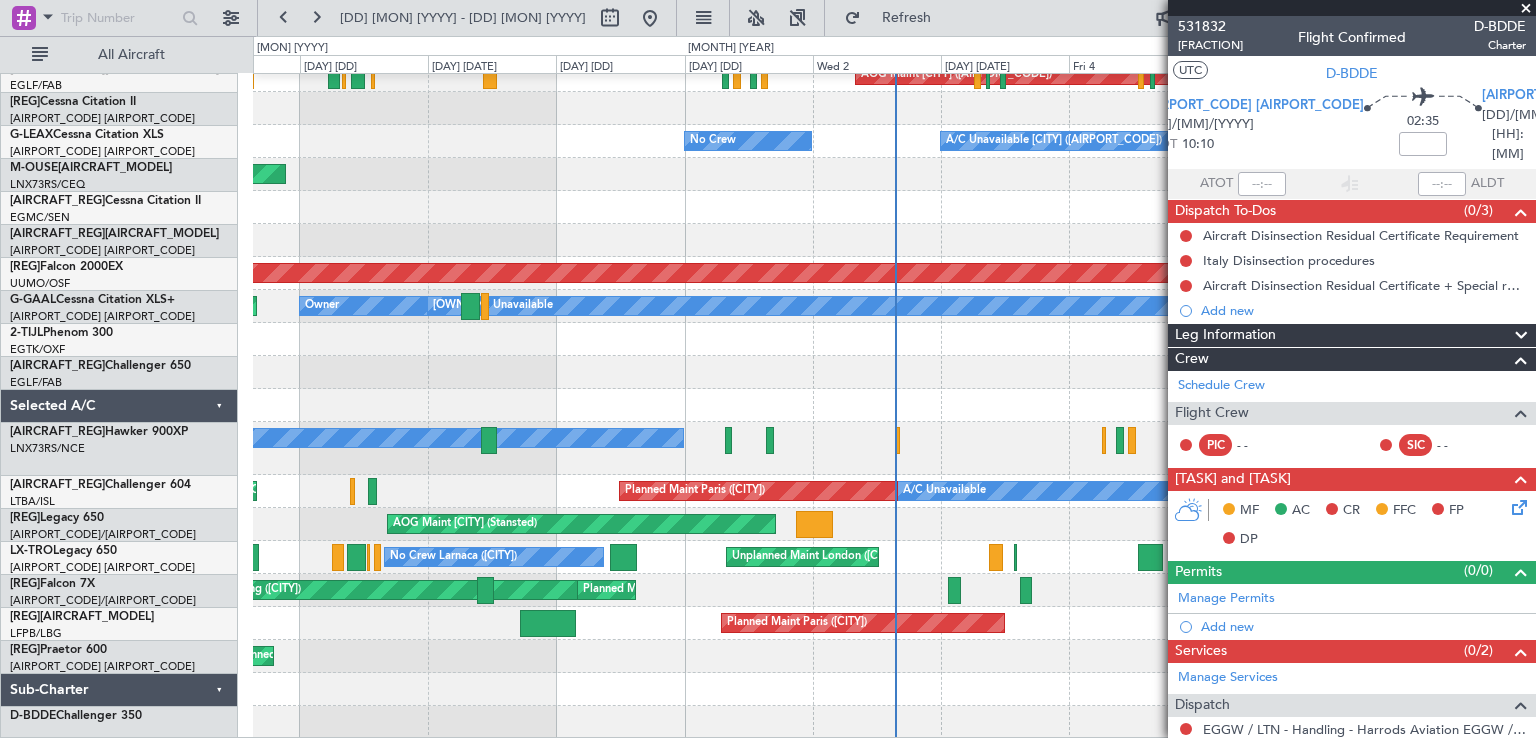 click at bounding box center (1526, 9) 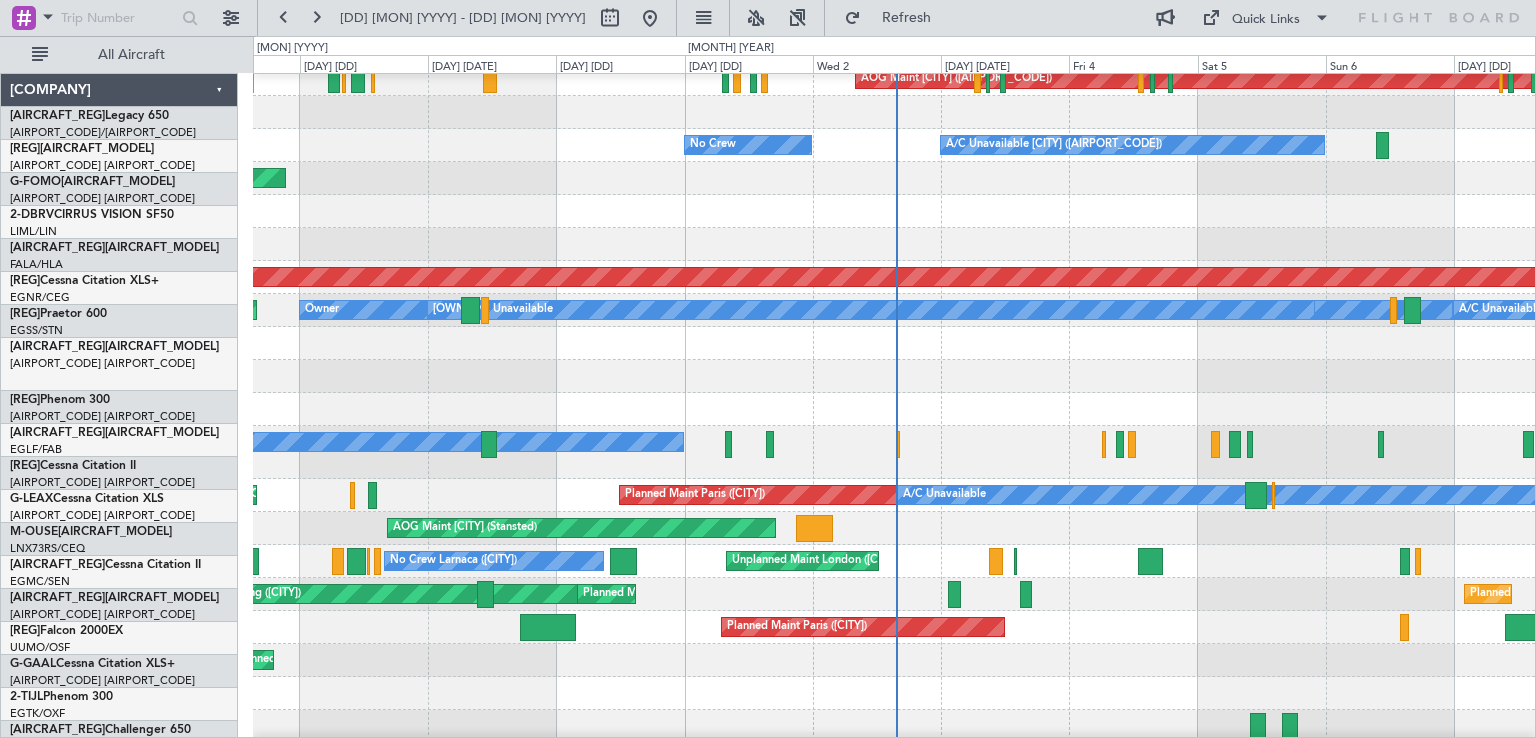 scroll, scrollTop: 364, scrollLeft: 0, axis: vertical 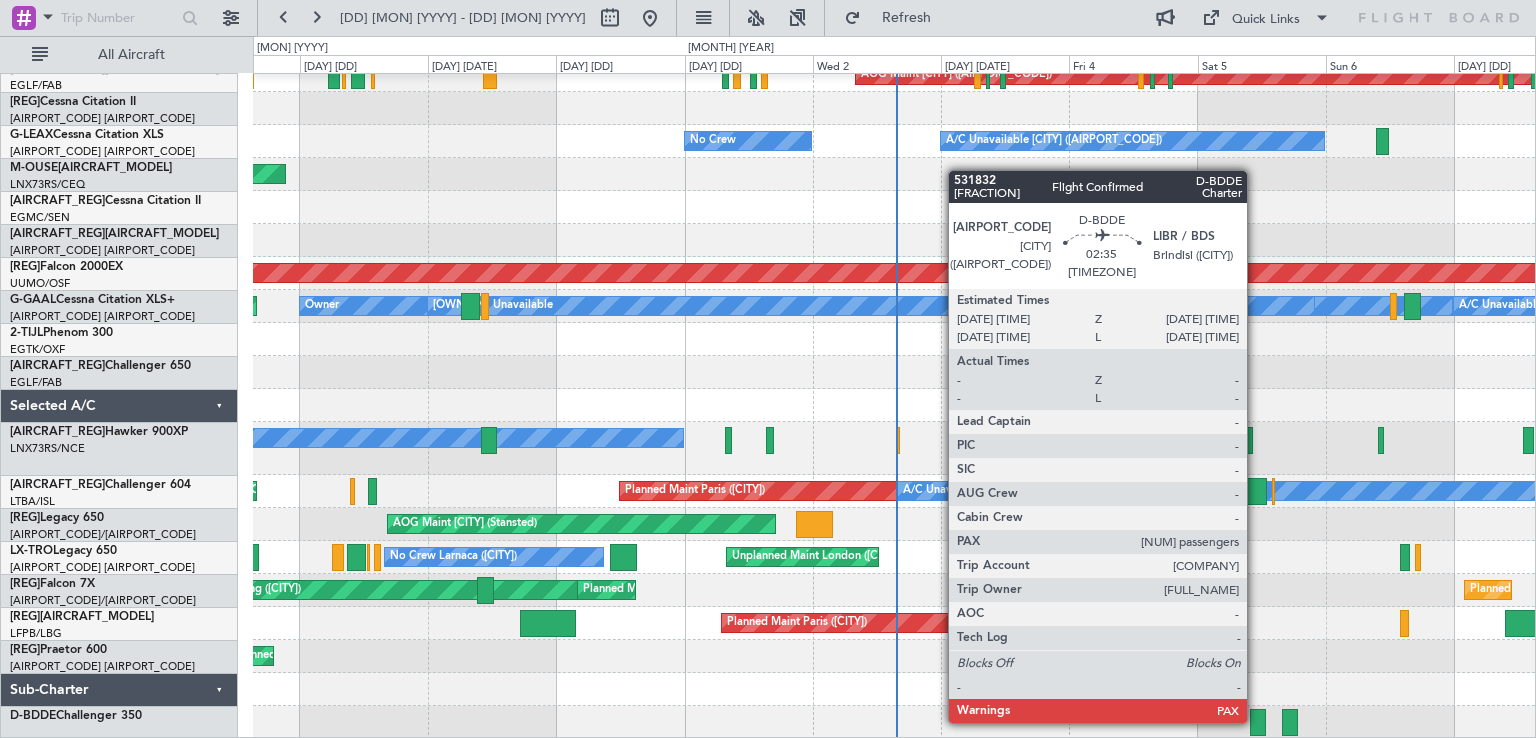 click at bounding box center (1258, 722) 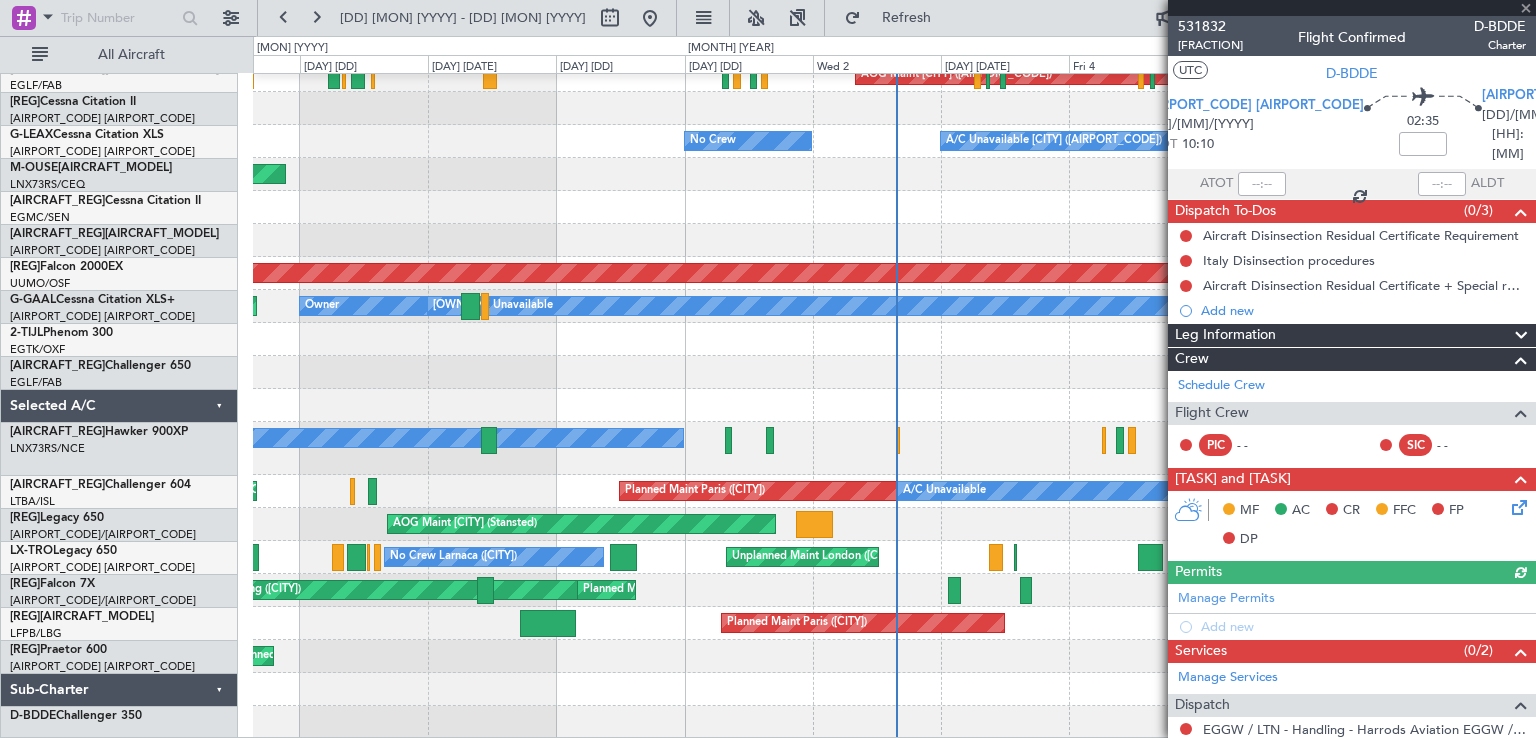 scroll, scrollTop: 104, scrollLeft: 0, axis: vertical 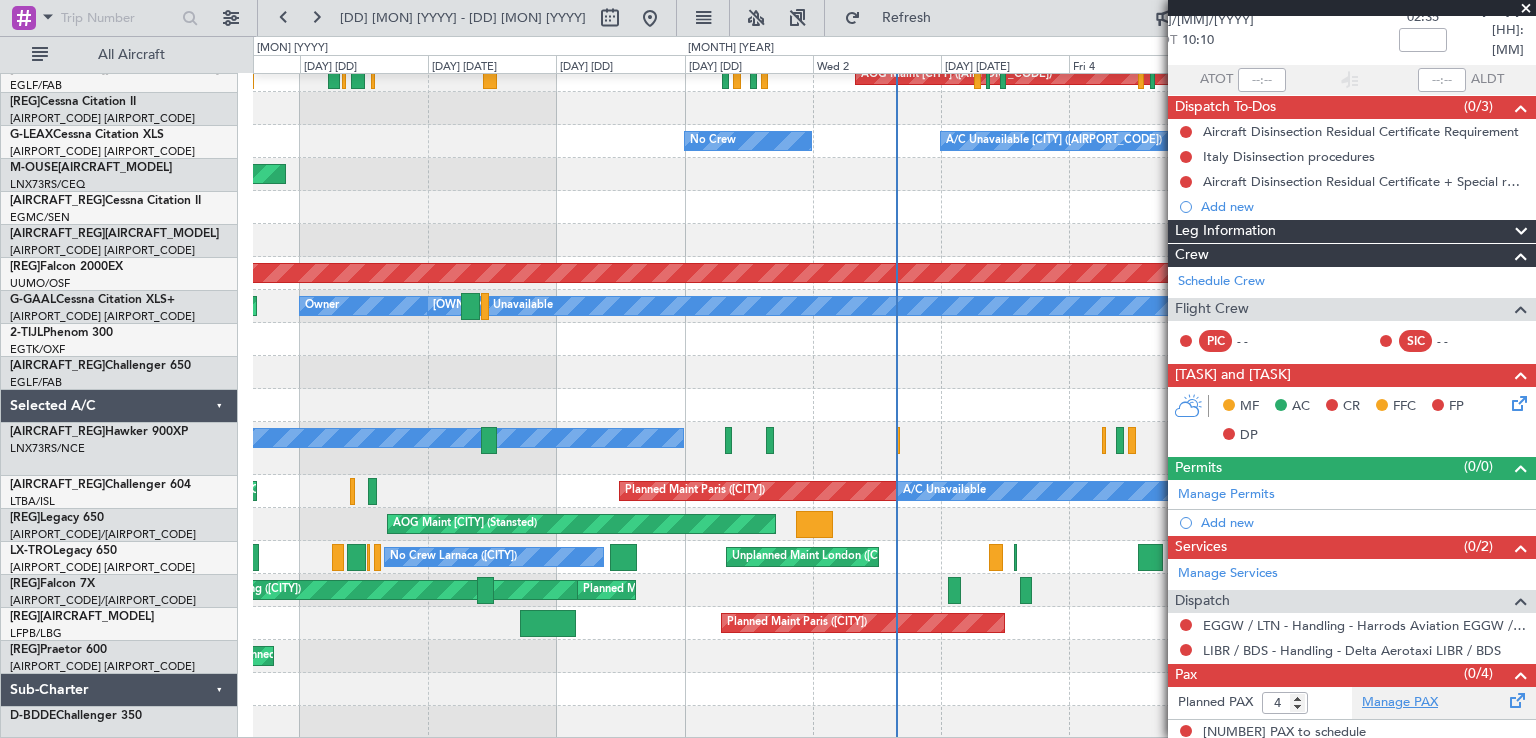 click on "Manage PAX" at bounding box center [1400, 703] 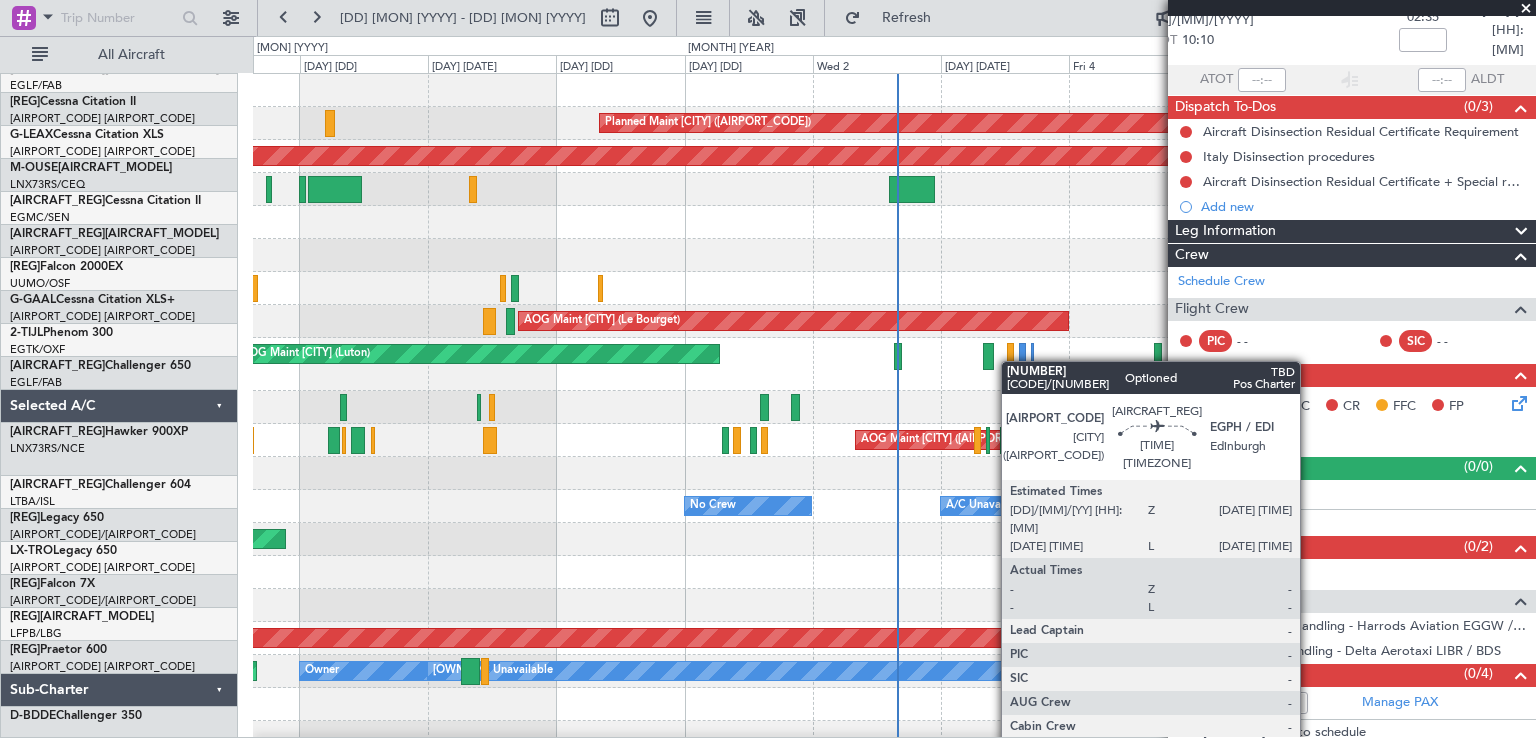 scroll, scrollTop: 0, scrollLeft: 0, axis: both 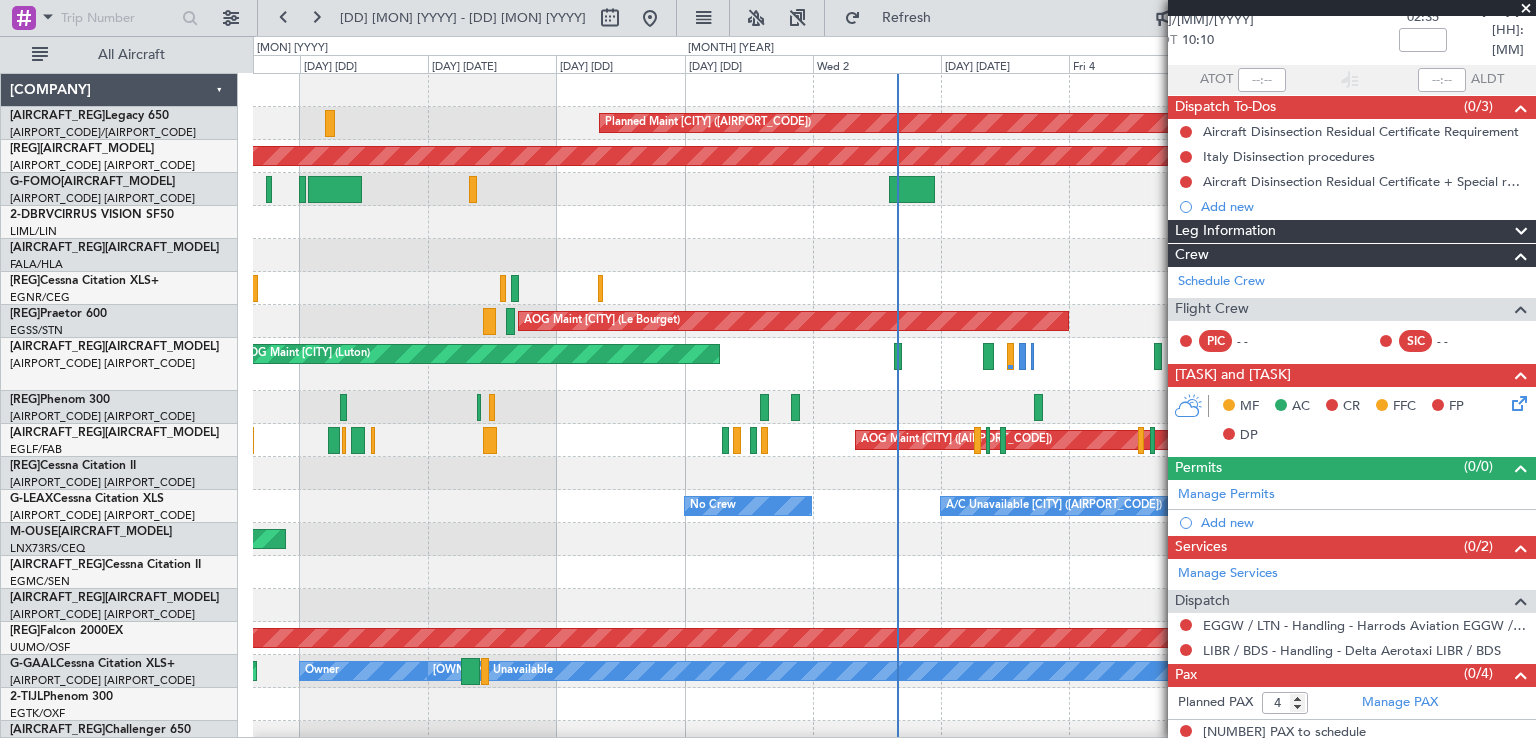 click at bounding box center (1526, 9) 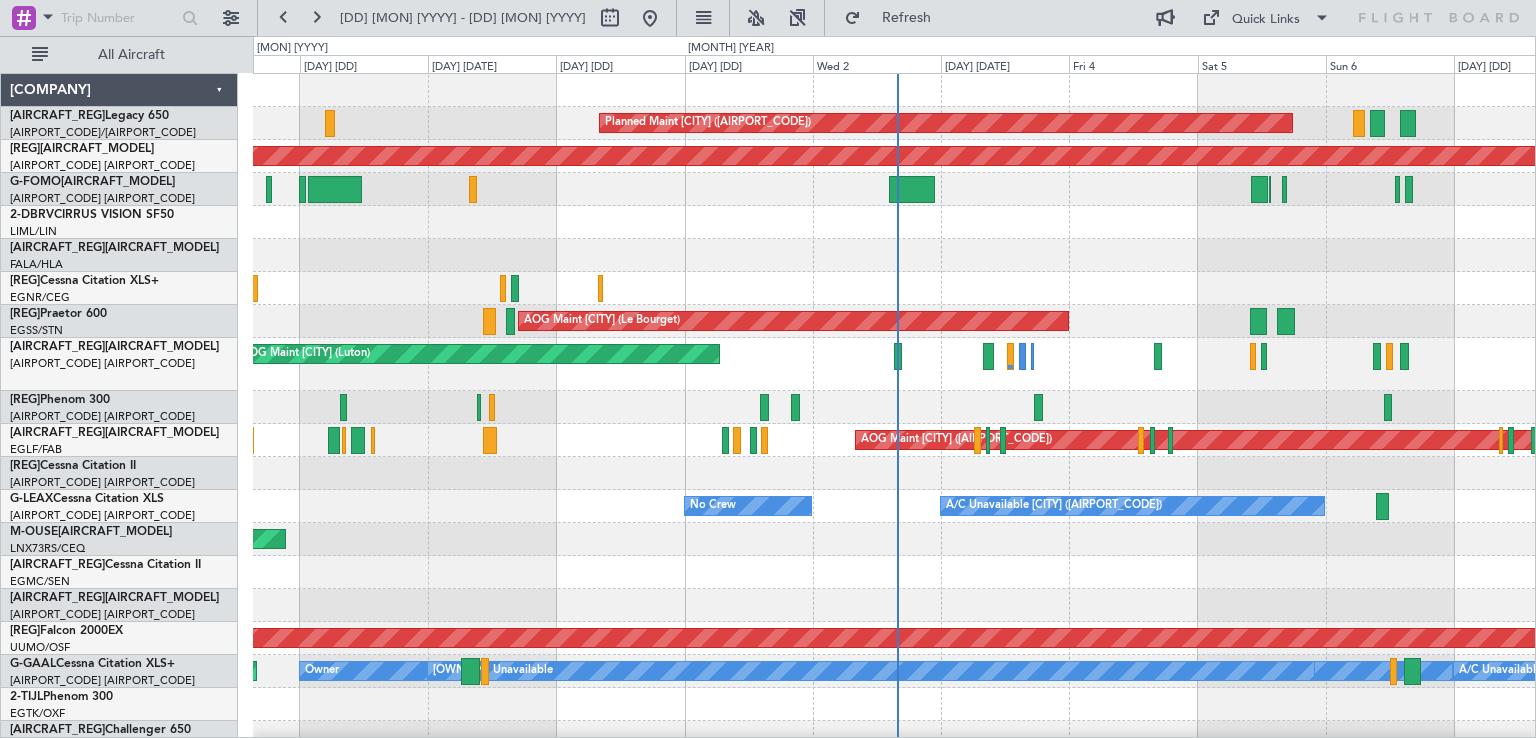 scroll, scrollTop: 0, scrollLeft: 0, axis: both 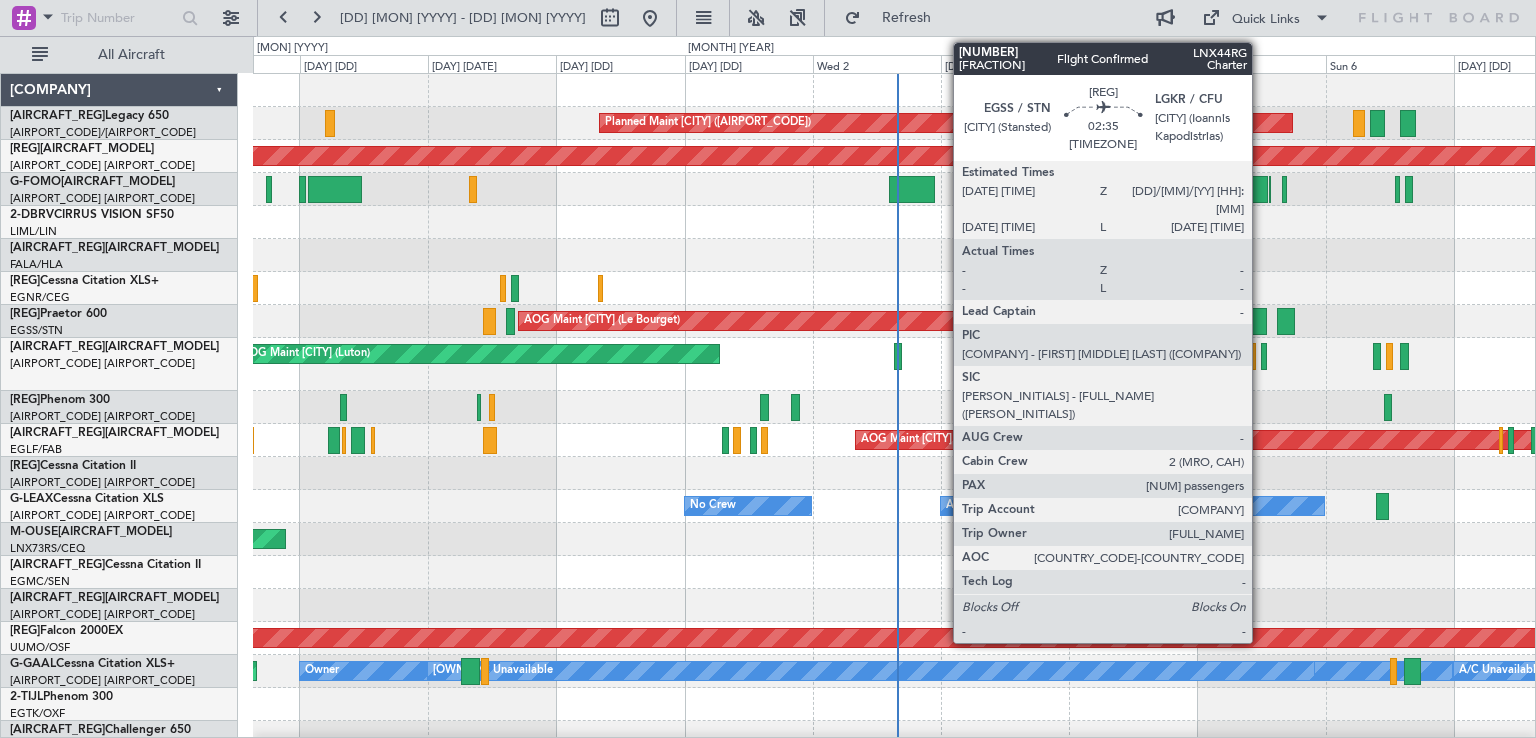 click at bounding box center (510, 321) 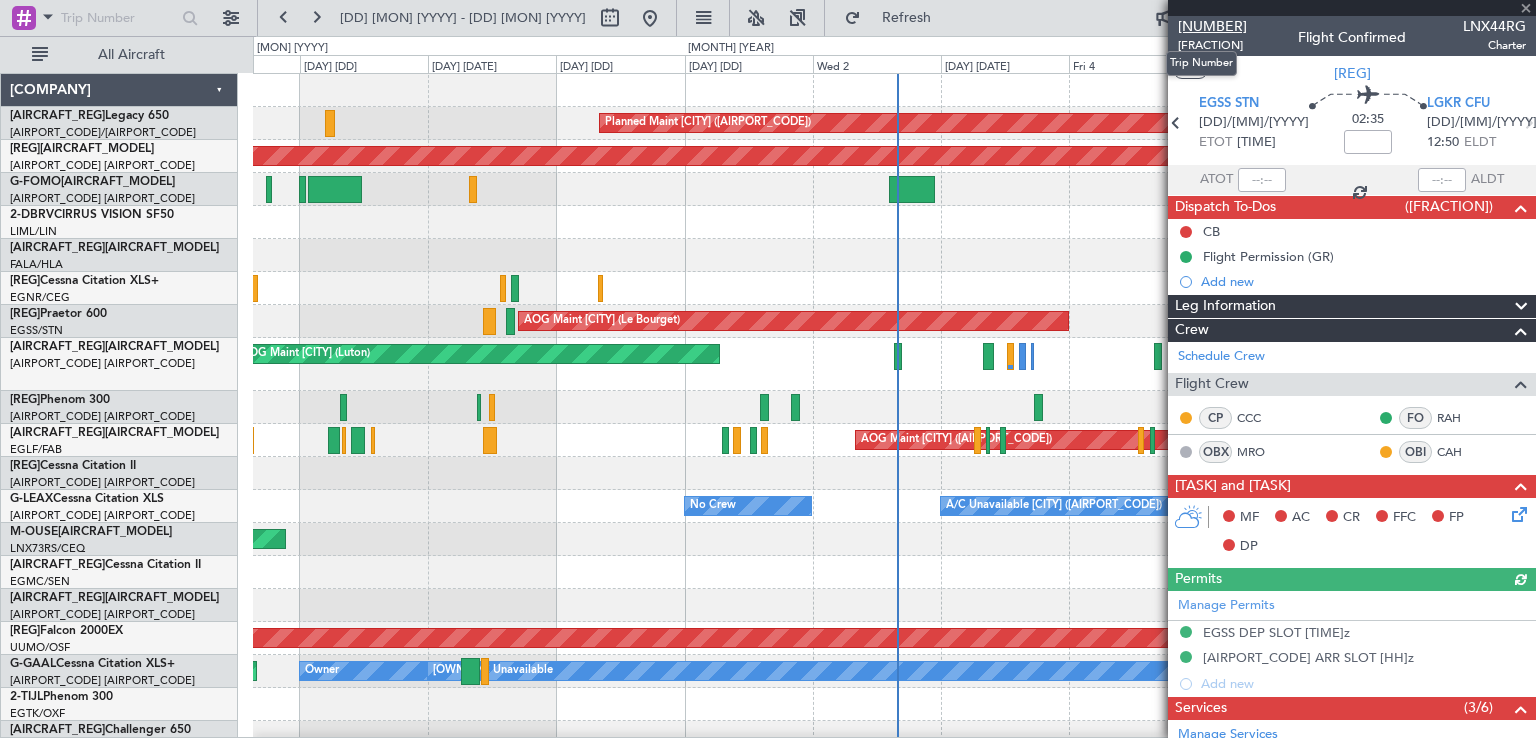 click on "[NUMBER]" at bounding box center (1212, 26) 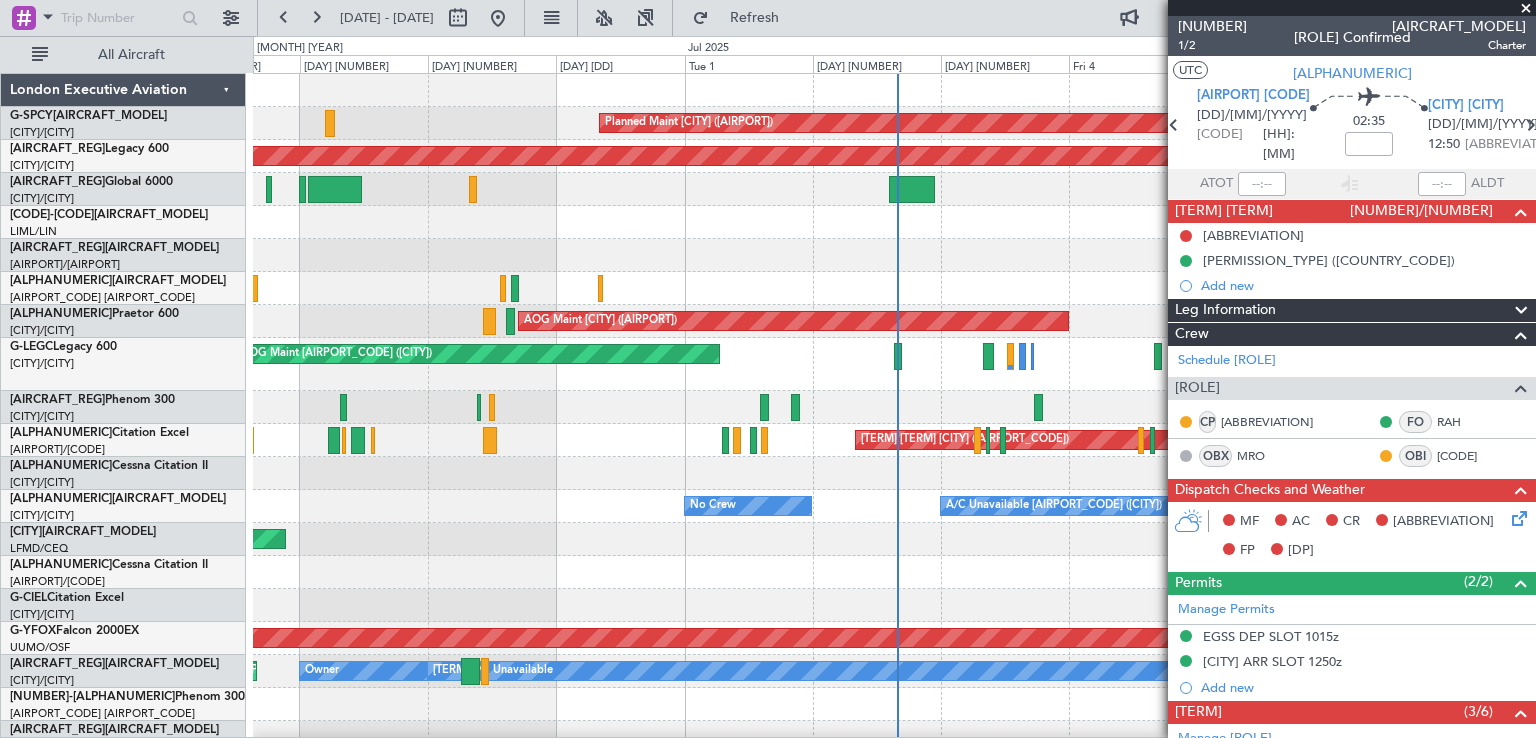 scroll, scrollTop: 0, scrollLeft: 0, axis: both 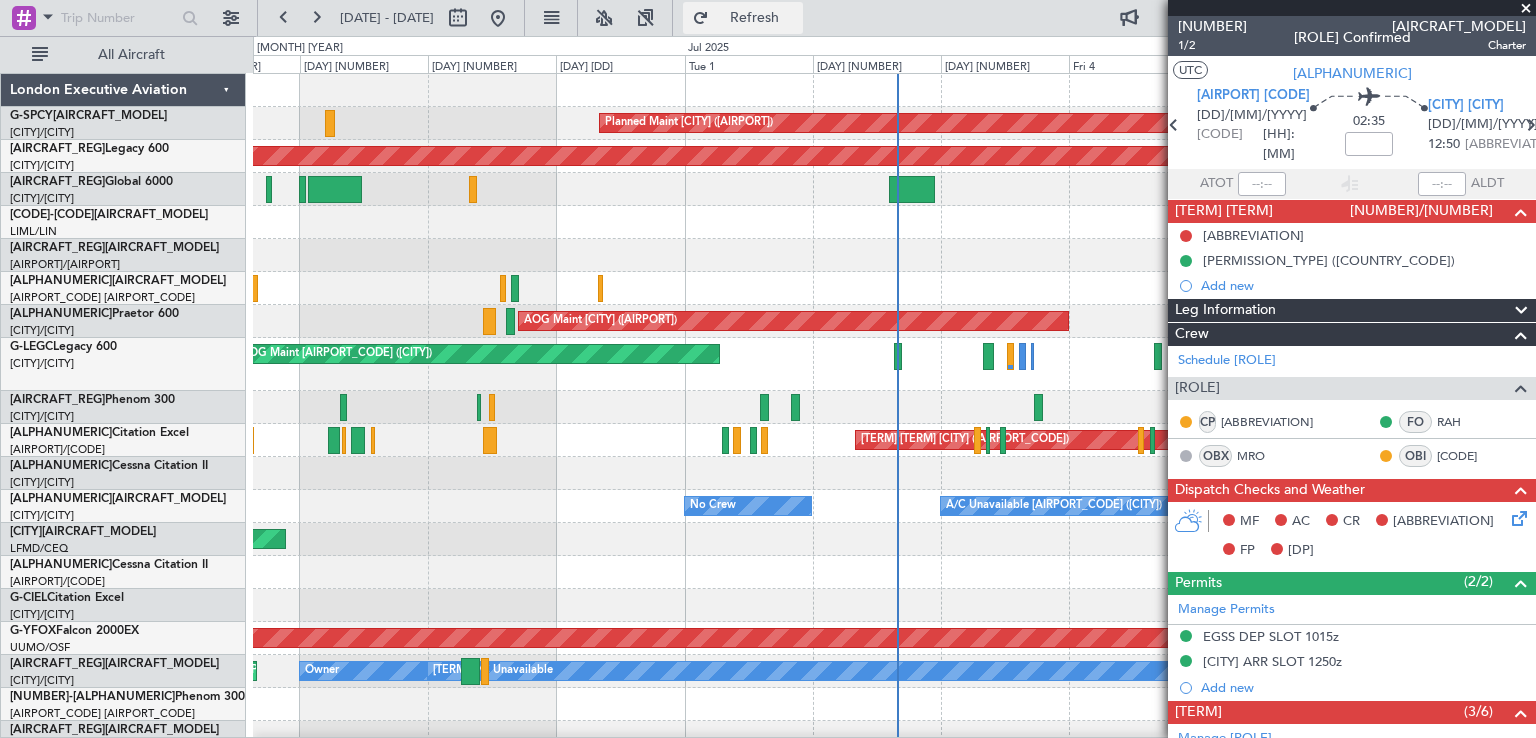 click on "Refresh" at bounding box center [755, 18] 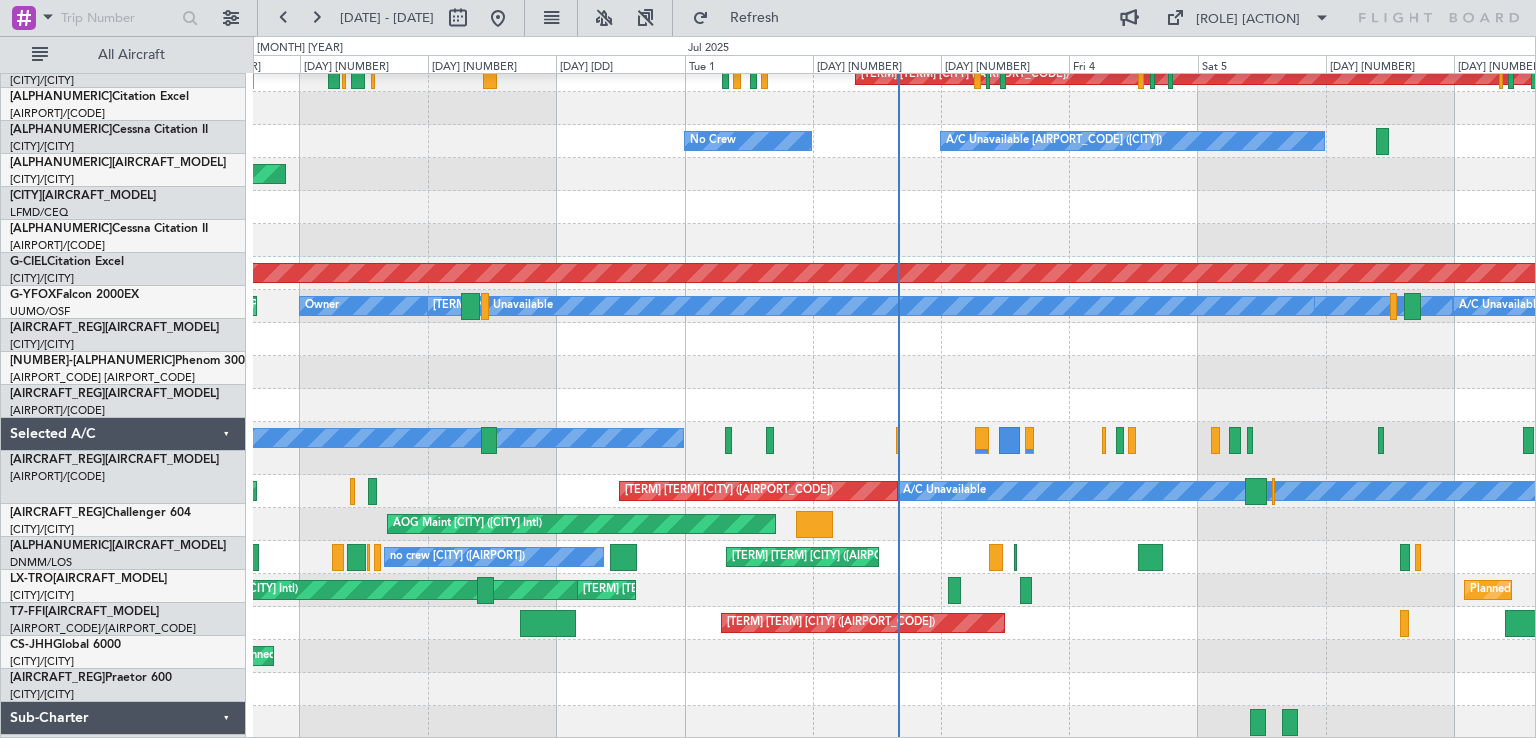 scroll, scrollTop: 364, scrollLeft: 0, axis: vertical 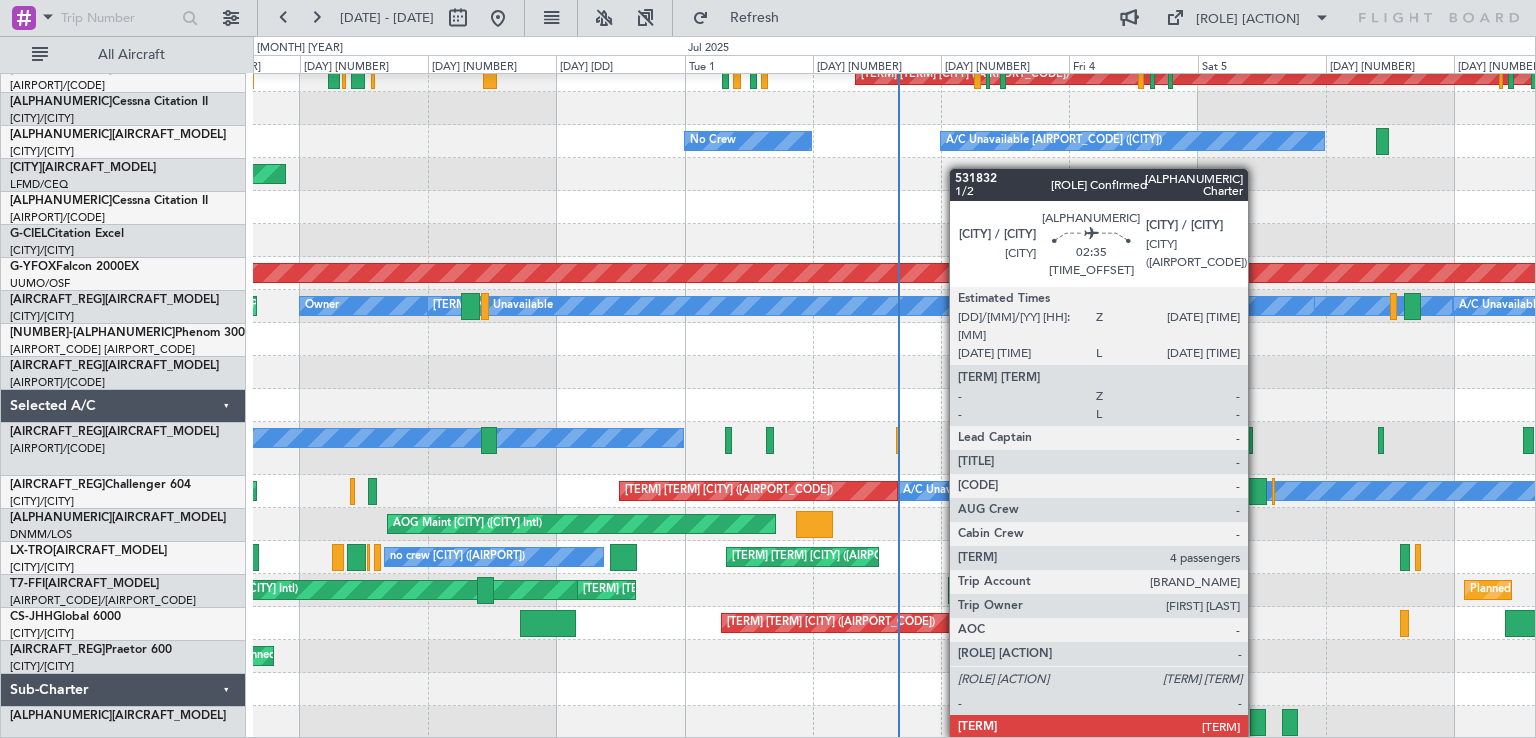 click at bounding box center [1258, 722] 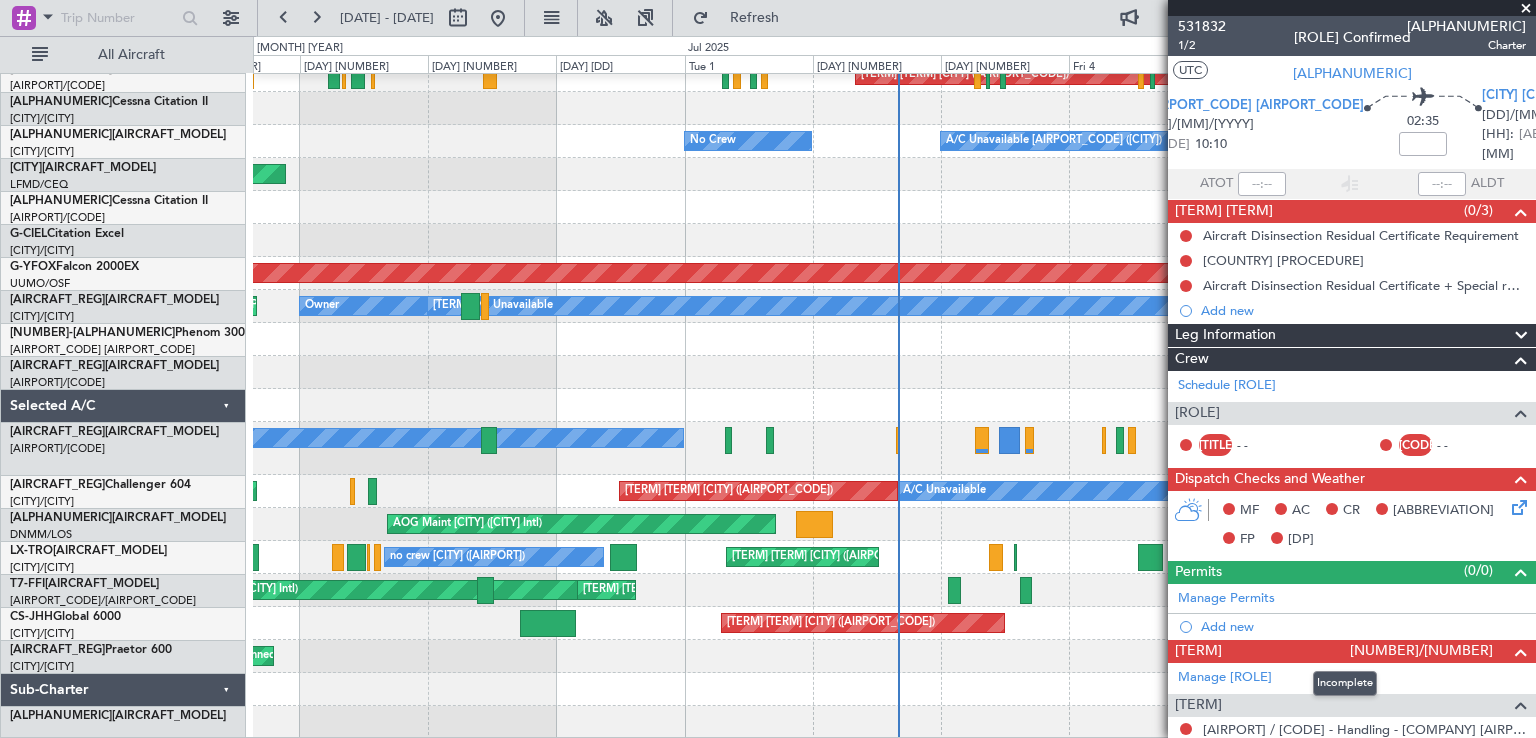 scroll, scrollTop: 104, scrollLeft: 0, axis: vertical 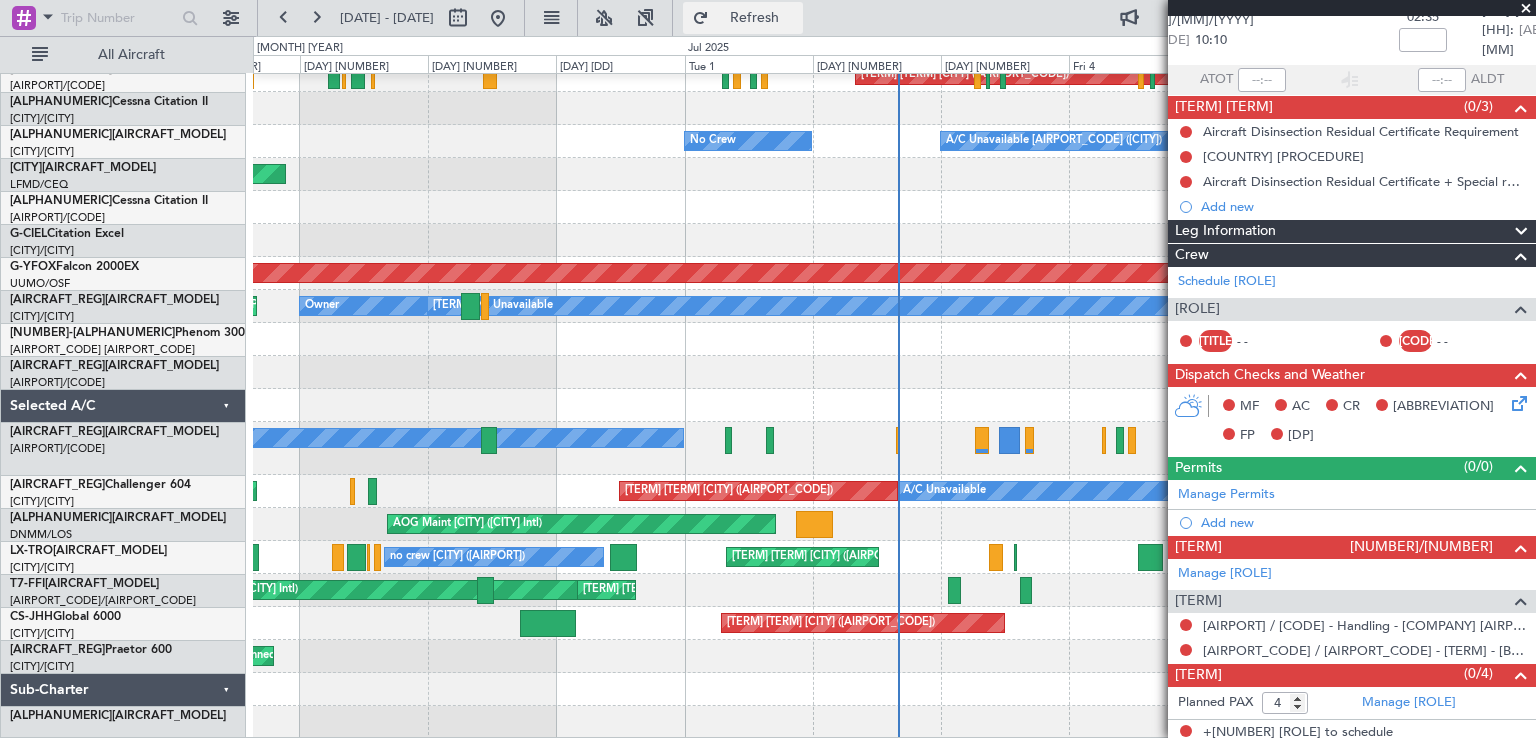 click on "Refresh" at bounding box center (755, 18) 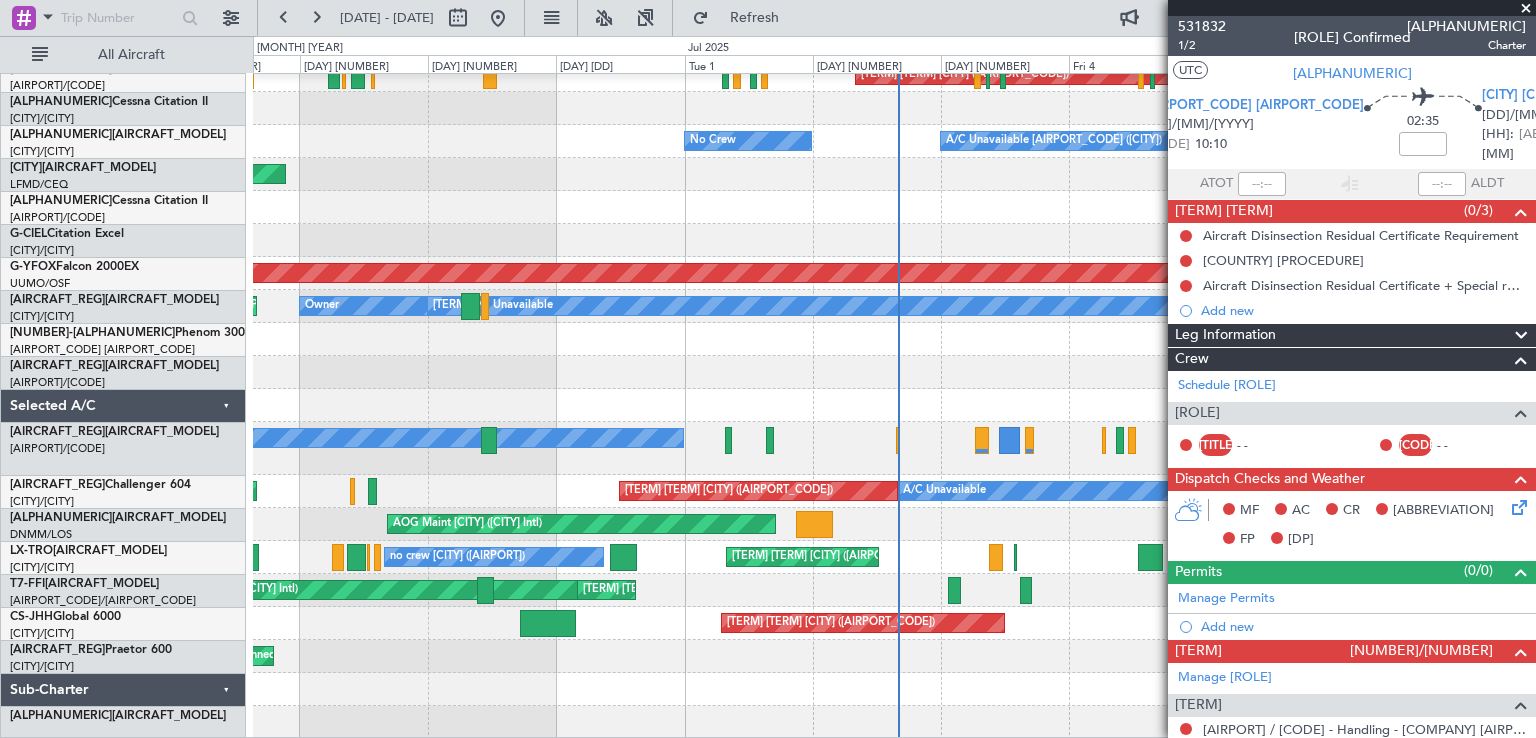 scroll, scrollTop: 194, scrollLeft: 0, axis: vertical 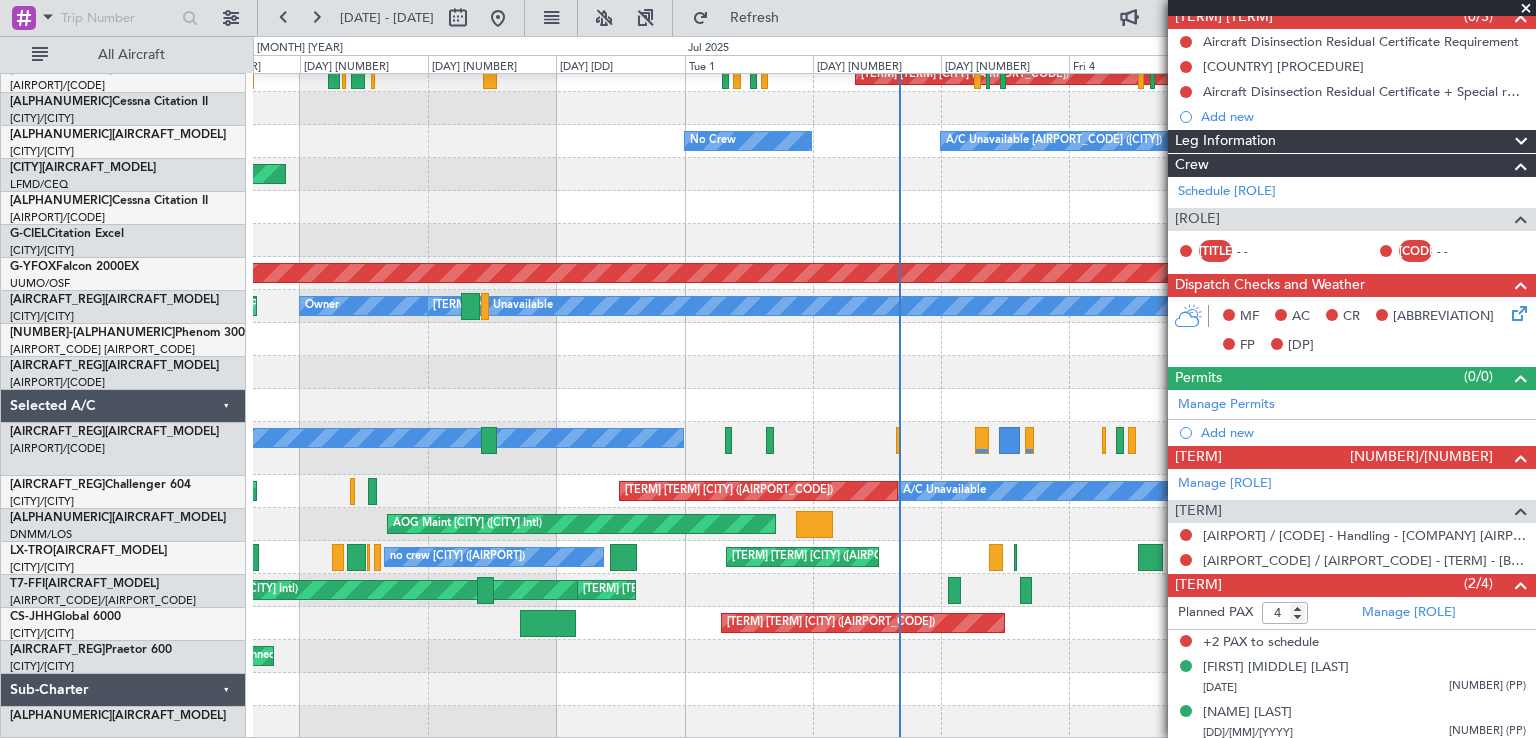 click at bounding box center [1526, 9] 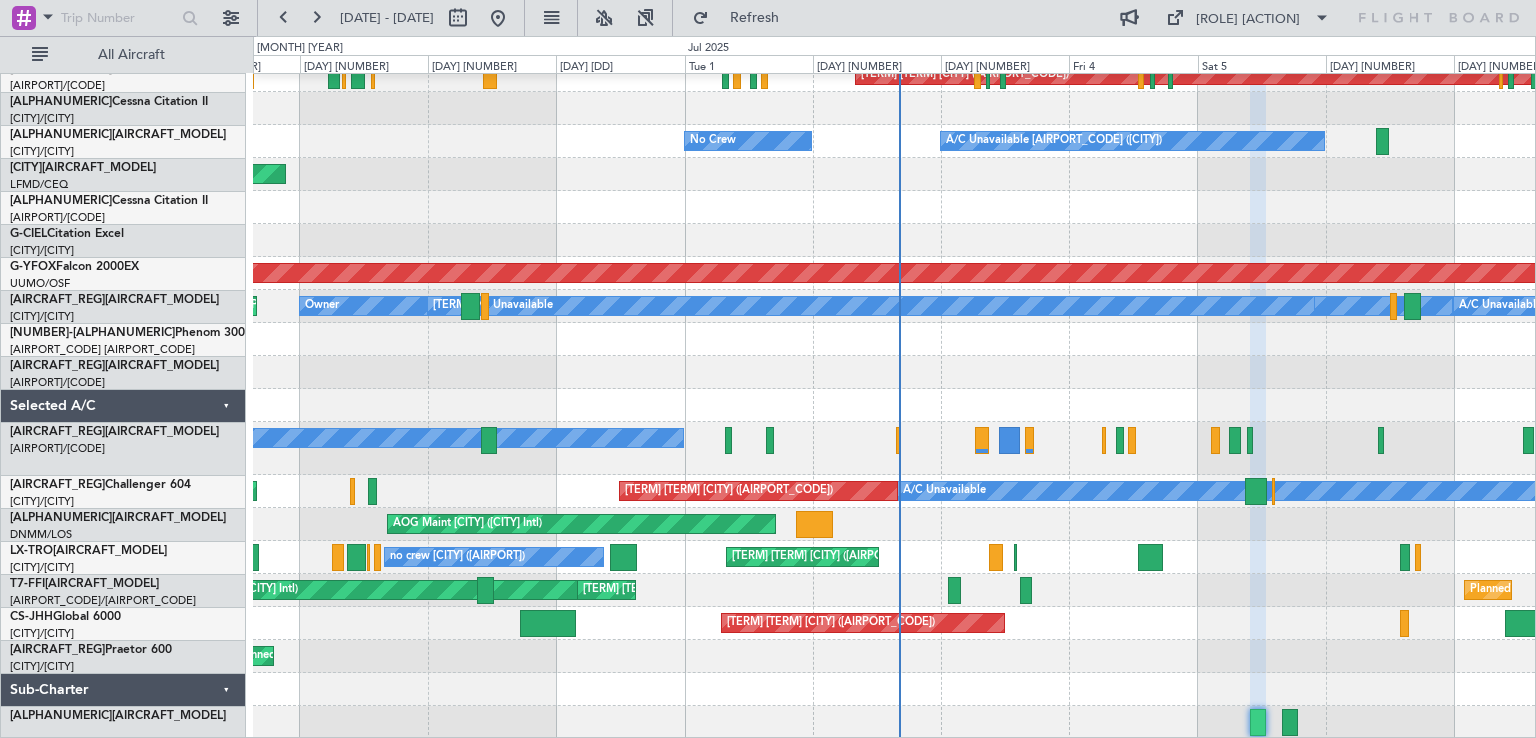 scroll, scrollTop: 0, scrollLeft: 0, axis: both 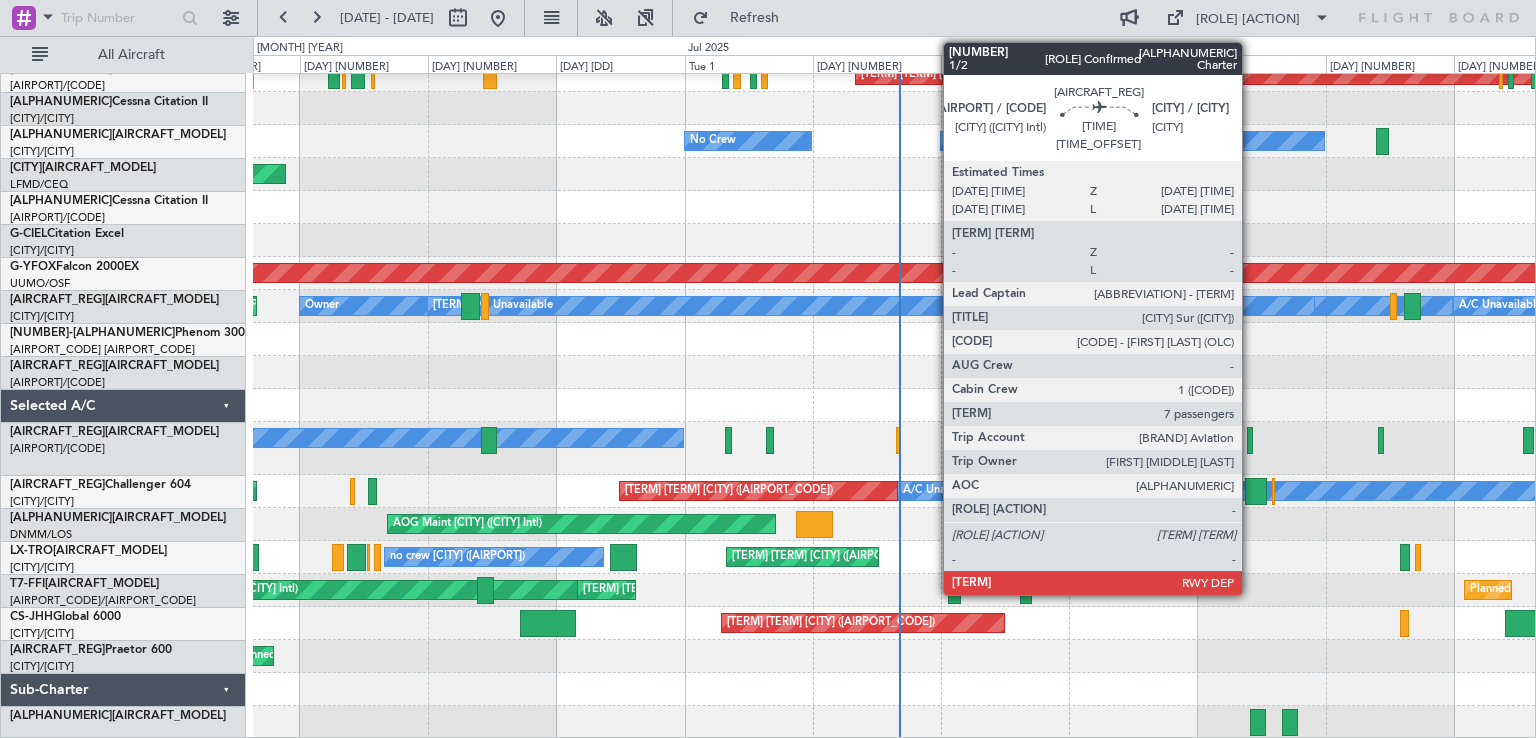 click at bounding box center (489, 440) 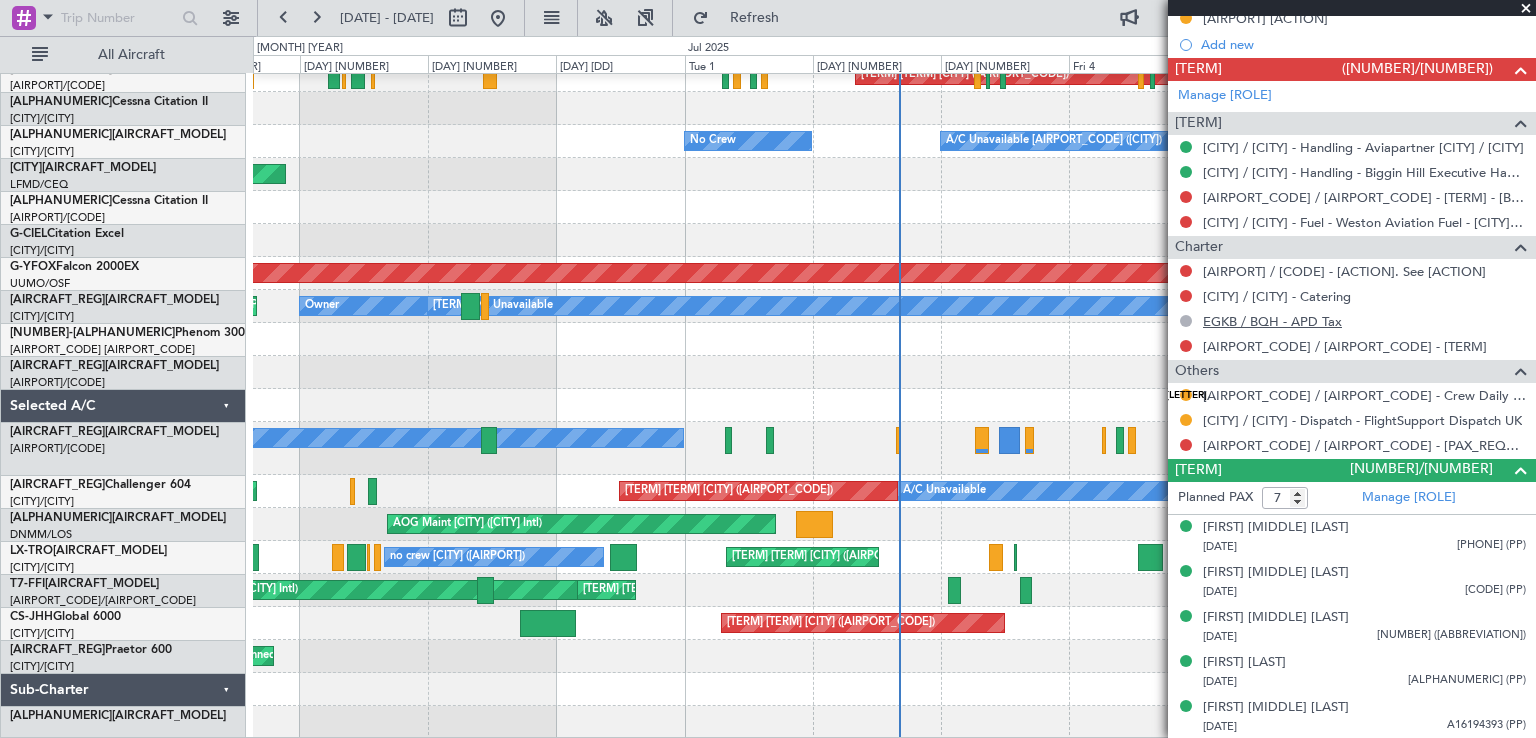 scroll, scrollTop: 657, scrollLeft: 0, axis: vertical 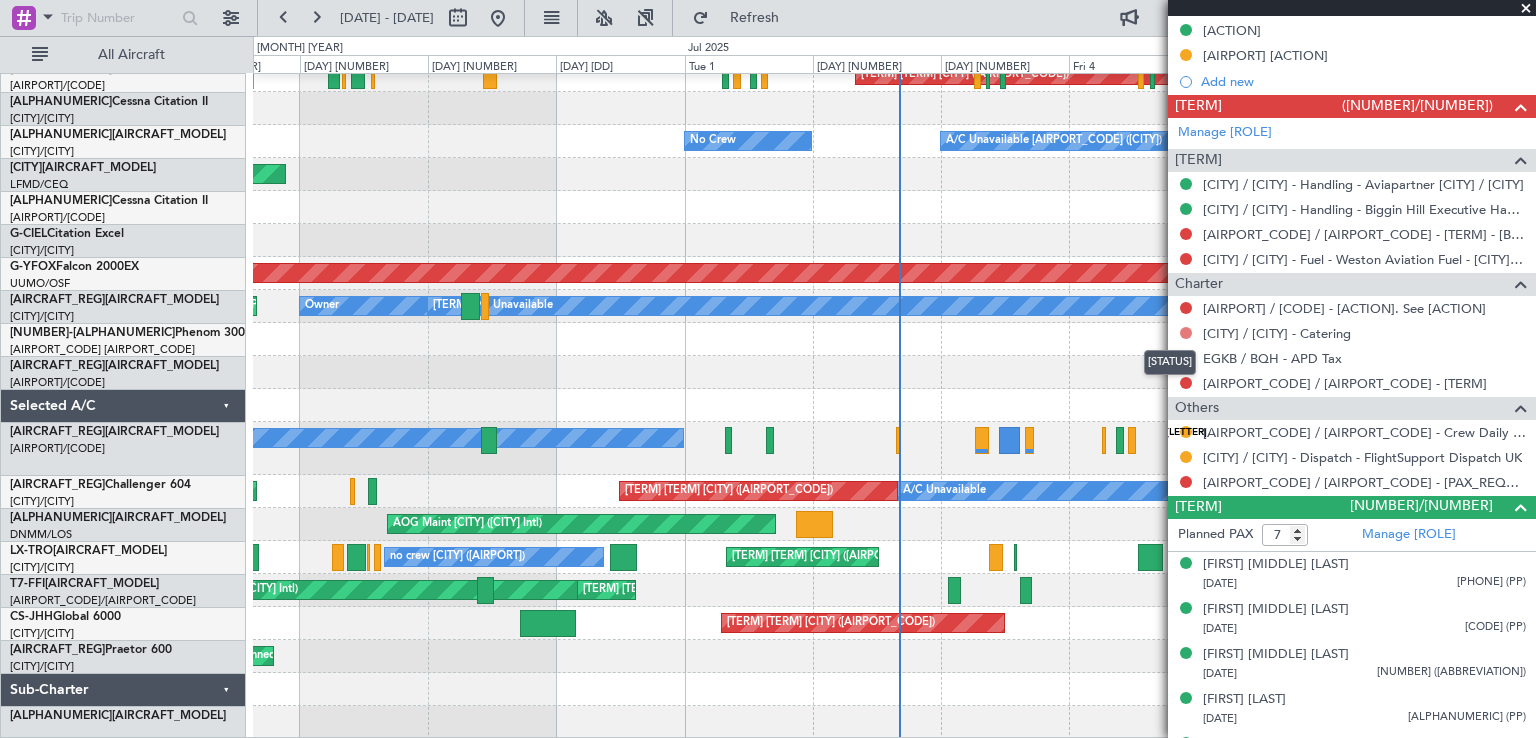 click at bounding box center [1186, 308] 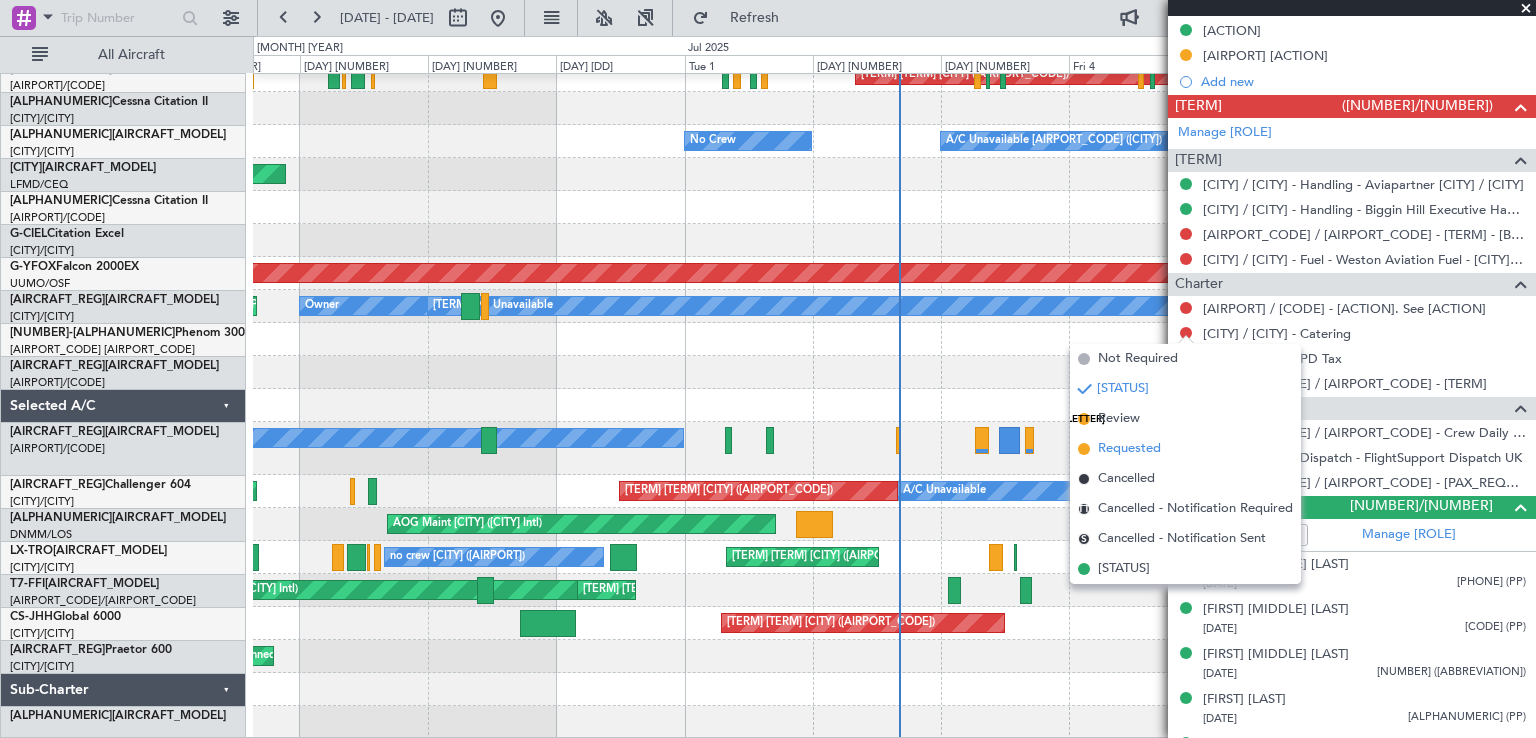click on "Requested" at bounding box center (1138, 359) 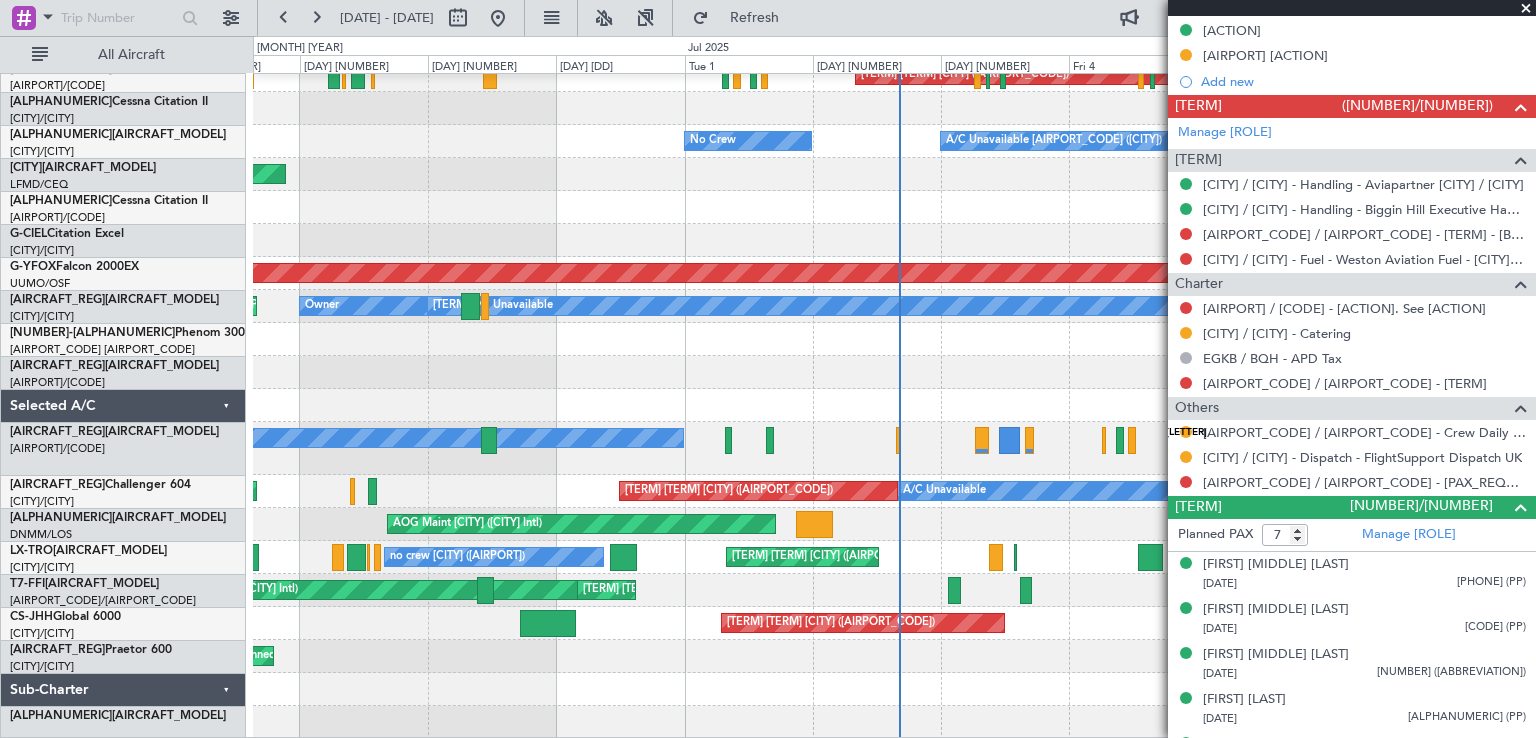 click at bounding box center [1526, 9] 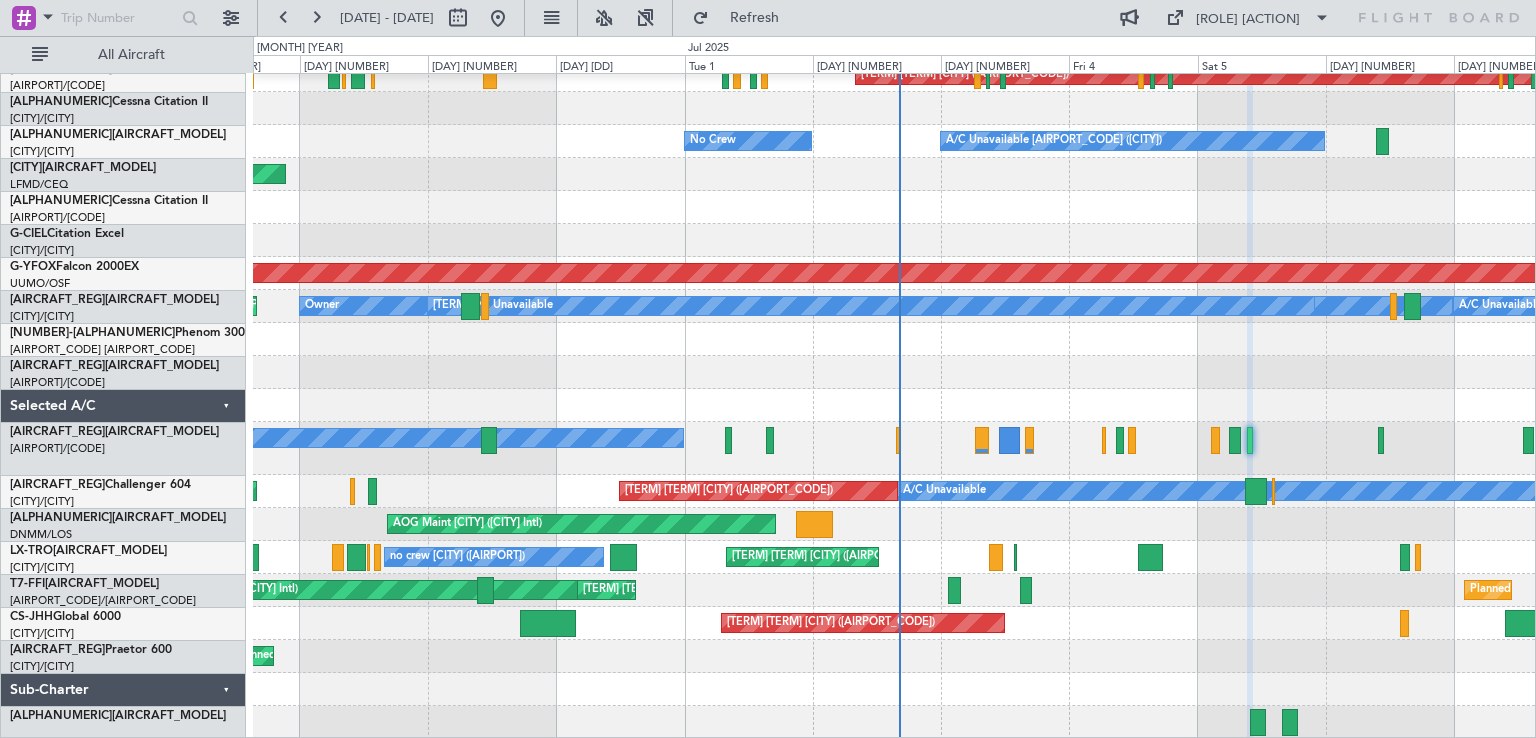 scroll, scrollTop: 0, scrollLeft: 0, axis: both 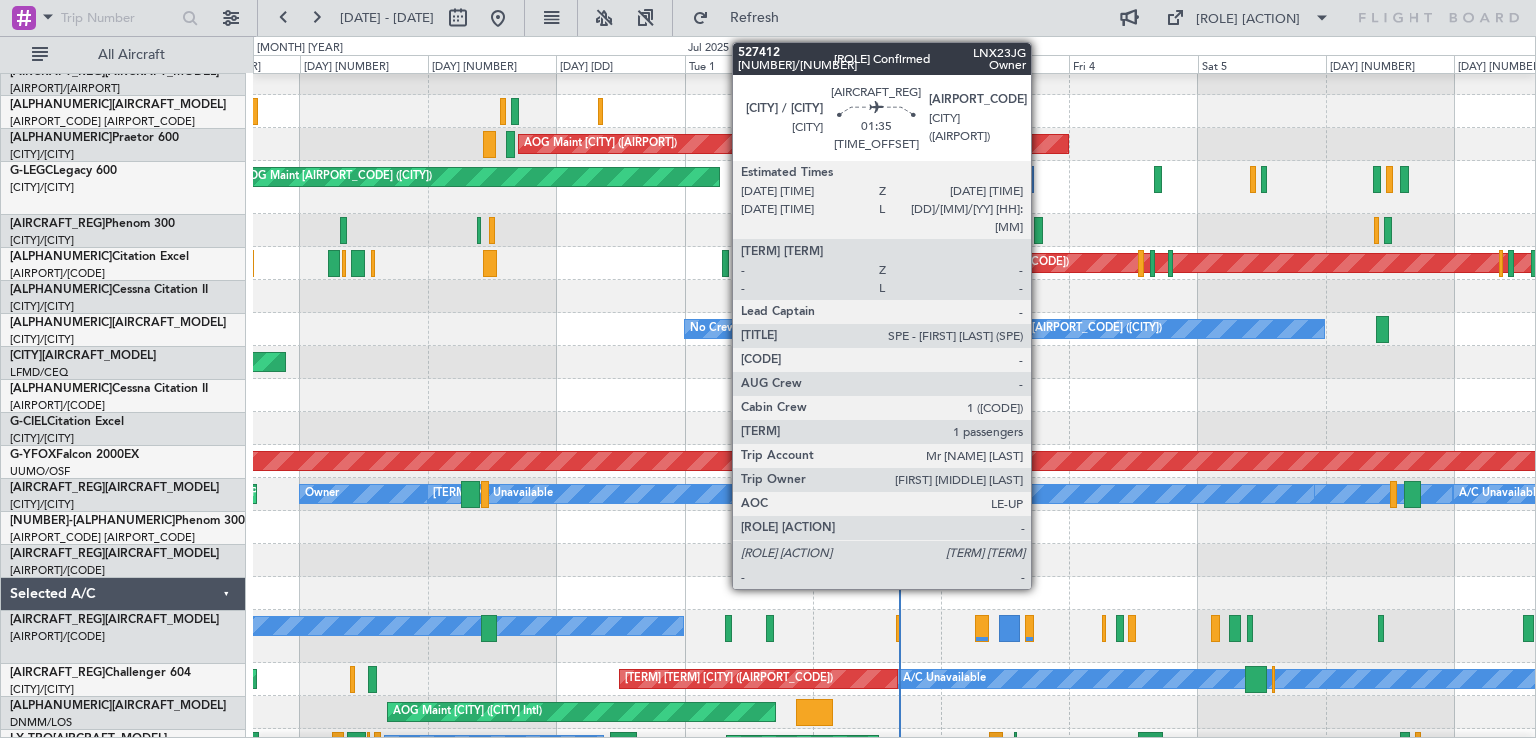 click at bounding box center (344, 230) 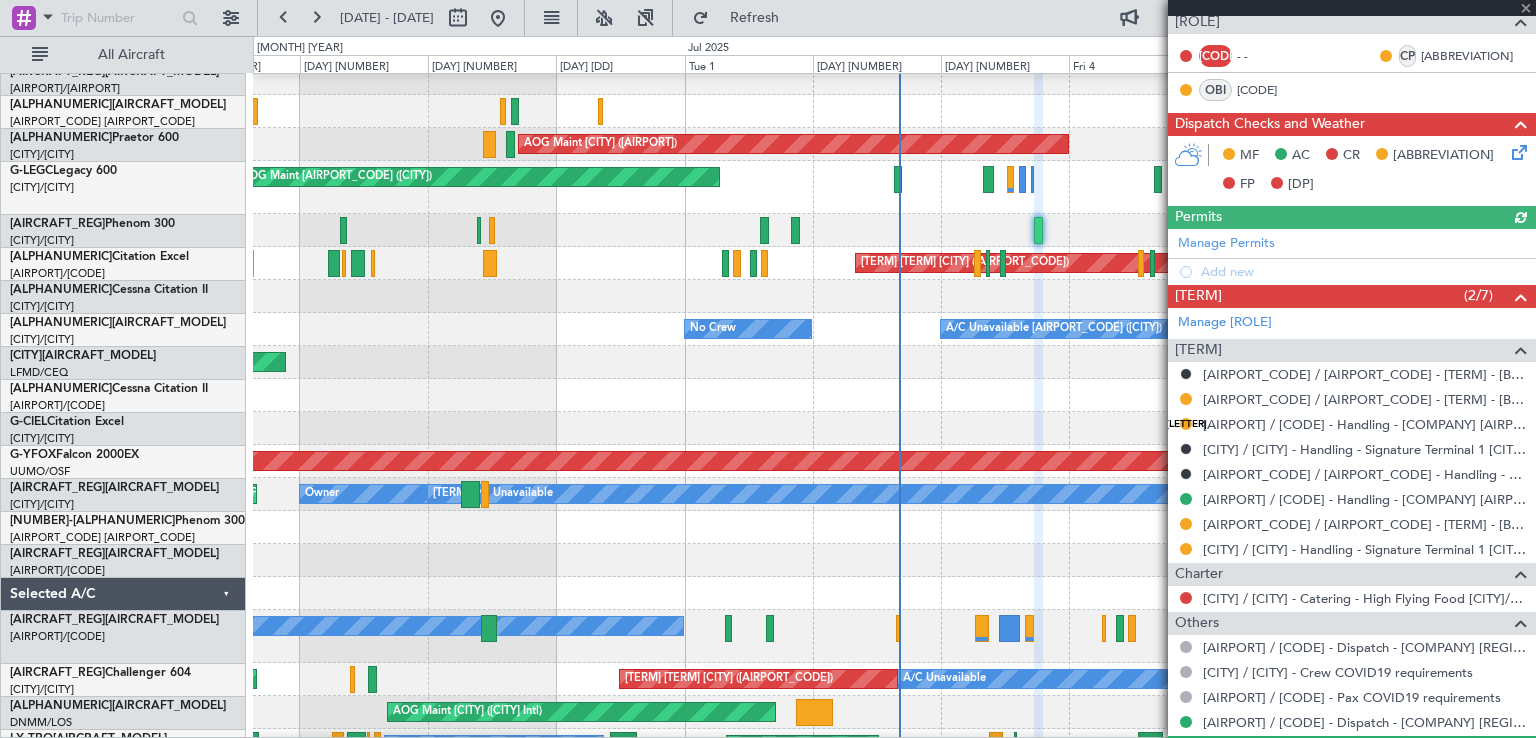 scroll, scrollTop: 418, scrollLeft: 0, axis: vertical 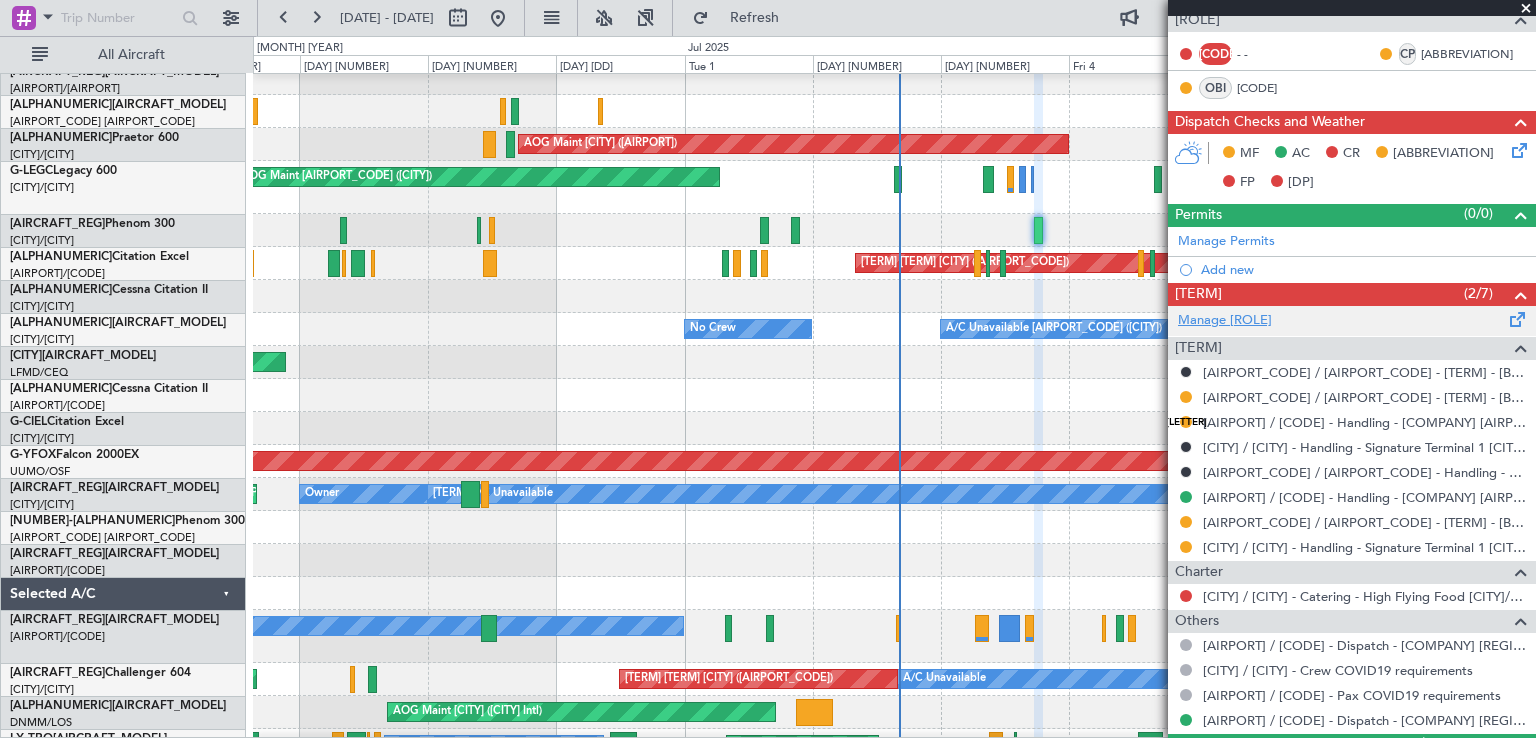 click on "Manage Services" at bounding box center [1225, 321] 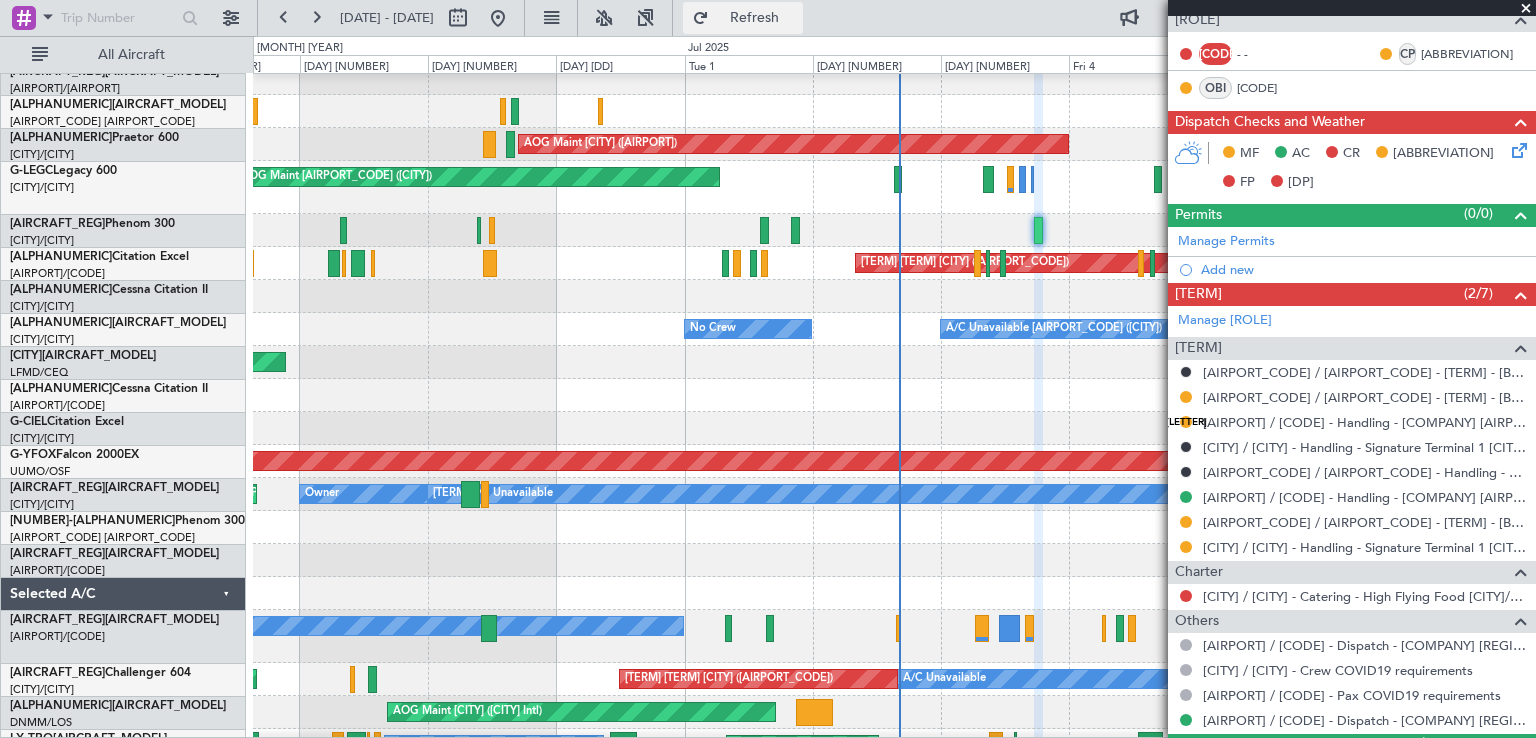 click on "Refresh" at bounding box center [743, 18] 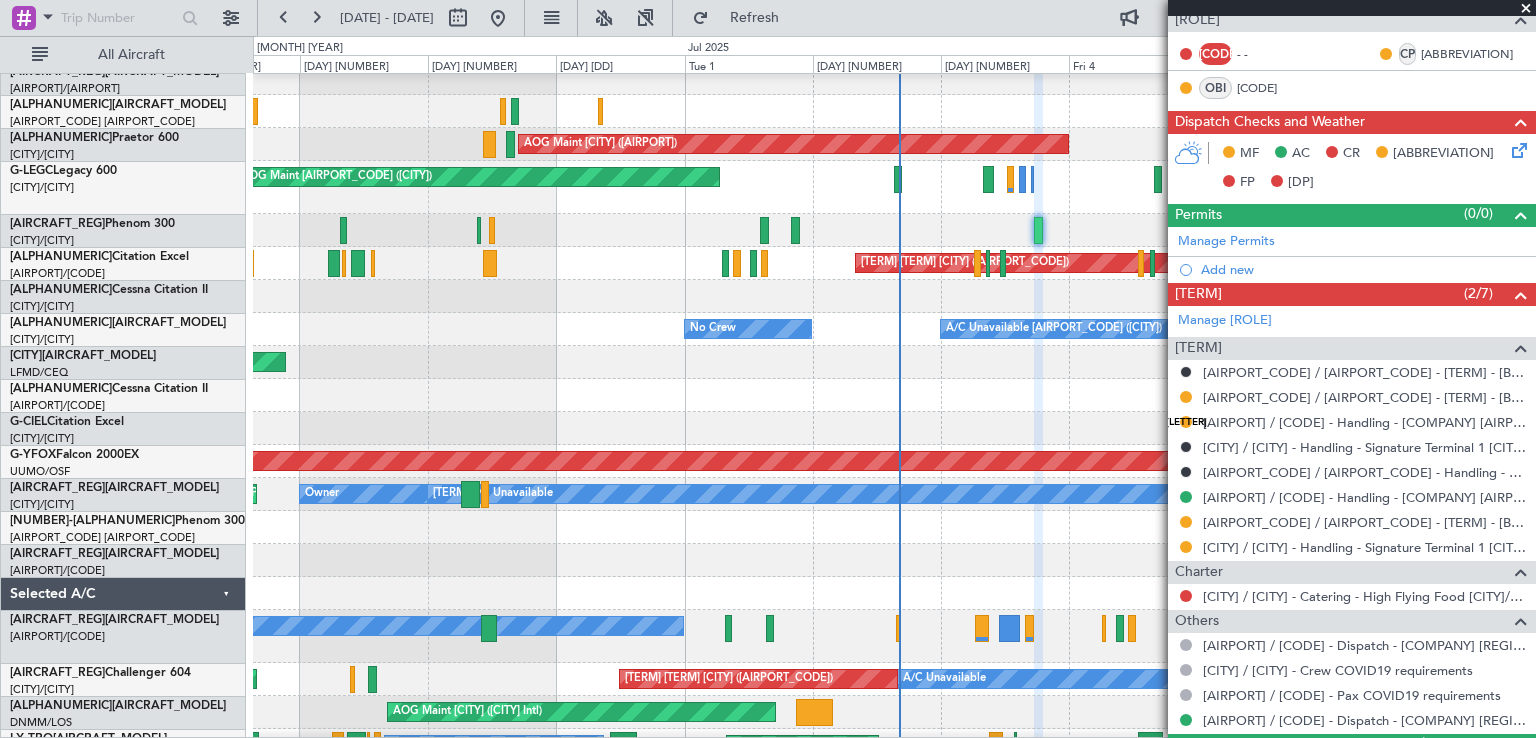 click at bounding box center (1526, 9) 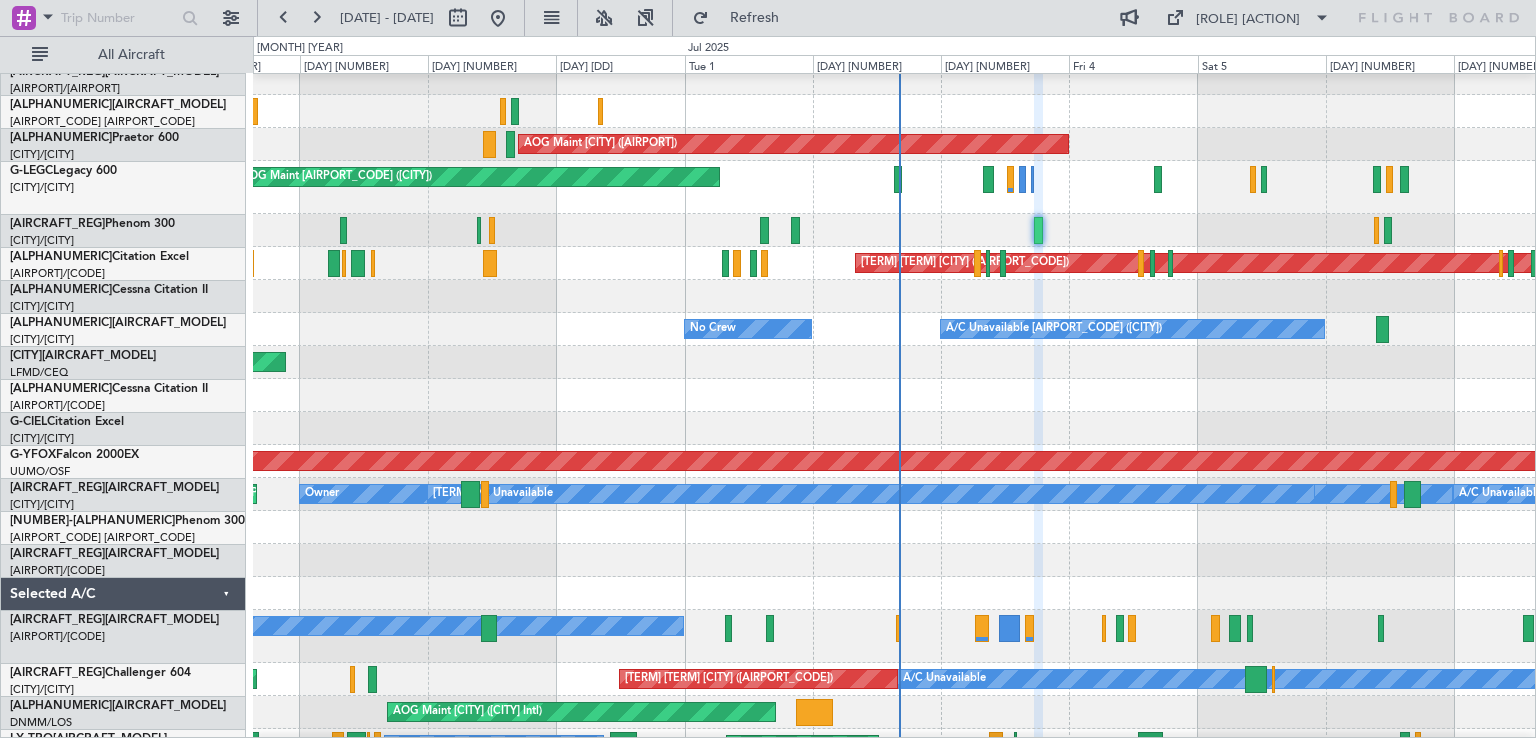 scroll, scrollTop: 0, scrollLeft: 0, axis: both 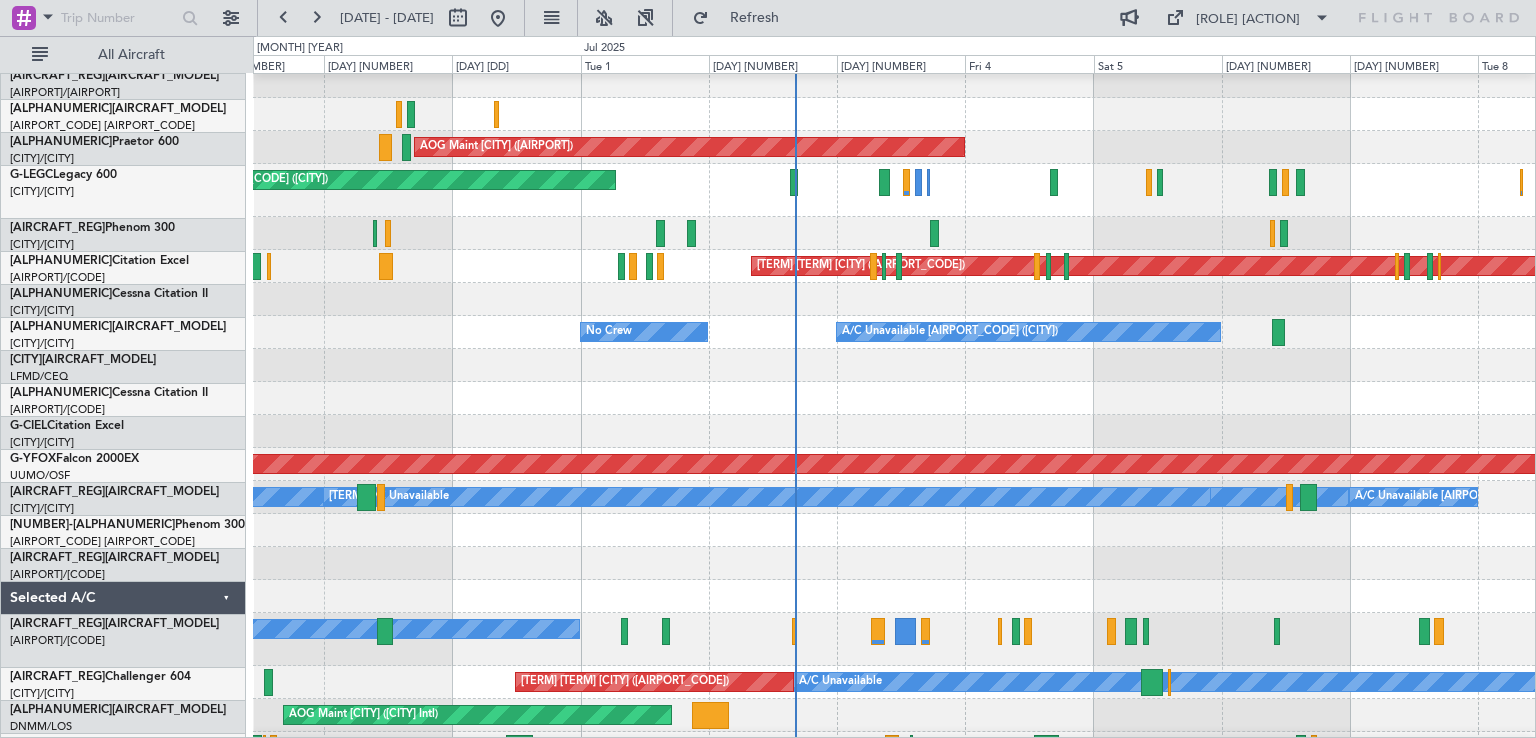 click on "Planned Maint Paris (Le Bourget)
Planned Maint St Gallen (Altenrhein)" at bounding box center (894, 233) 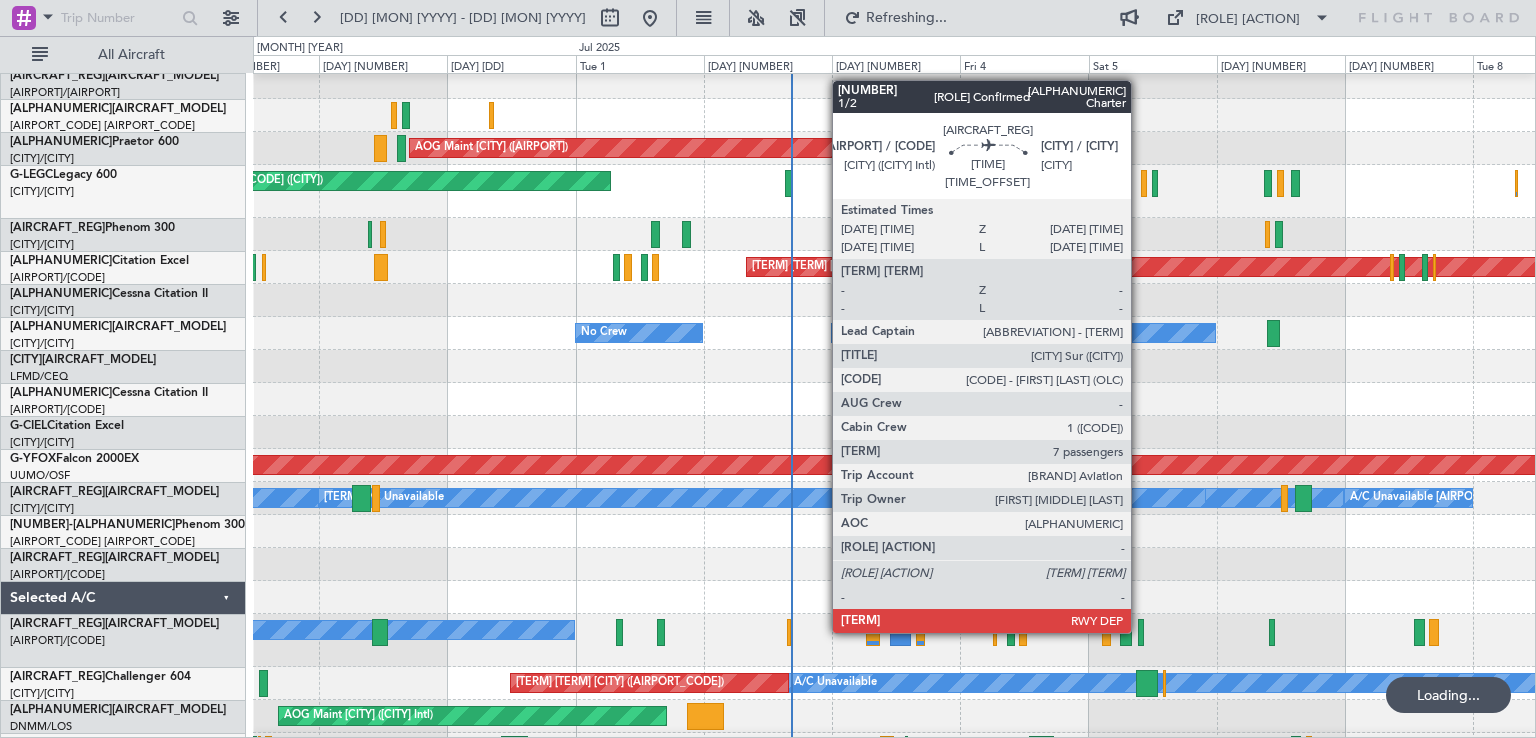 click at bounding box center (380, 632) 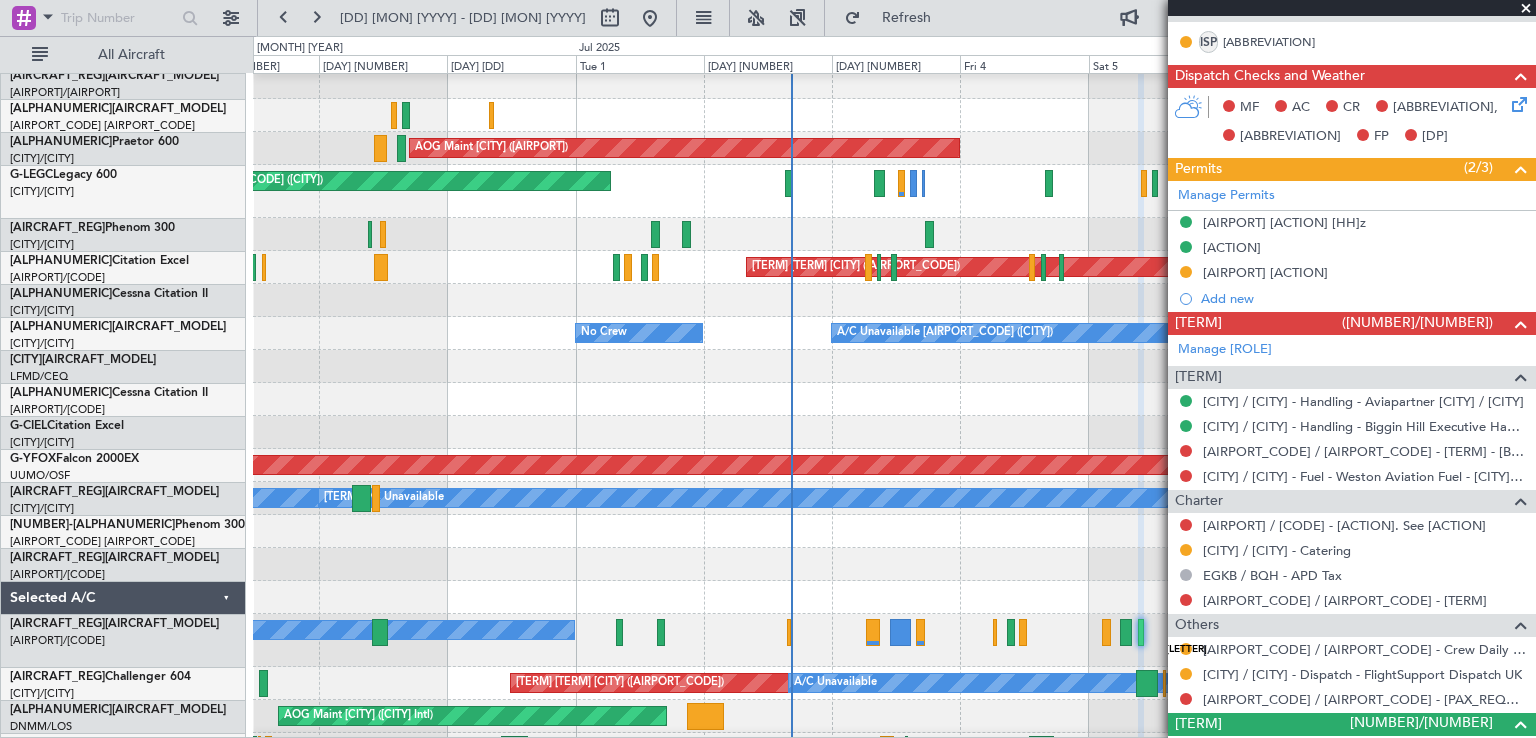 scroll, scrollTop: 444, scrollLeft: 0, axis: vertical 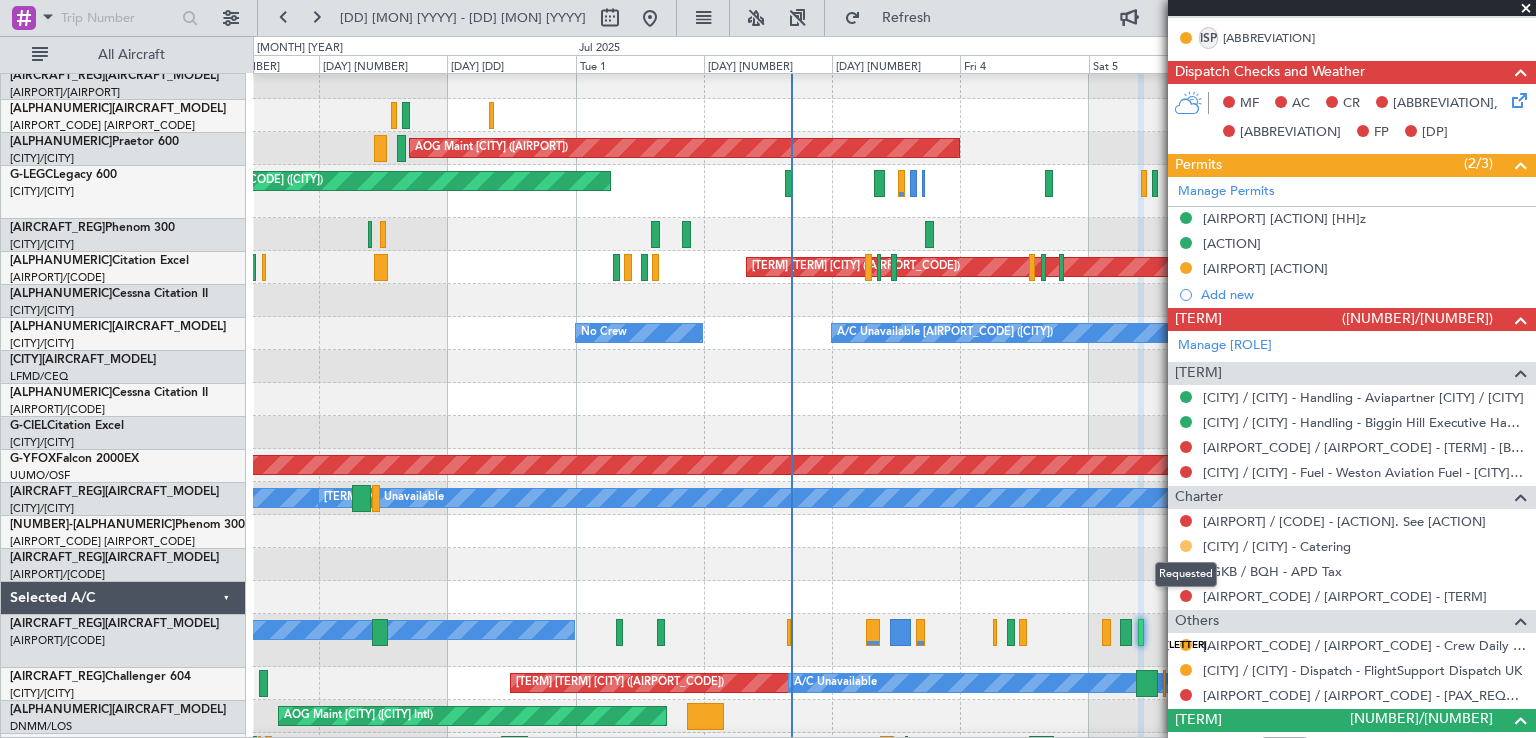 click at bounding box center [1186, 546] 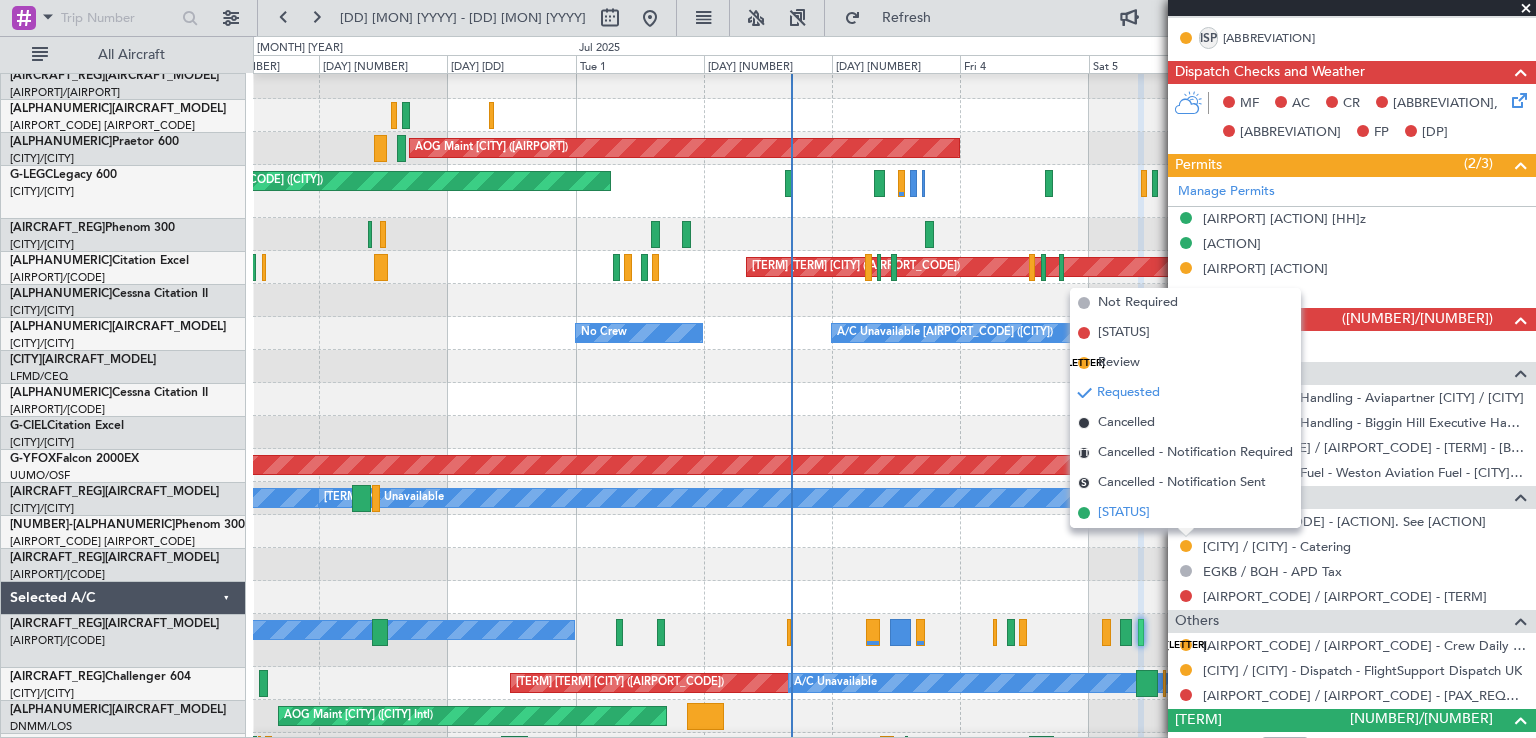 click on "Confirmed" at bounding box center [1138, 303] 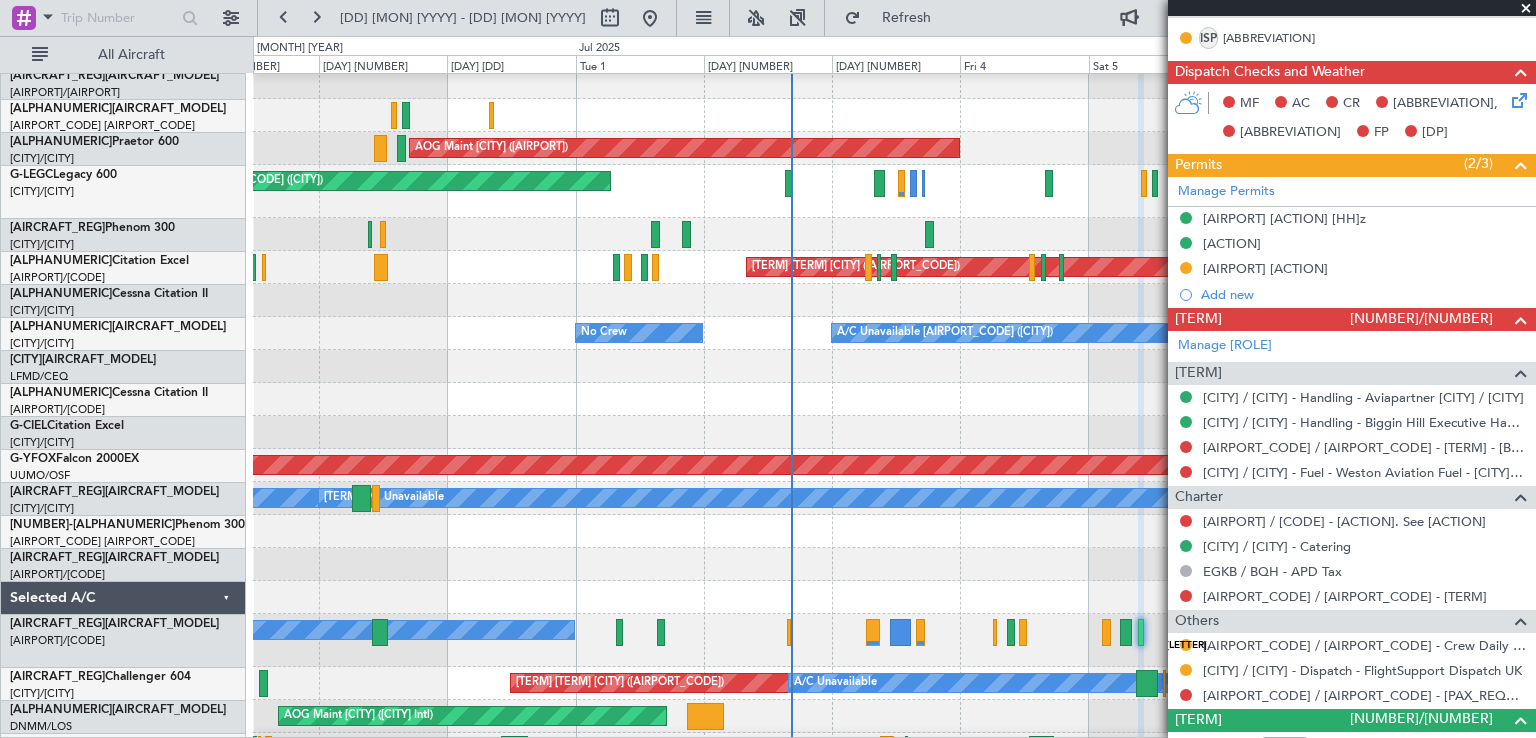 click at bounding box center [1526, 9] 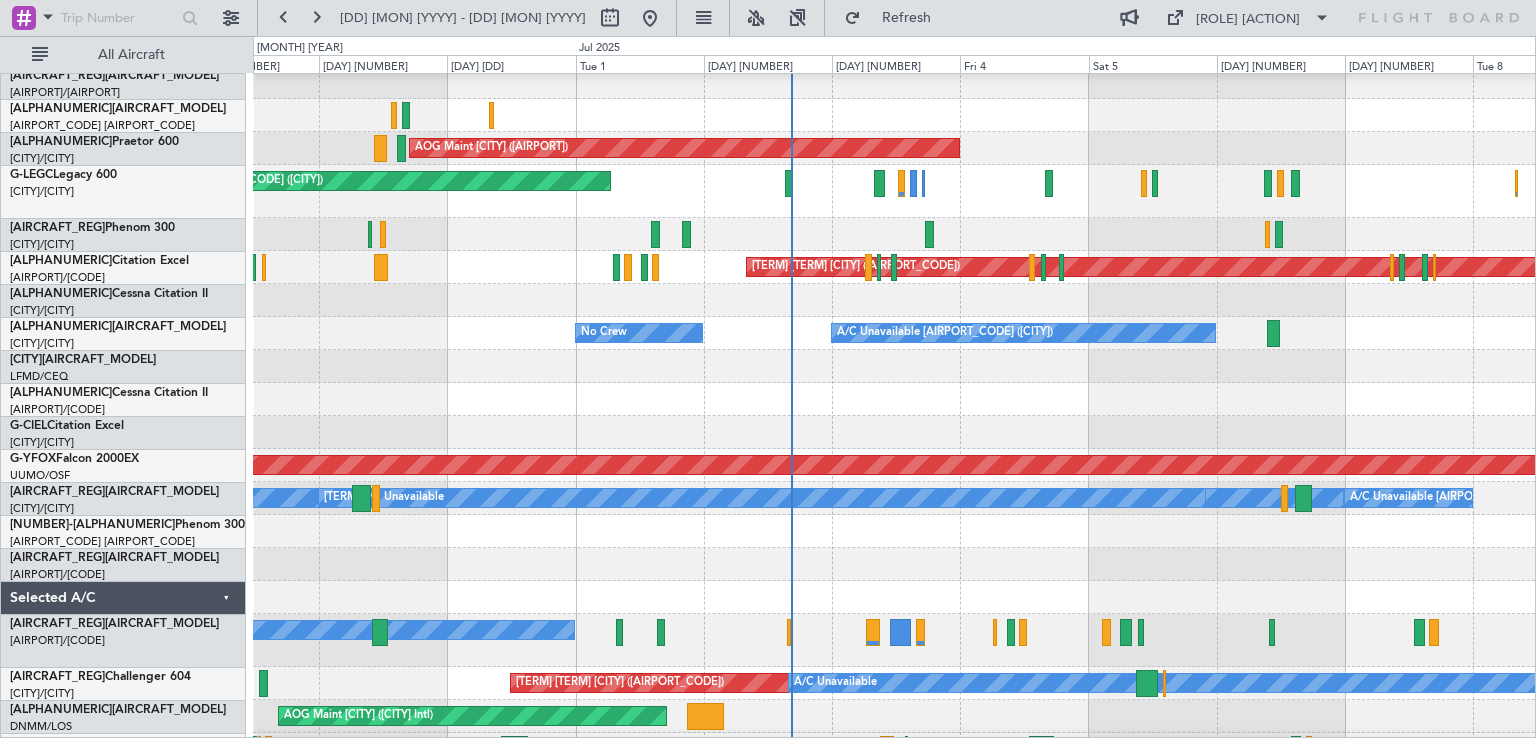 scroll, scrollTop: 0, scrollLeft: 0, axis: both 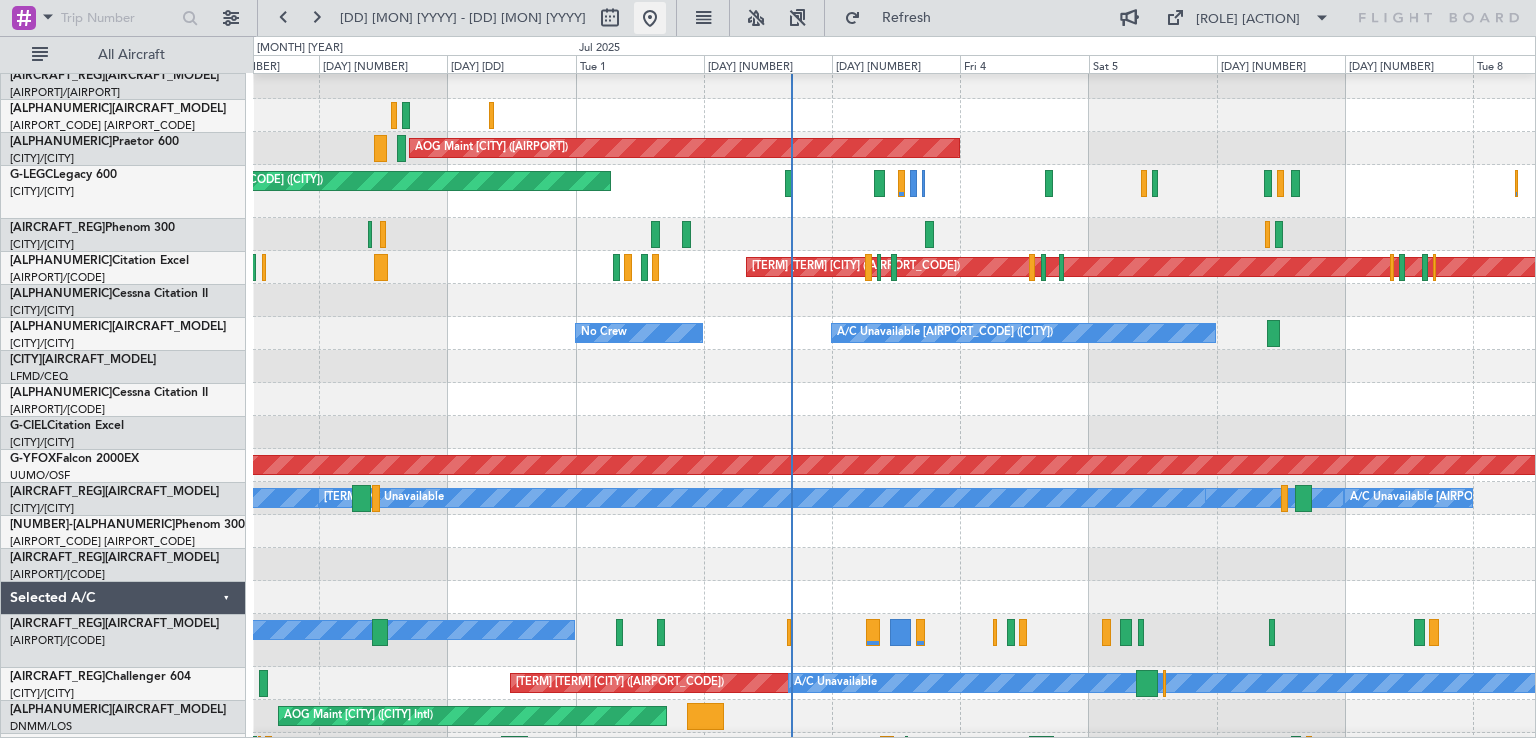 click at bounding box center [650, 18] 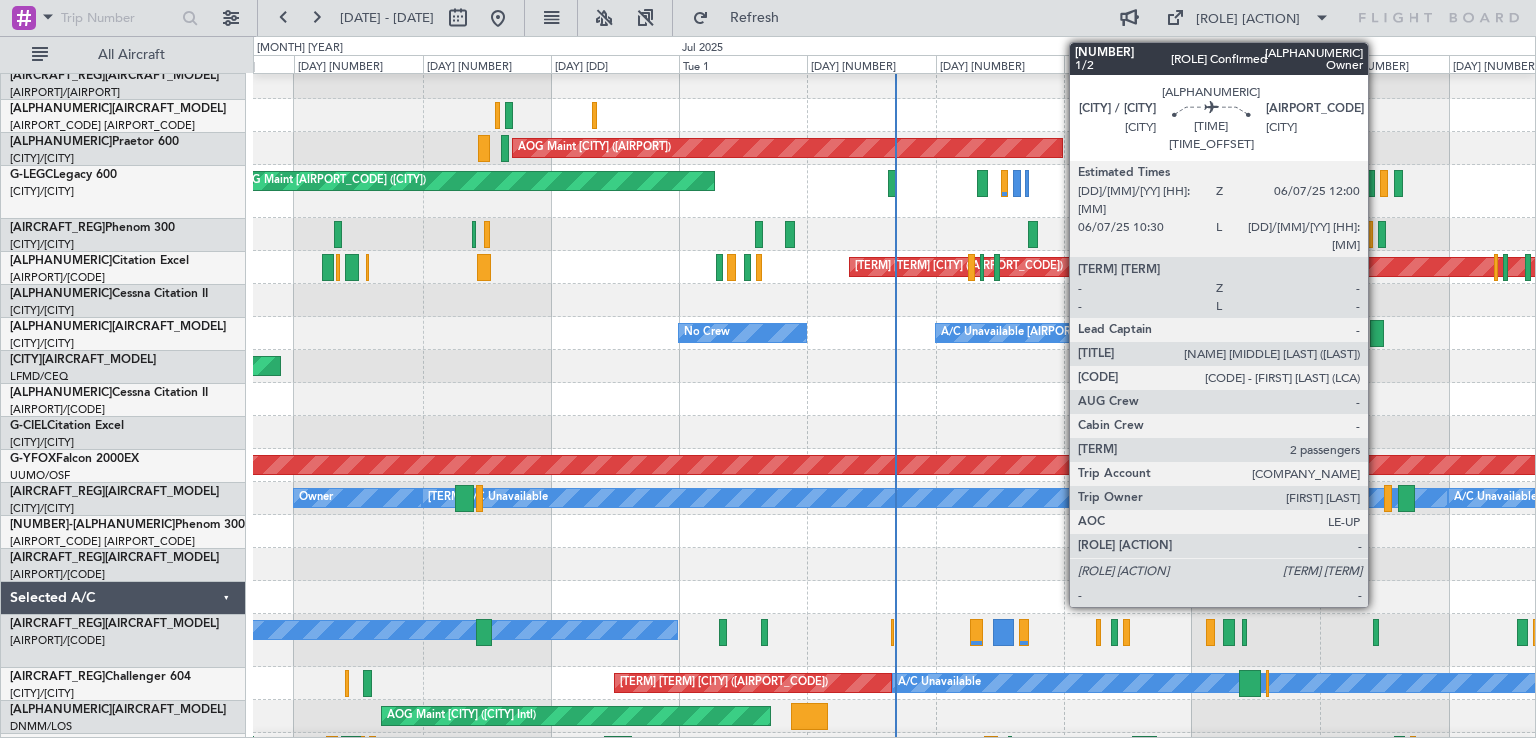 click at bounding box center [1377, 333] 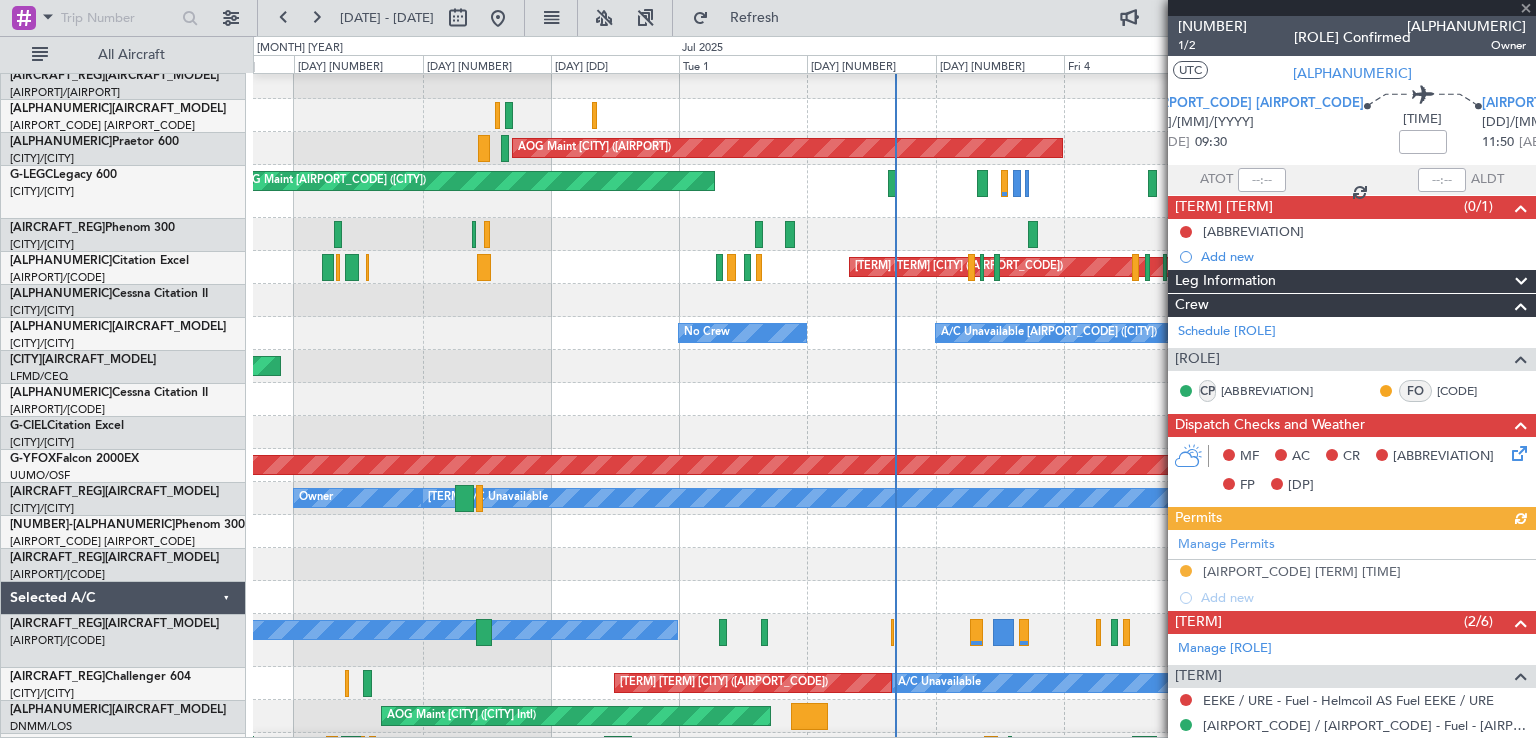 scroll, scrollTop: 341, scrollLeft: 0, axis: vertical 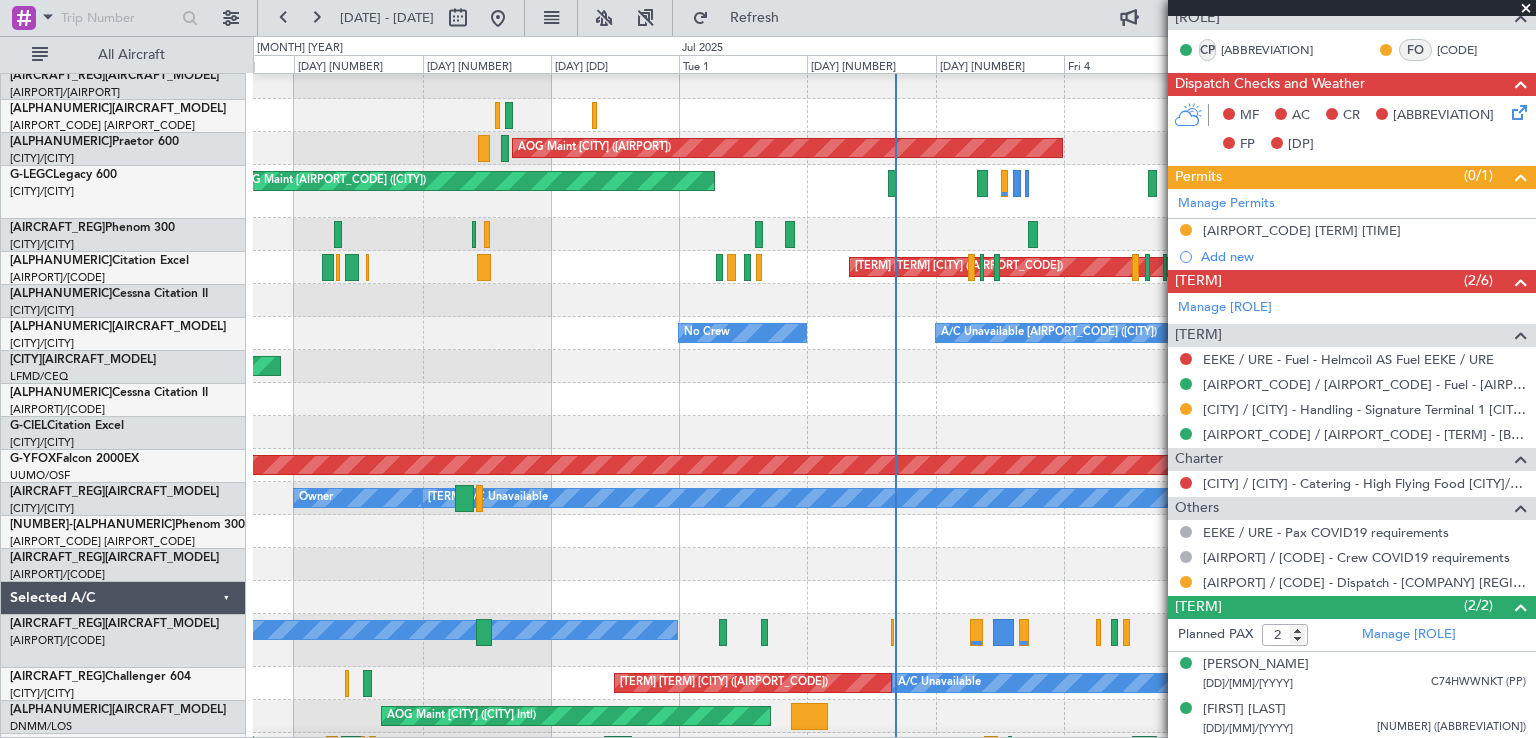 click at bounding box center (1526, 9) 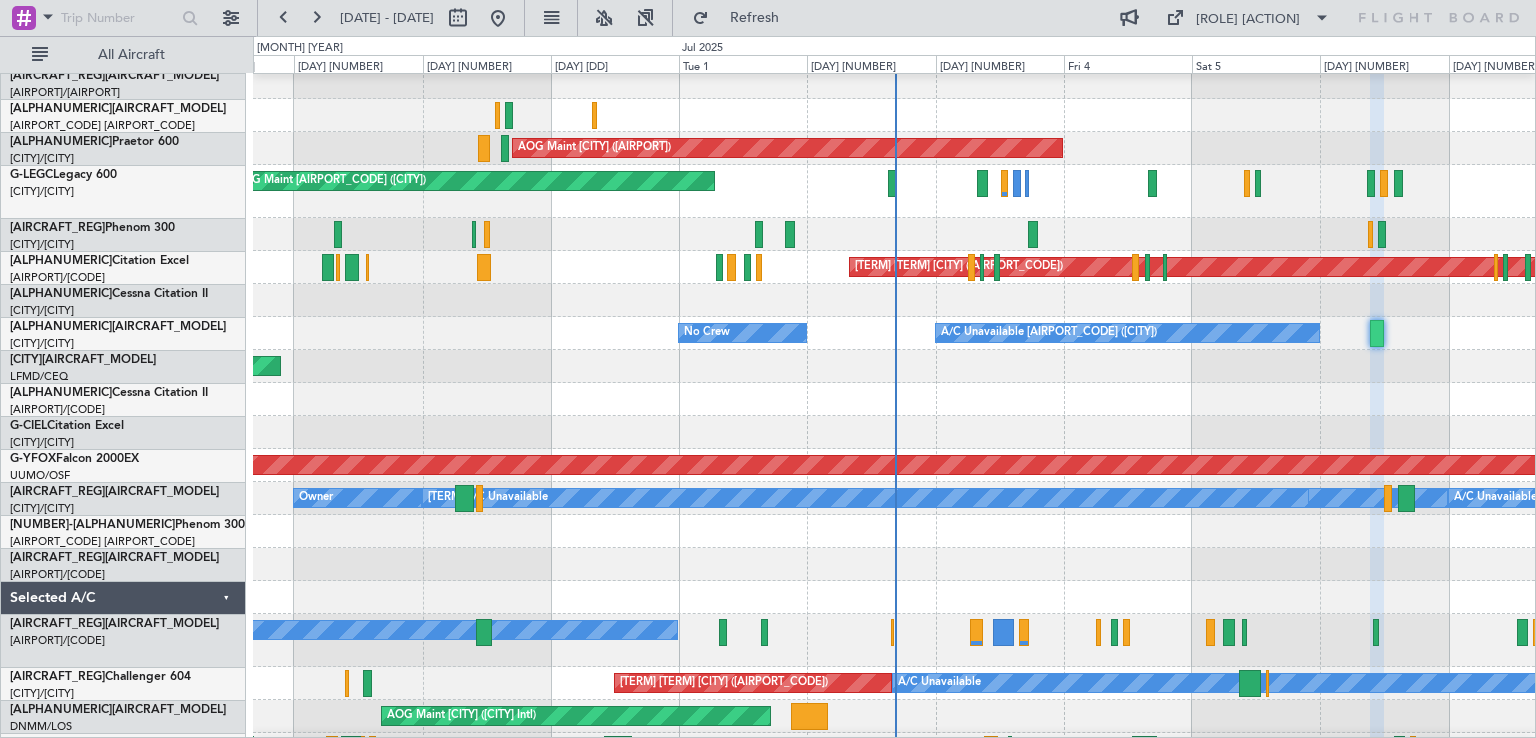 scroll, scrollTop: 0, scrollLeft: 0, axis: both 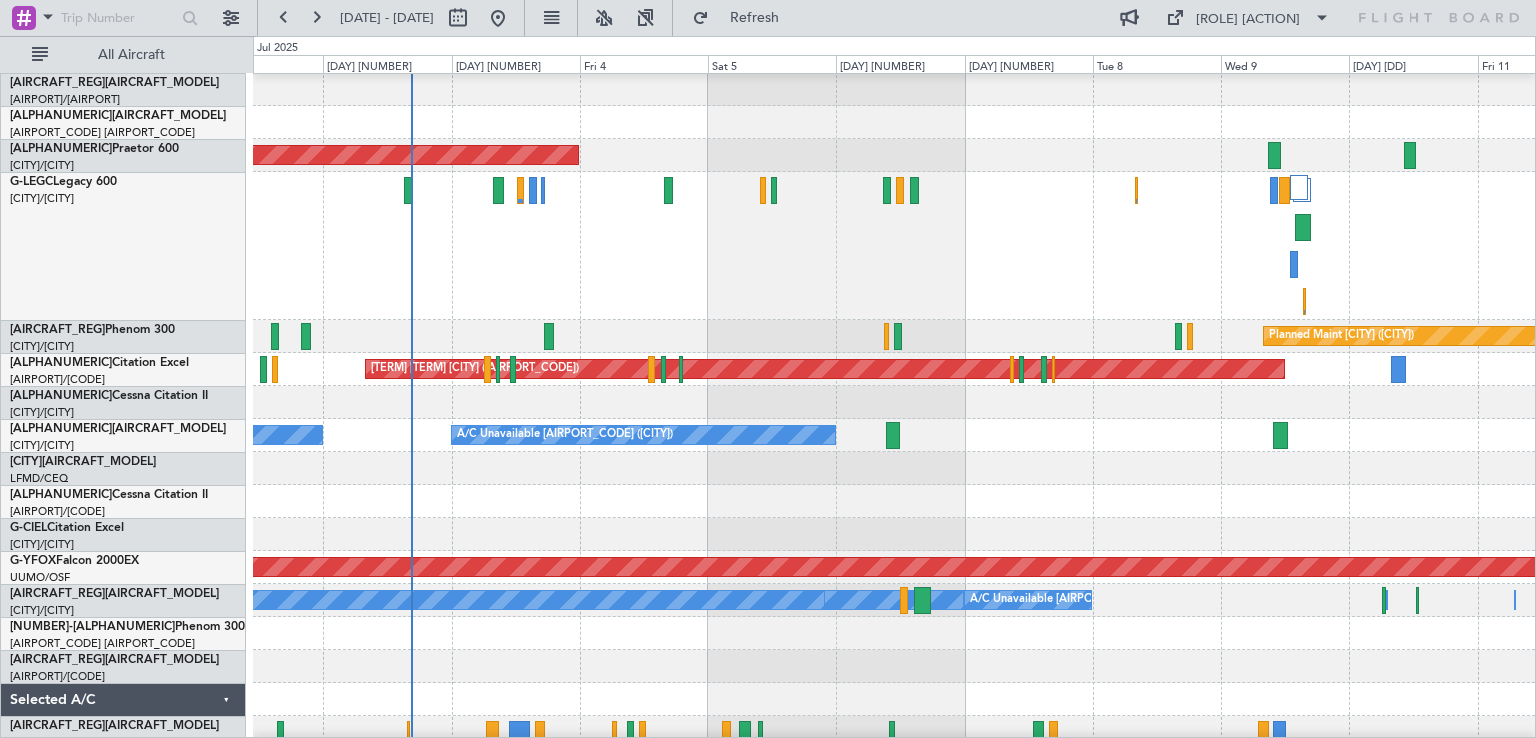click at bounding box center [894, 402] 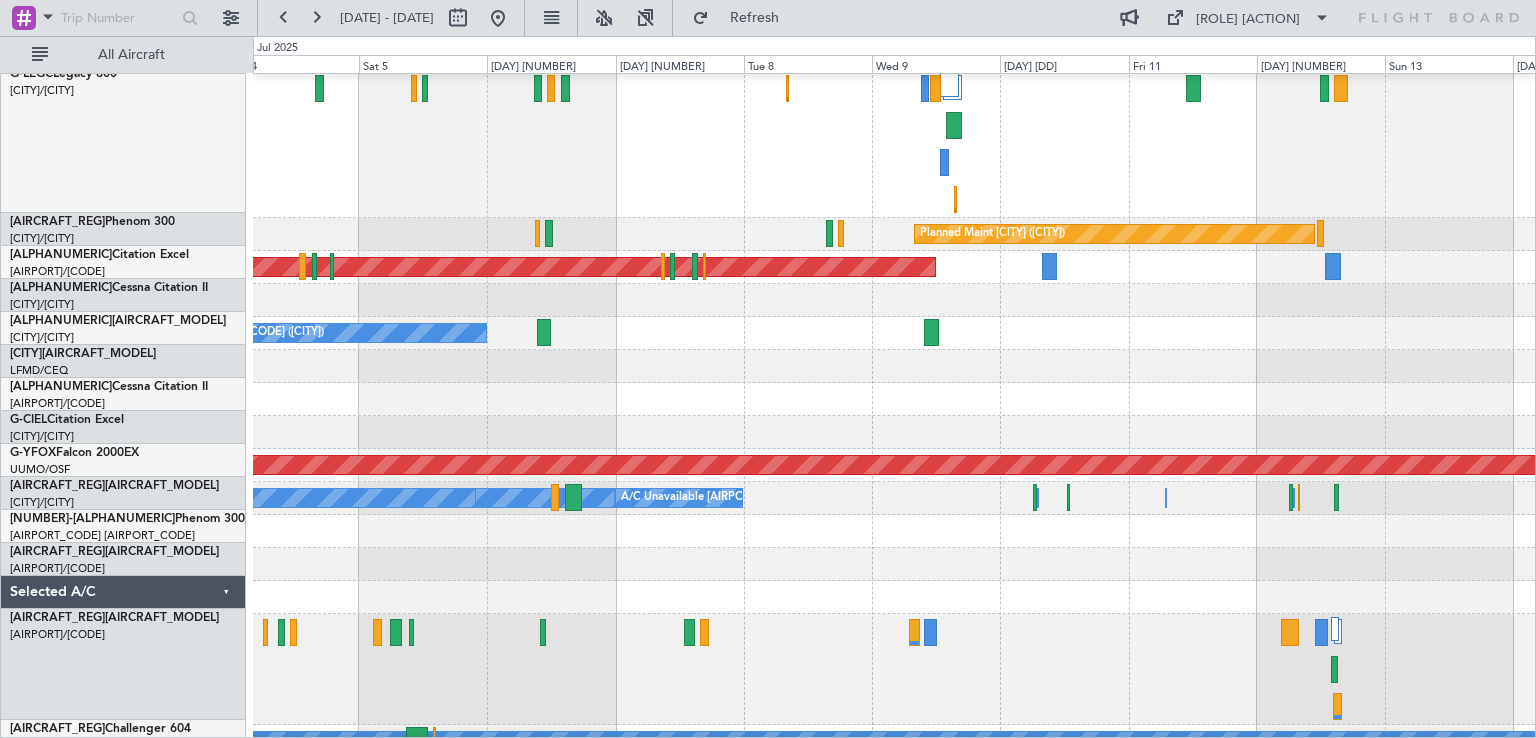 scroll, scrollTop: 268, scrollLeft: 0, axis: vertical 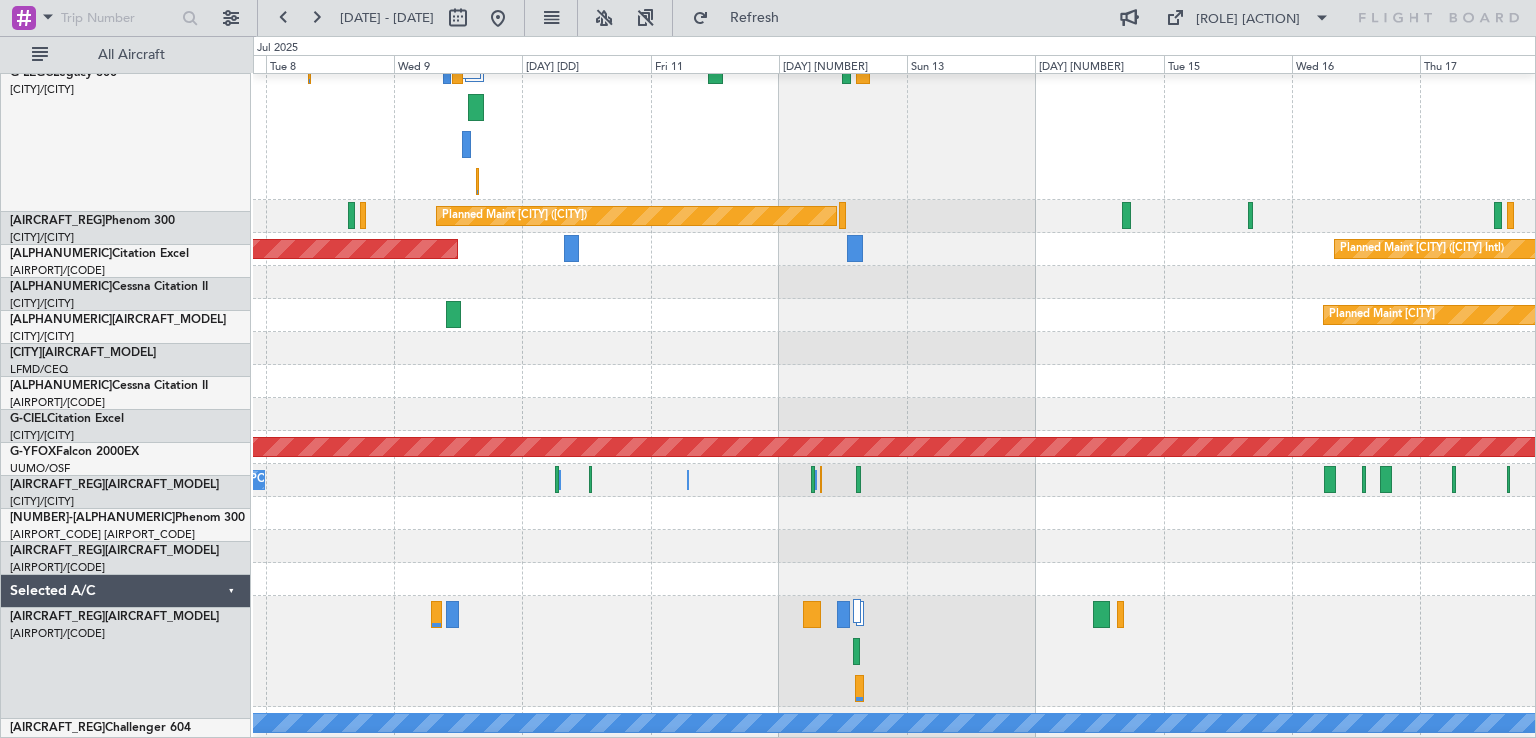 click at bounding box center [894, 546] 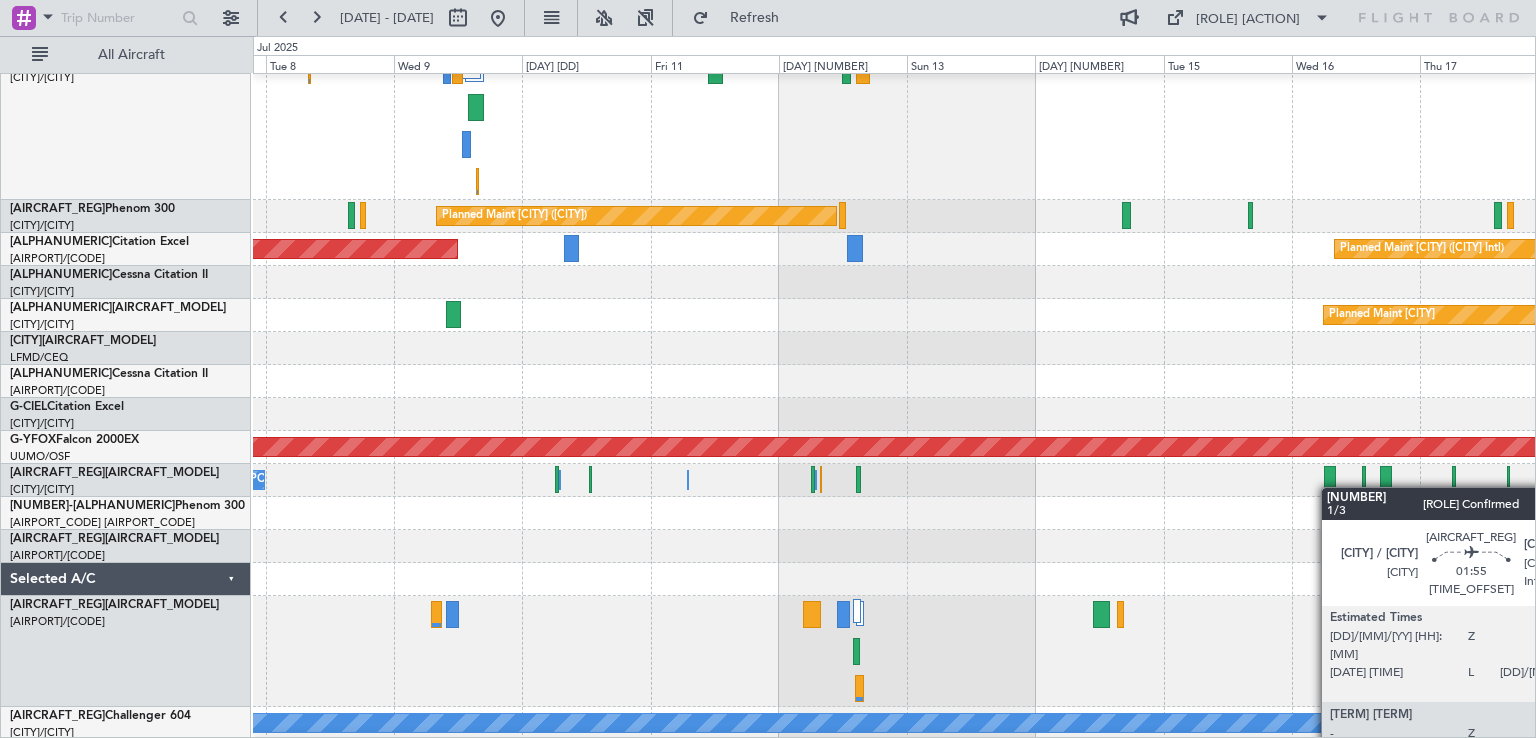 click at bounding box center (557, 479) 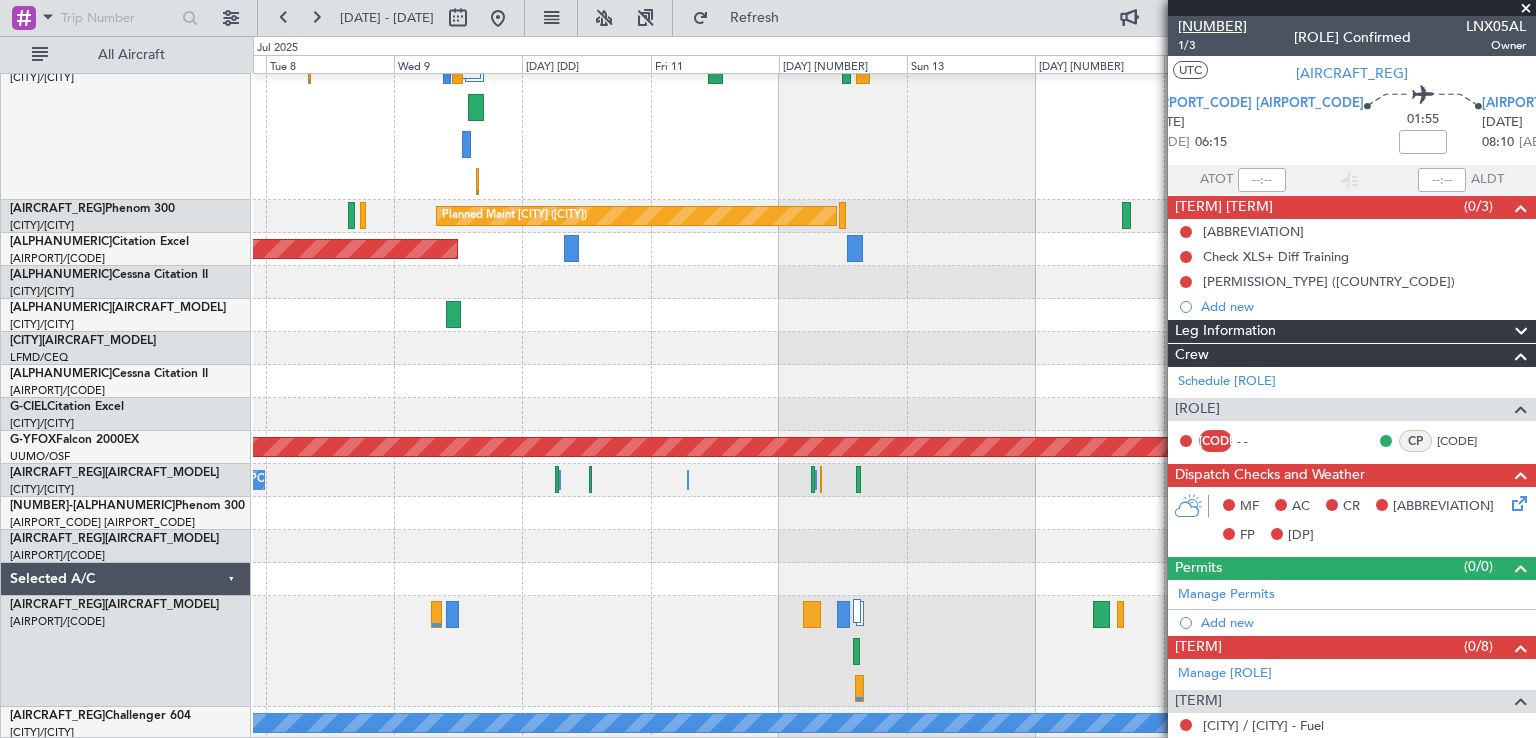 click on "531926" at bounding box center (1212, 26) 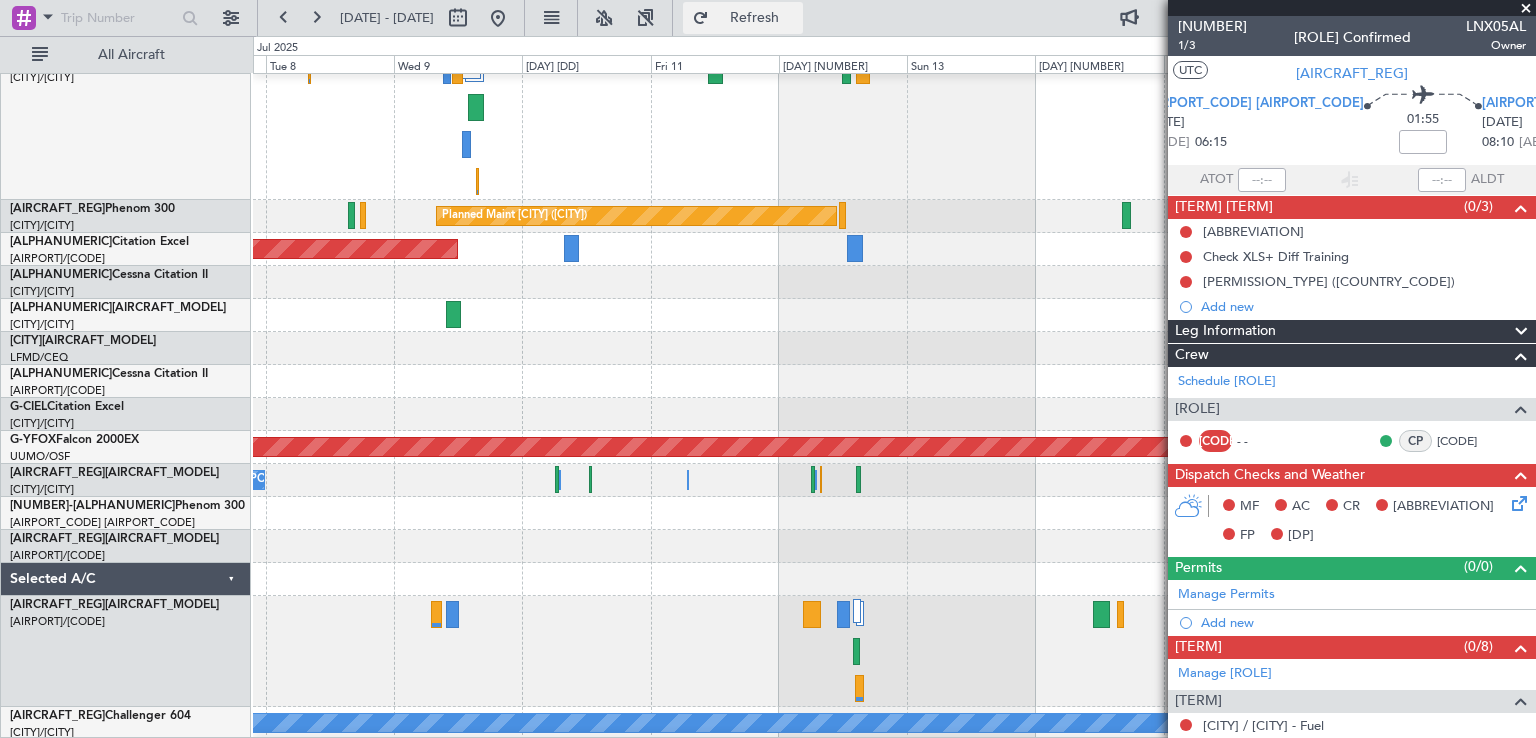 click on "Refresh" at bounding box center [755, 18] 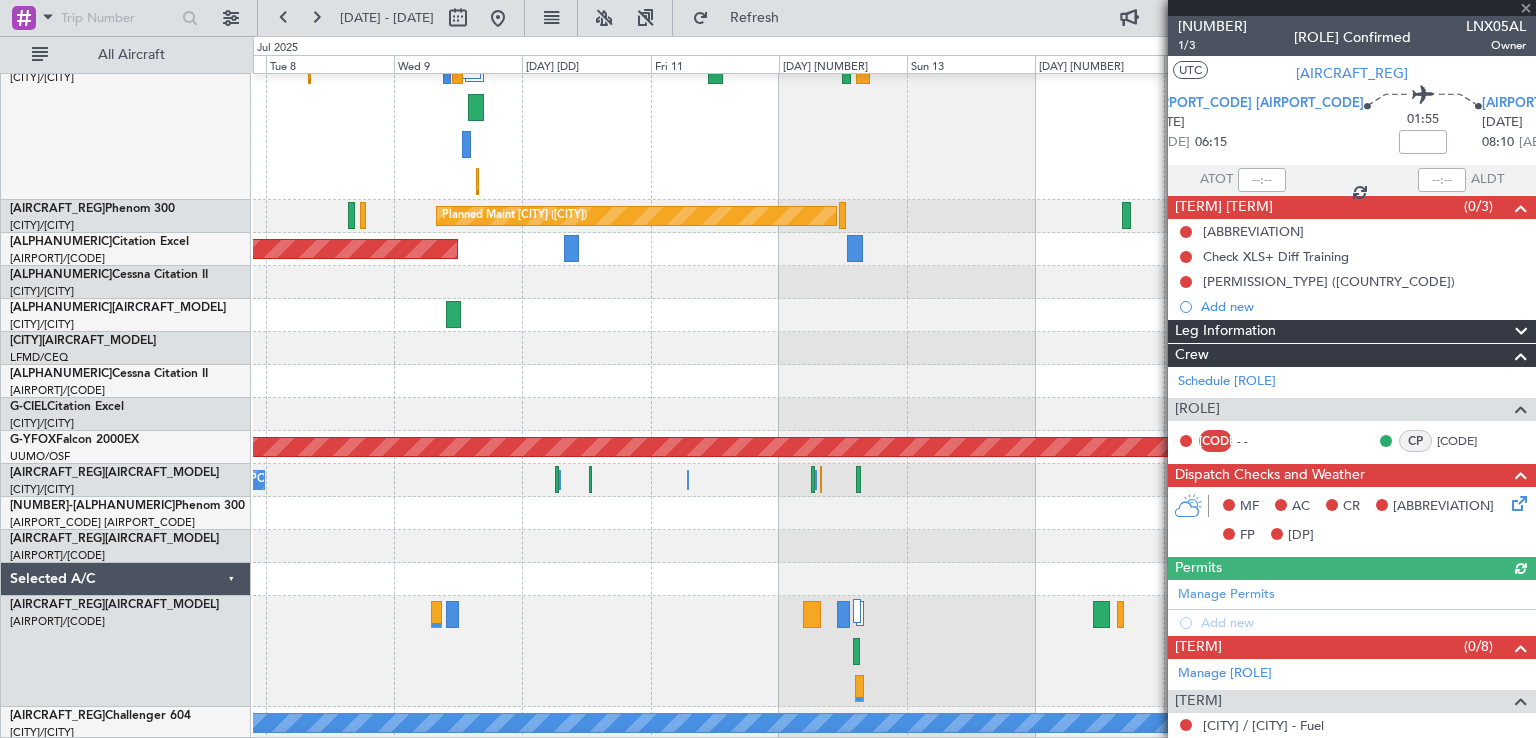 click at bounding box center (1352, 8) 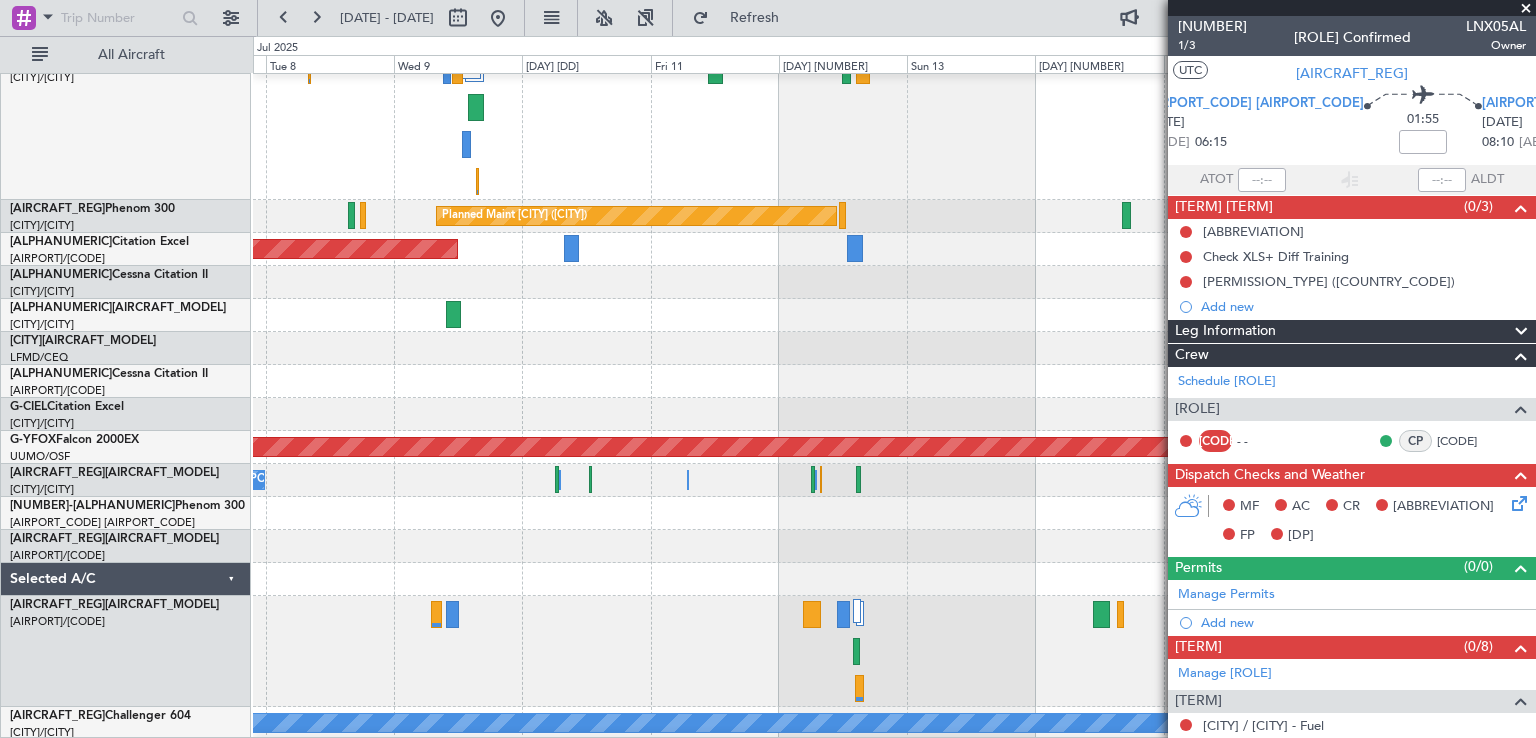 click at bounding box center [1526, 9] 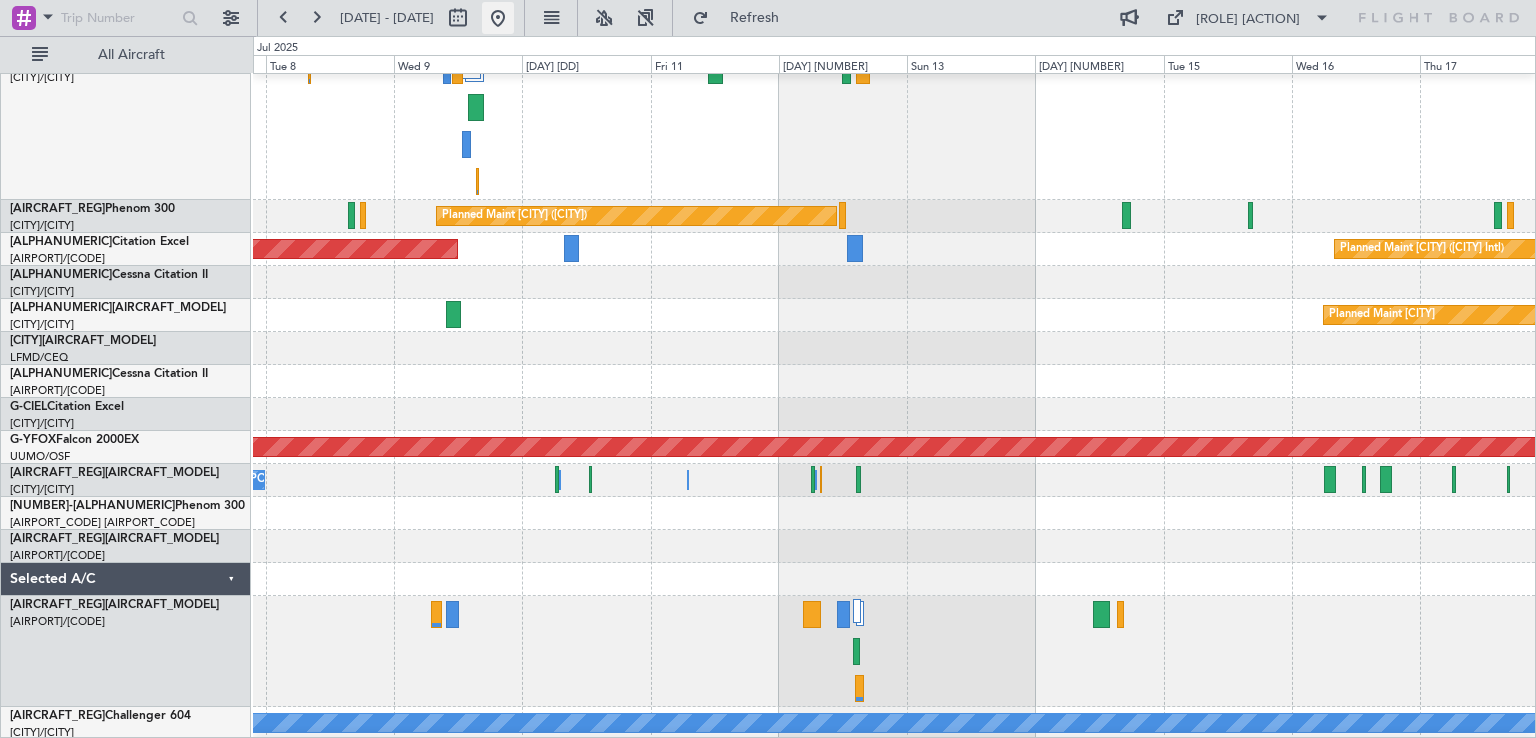 click at bounding box center (498, 18) 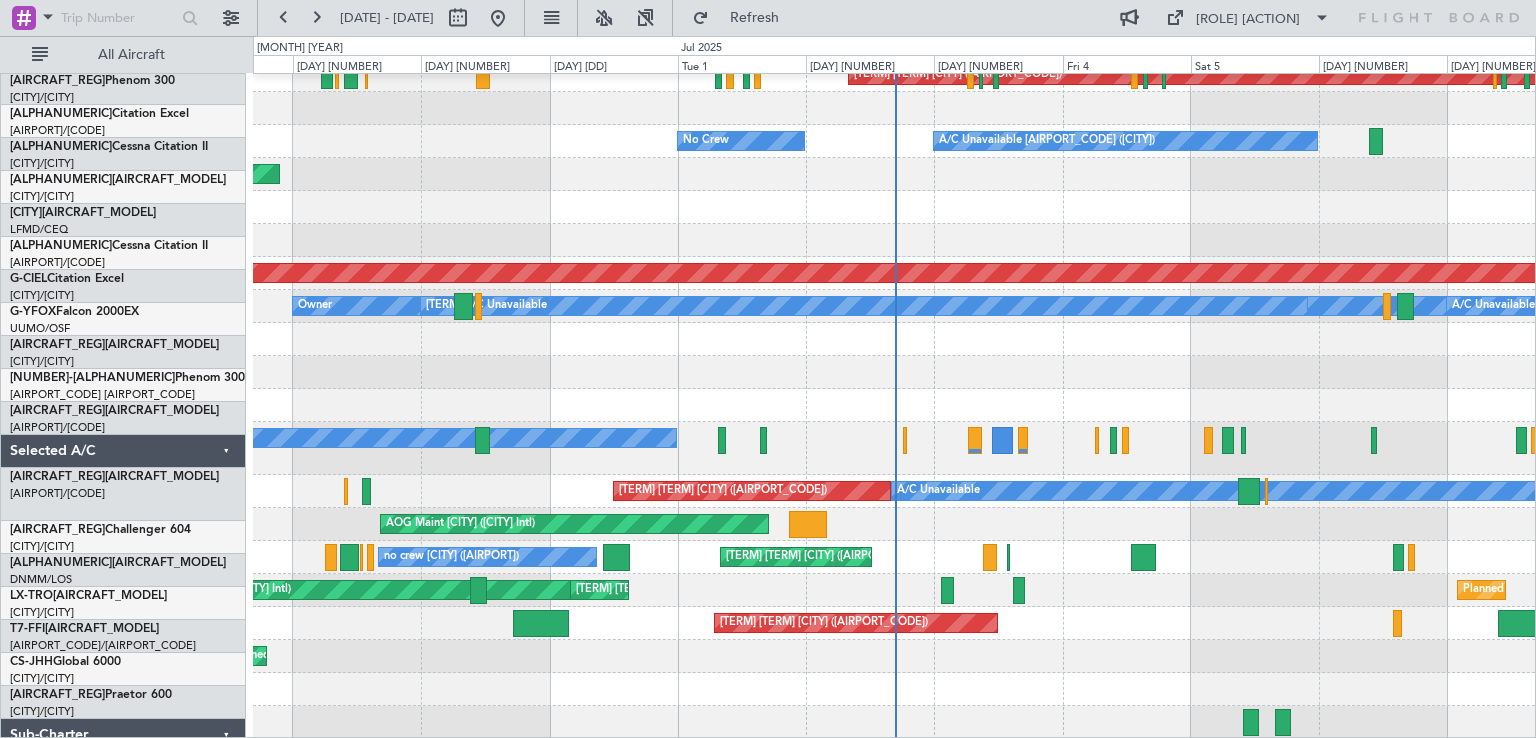 scroll, scrollTop: 460, scrollLeft: 0, axis: vertical 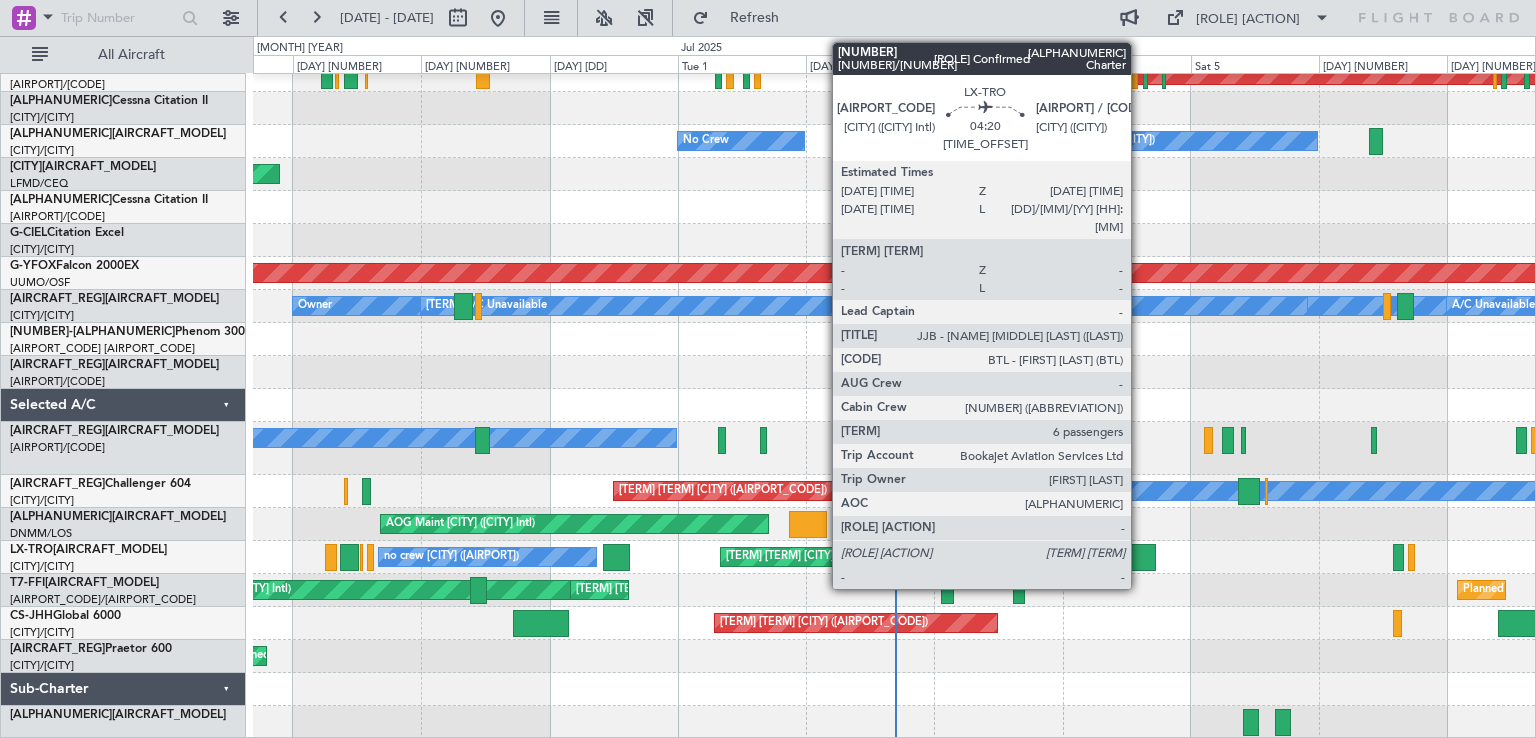 click at bounding box center (1398, 557) 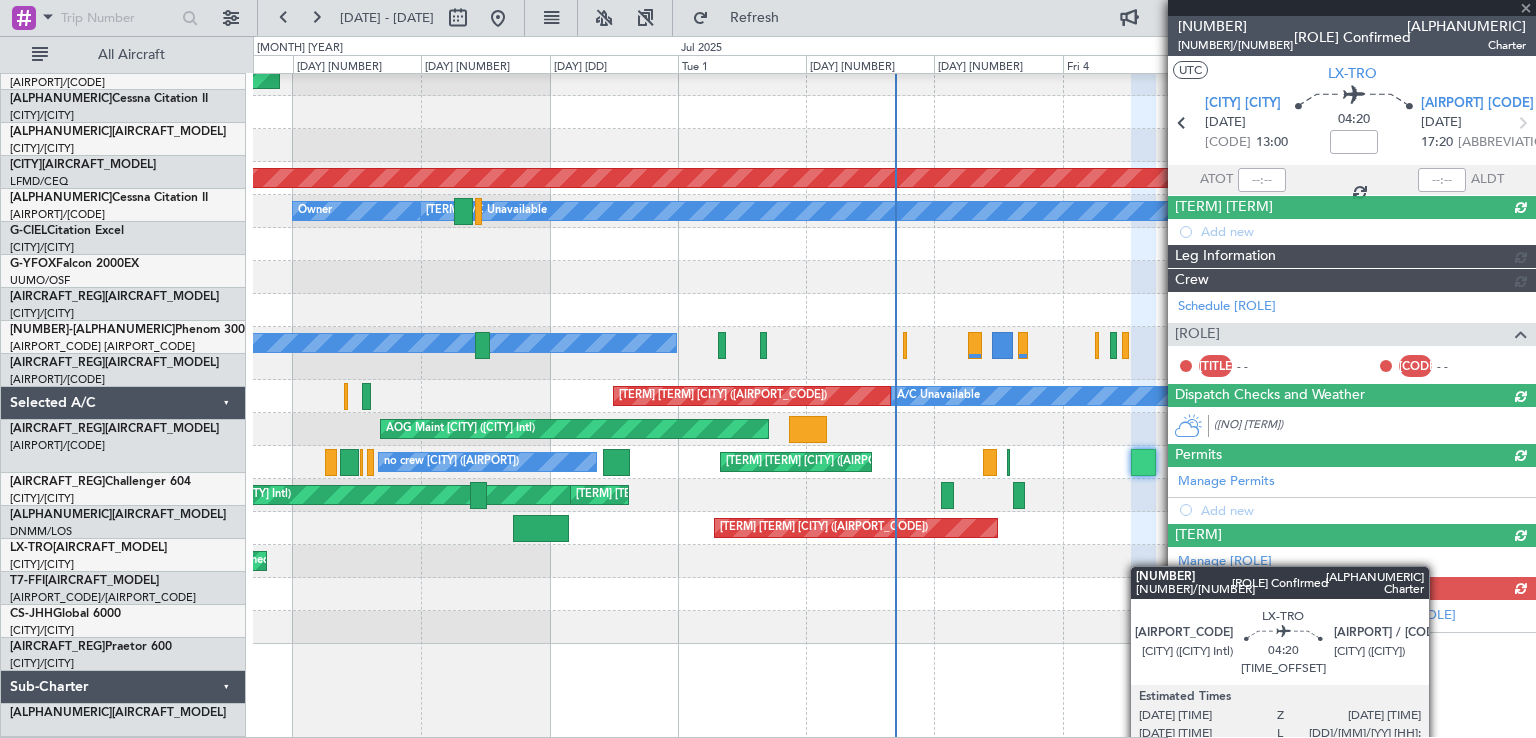 scroll, scrollTop: 364, scrollLeft: 0, axis: vertical 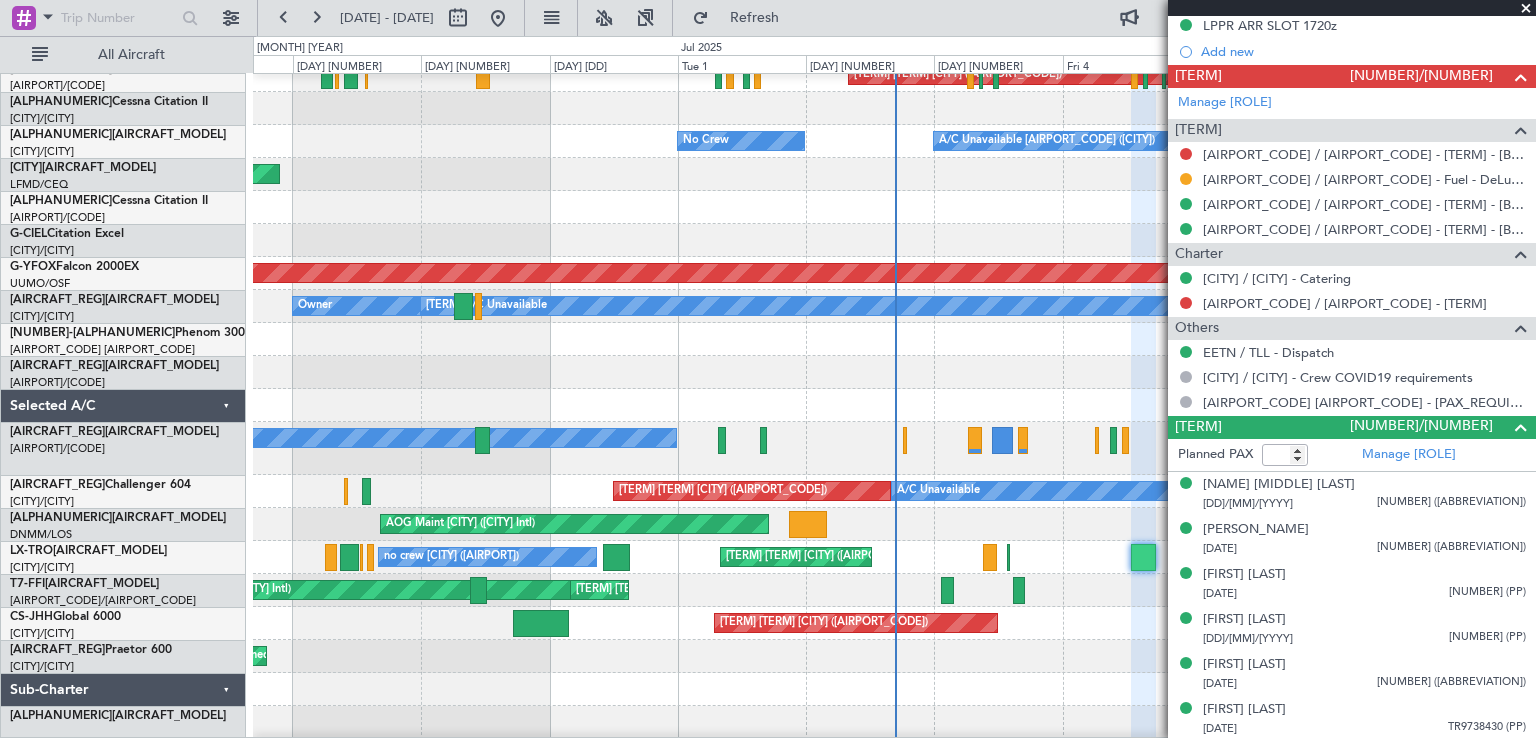 click at bounding box center (1526, 9) 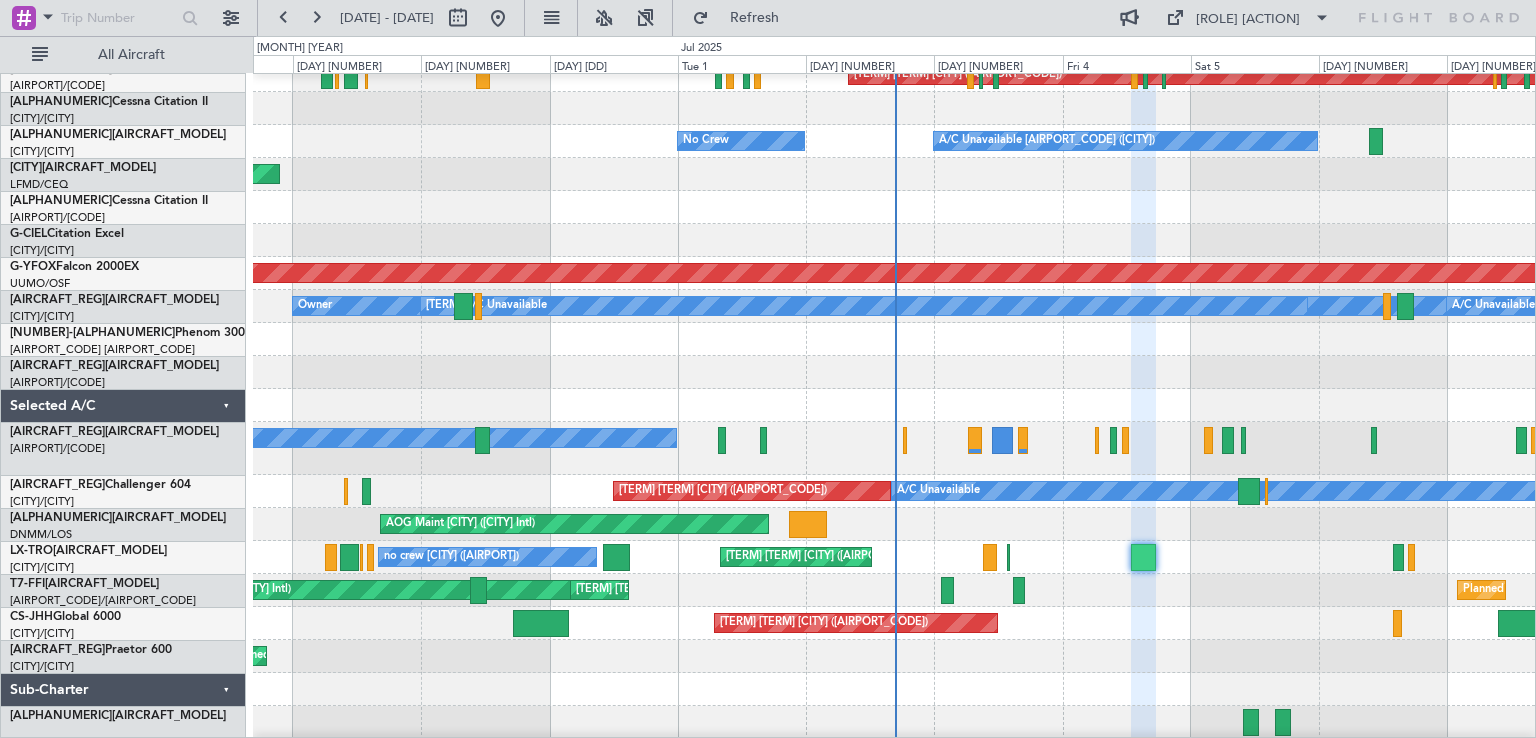 scroll, scrollTop: 0, scrollLeft: 0, axis: both 